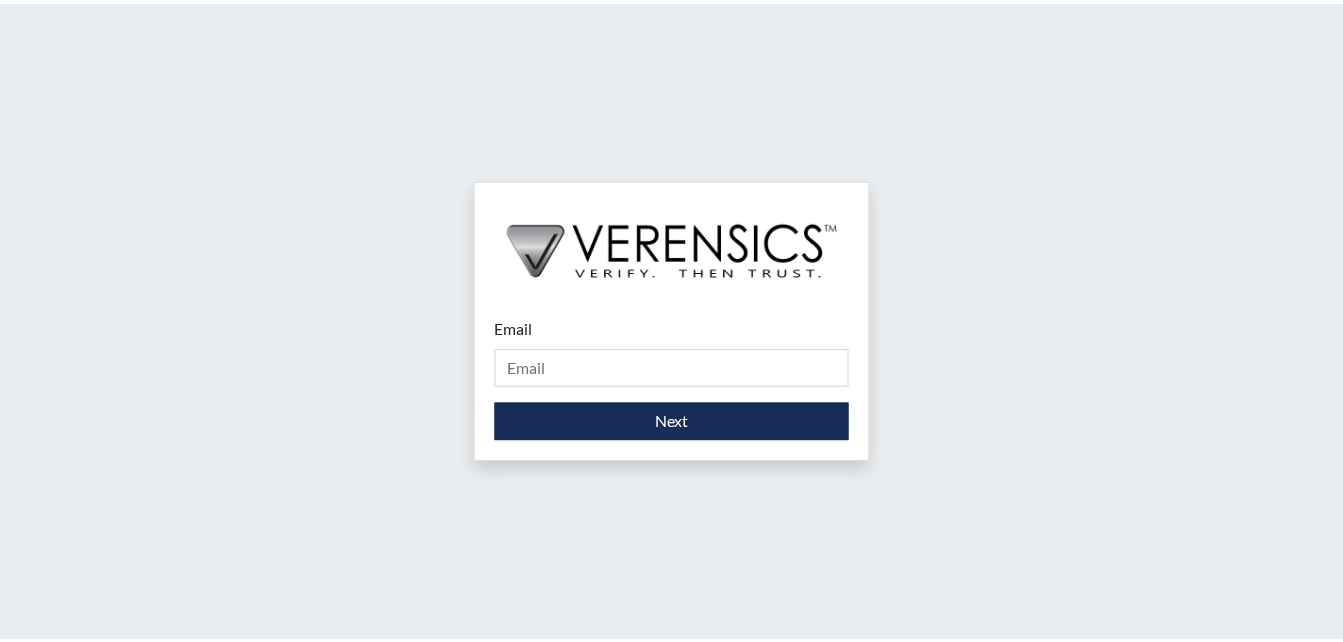 scroll, scrollTop: 0, scrollLeft: 0, axis: both 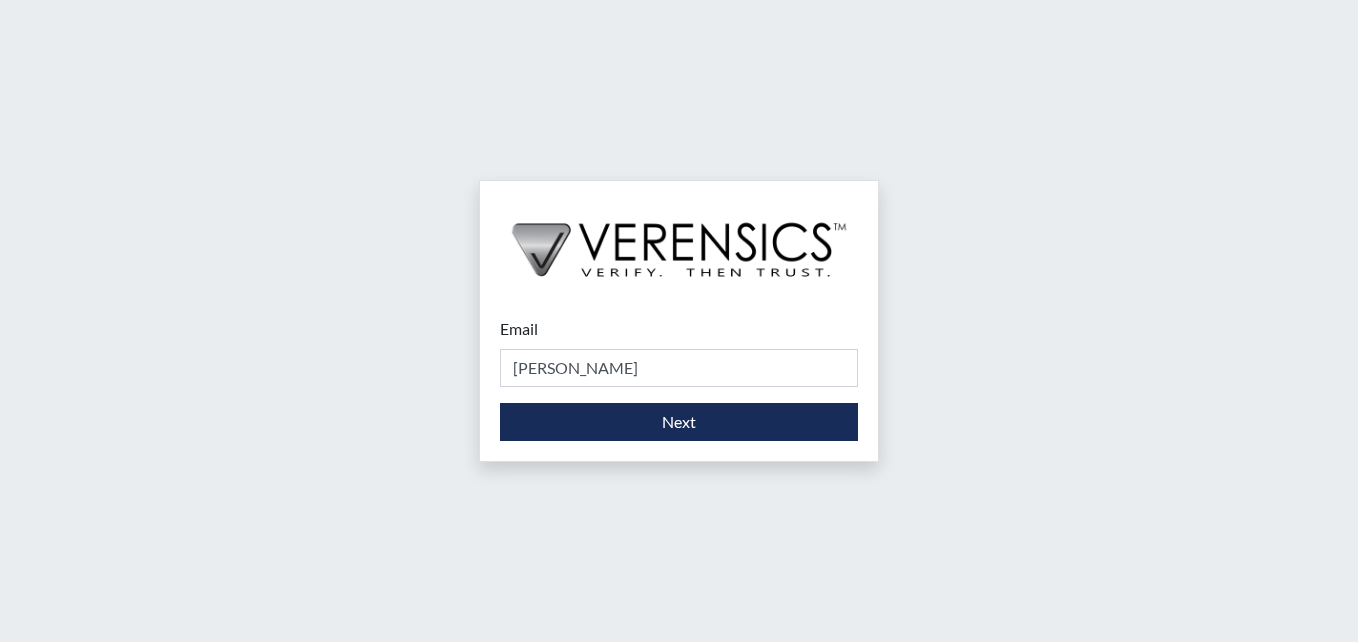 type on "[PERSON_NAME][EMAIL_ADDRESS][PERSON_NAME][DOMAIN_NAME]" 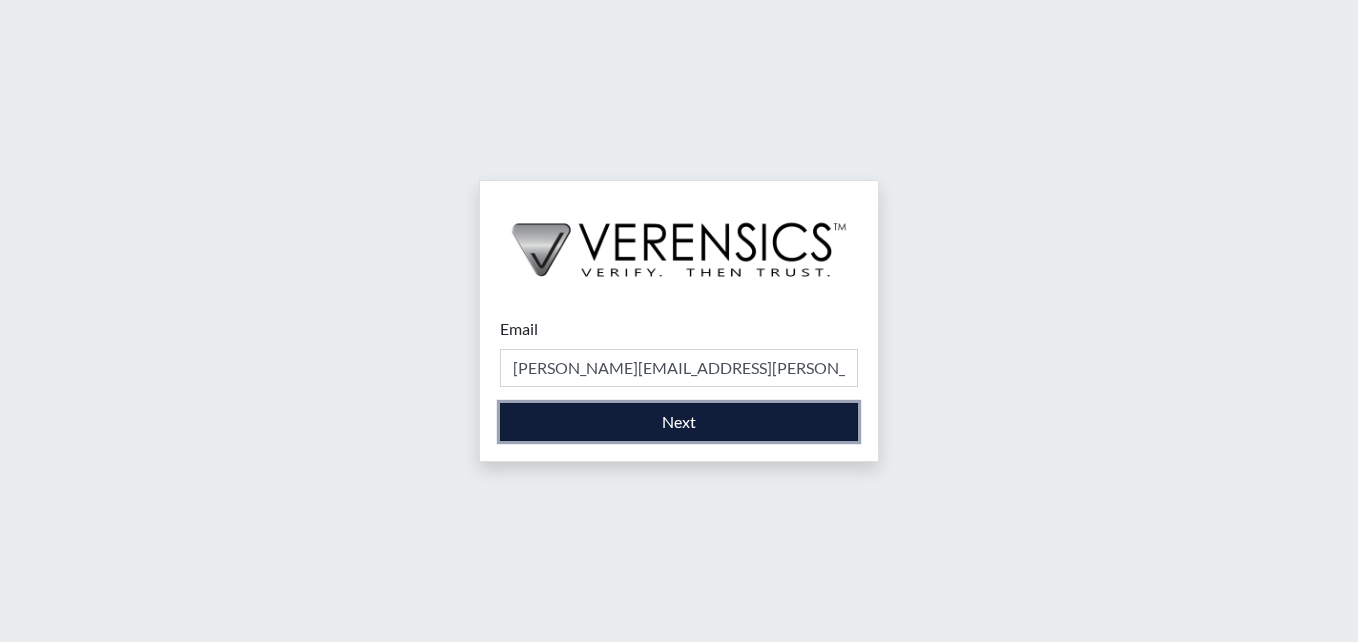 click on "Next" at bounding box center [679, 422] 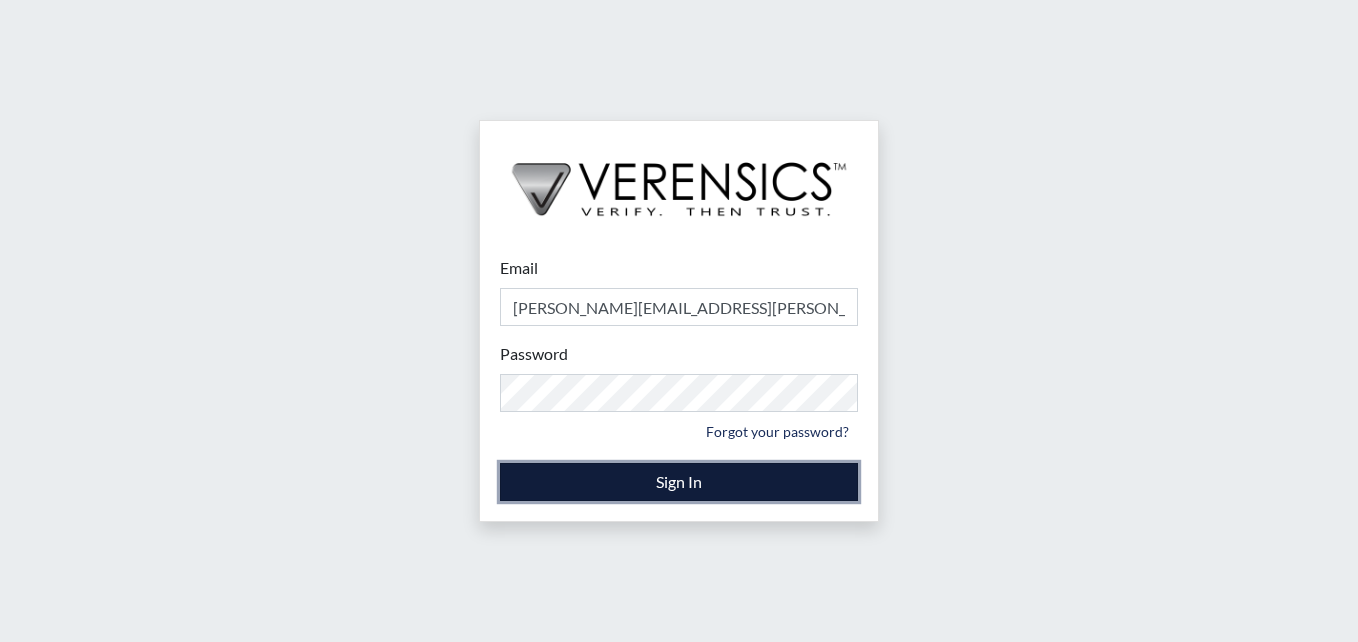 drag, startPoint x: 680, startPoint y: 472, endPoint x: 770, endPoint y: 477, distance: 90.13878 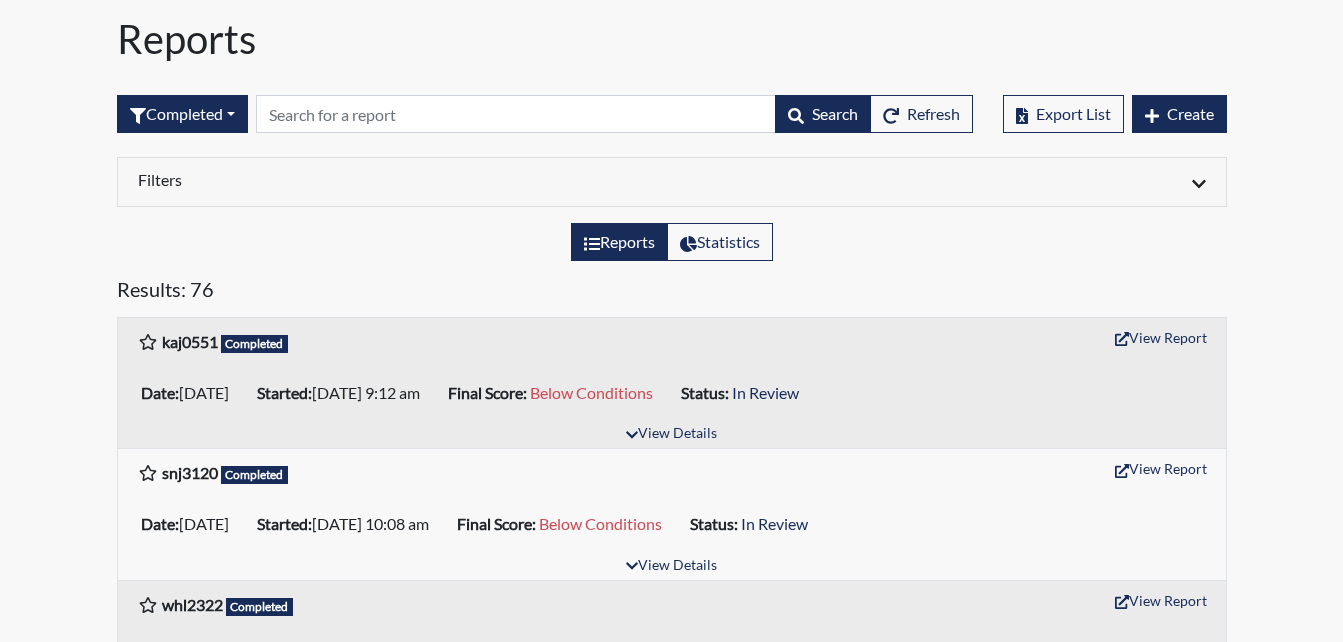 scroll, scrollTop: 100, scrollLeft: 0, axis: vertical 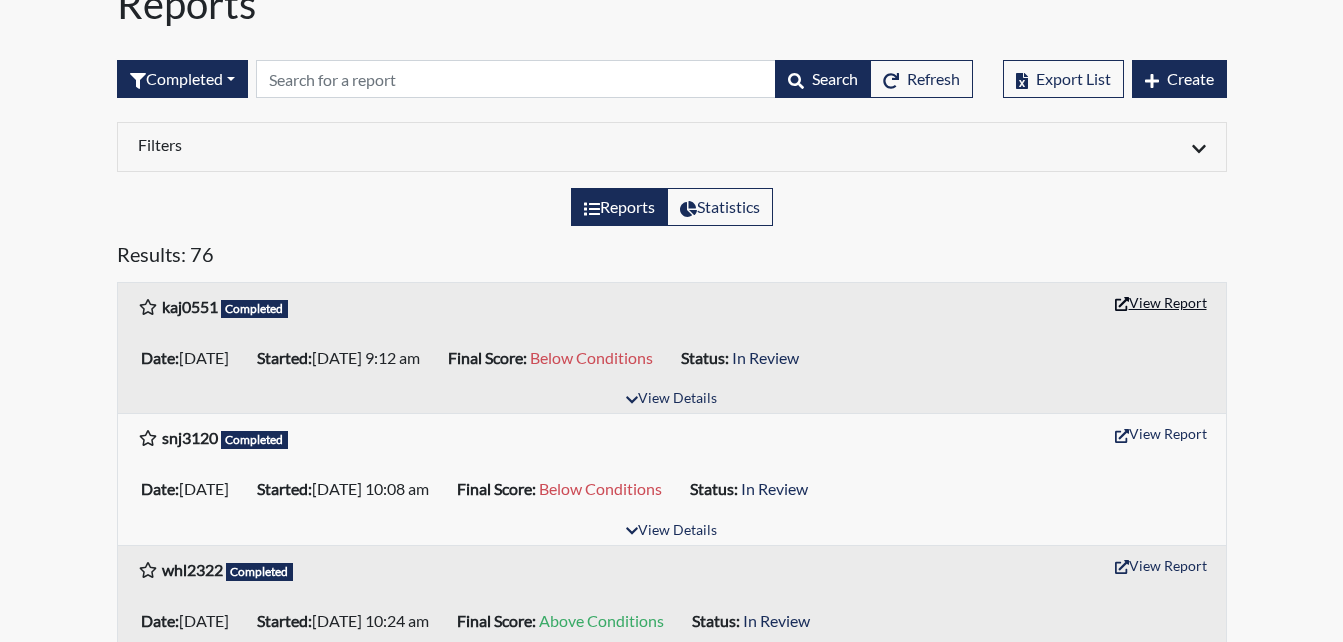 click on "View Report" at bounding box center [1161, 302] 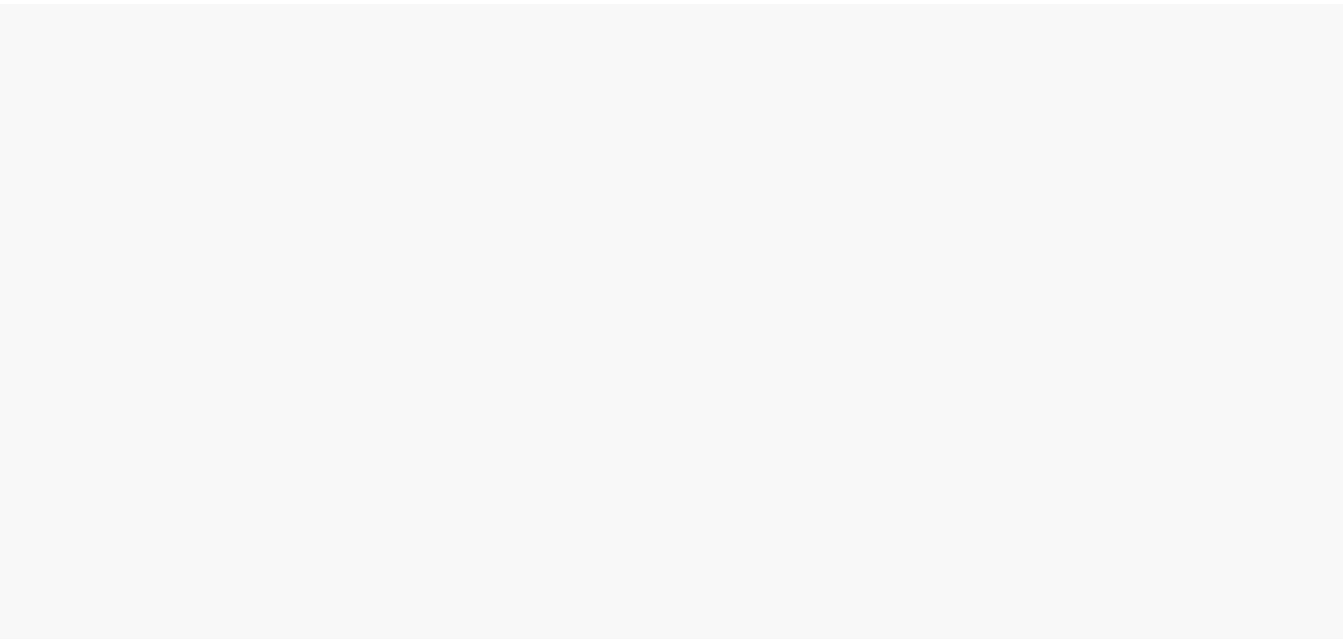 scroll, scrollTop: 0, scrollLeft: 0, axis: both 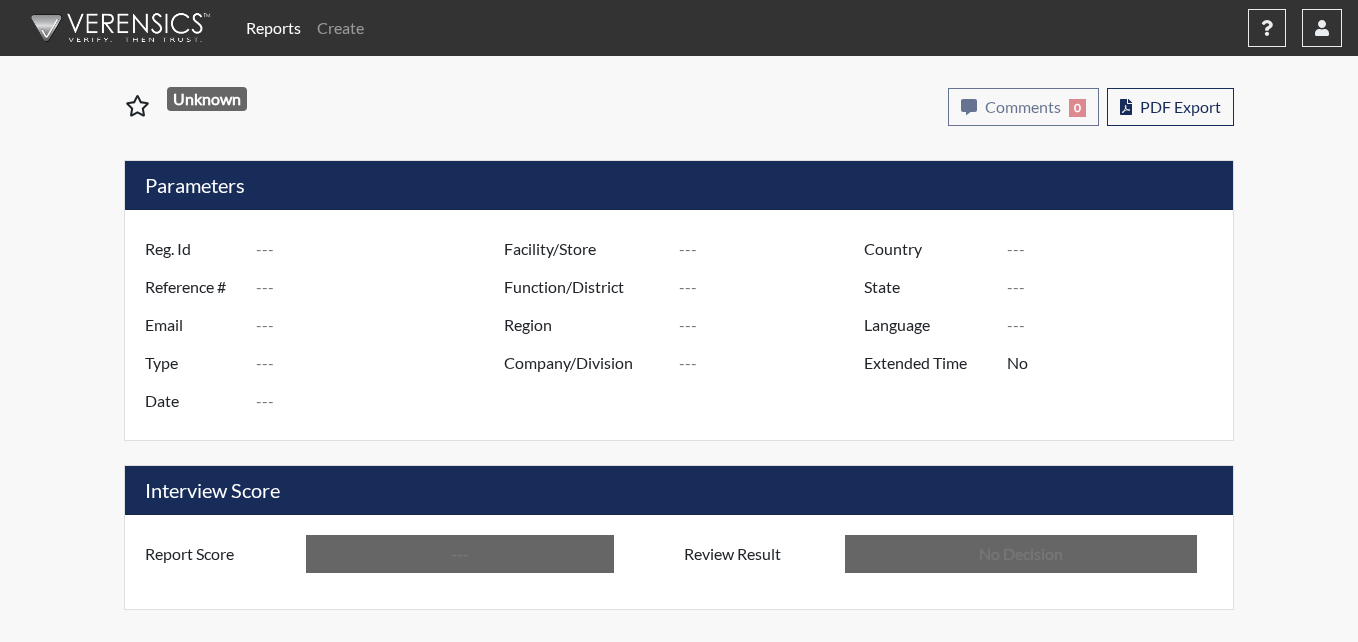 type on "kaj0551" 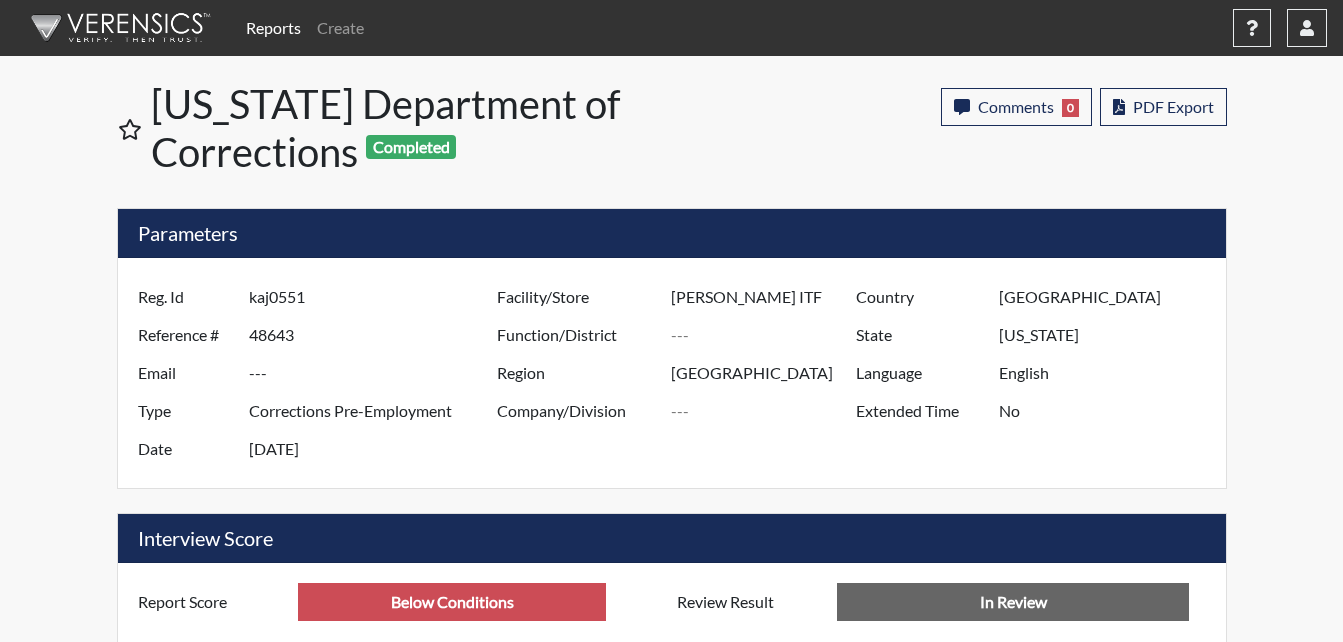 scroll, scrollTop: 999668, scrollLeft: 999169, axis: both 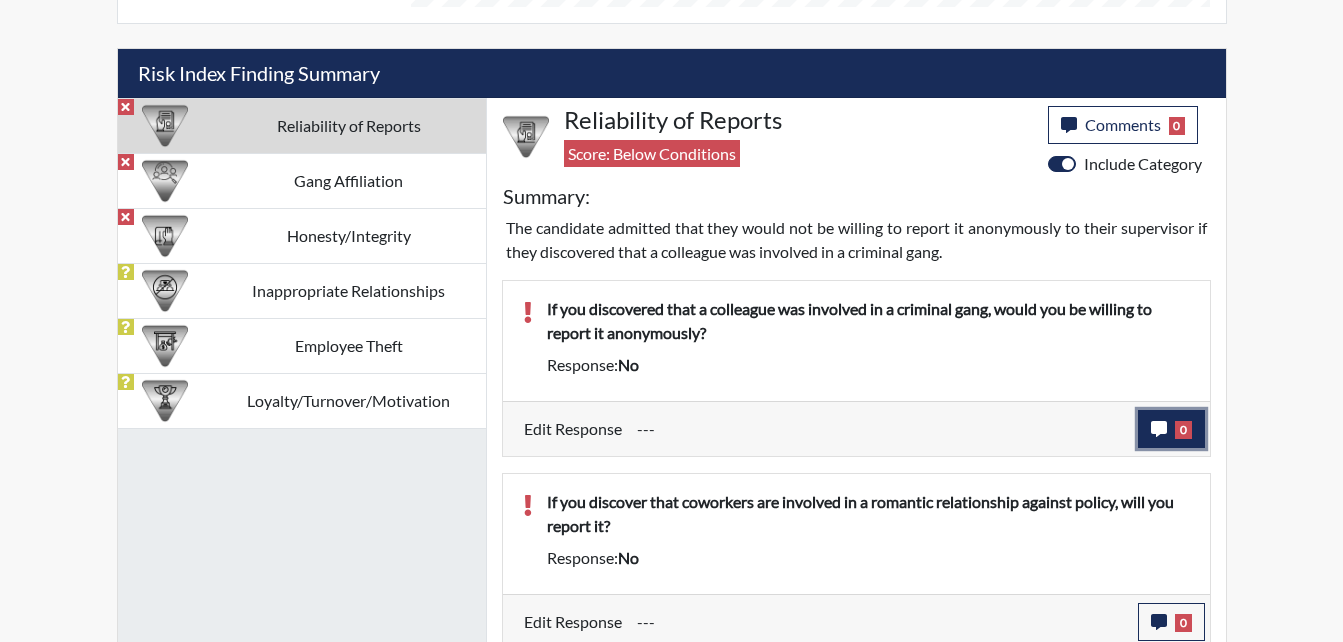 click 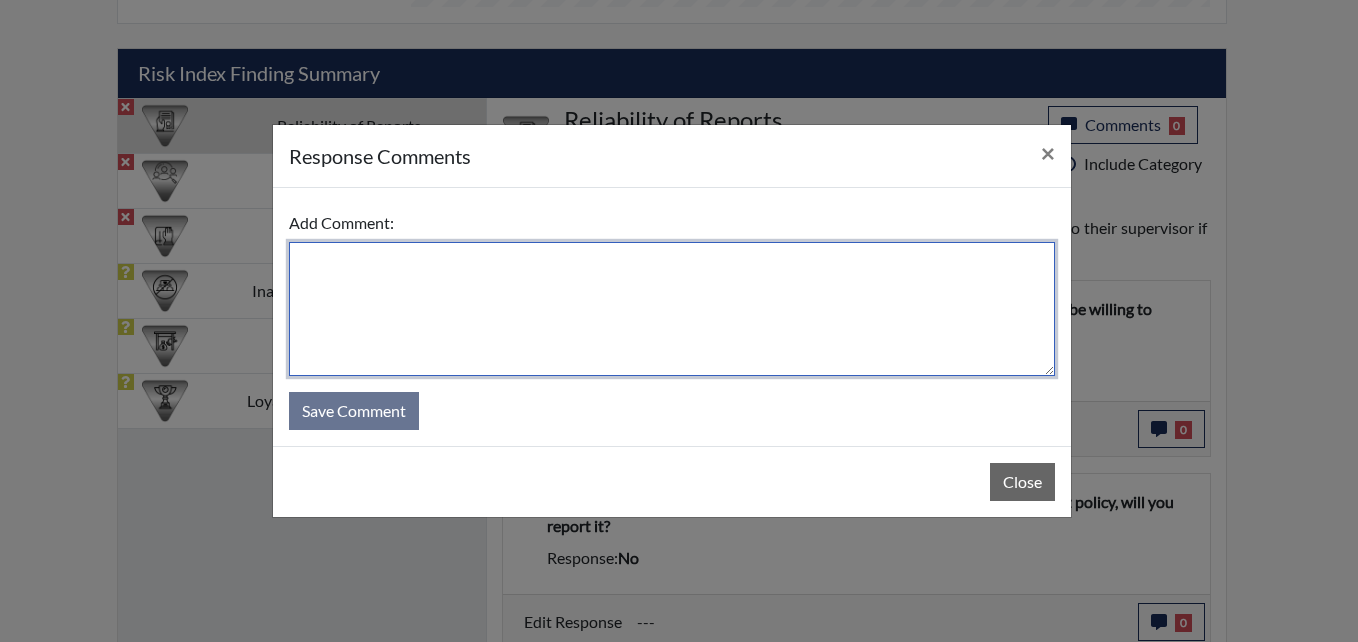 click at bounding box center (672, 309) 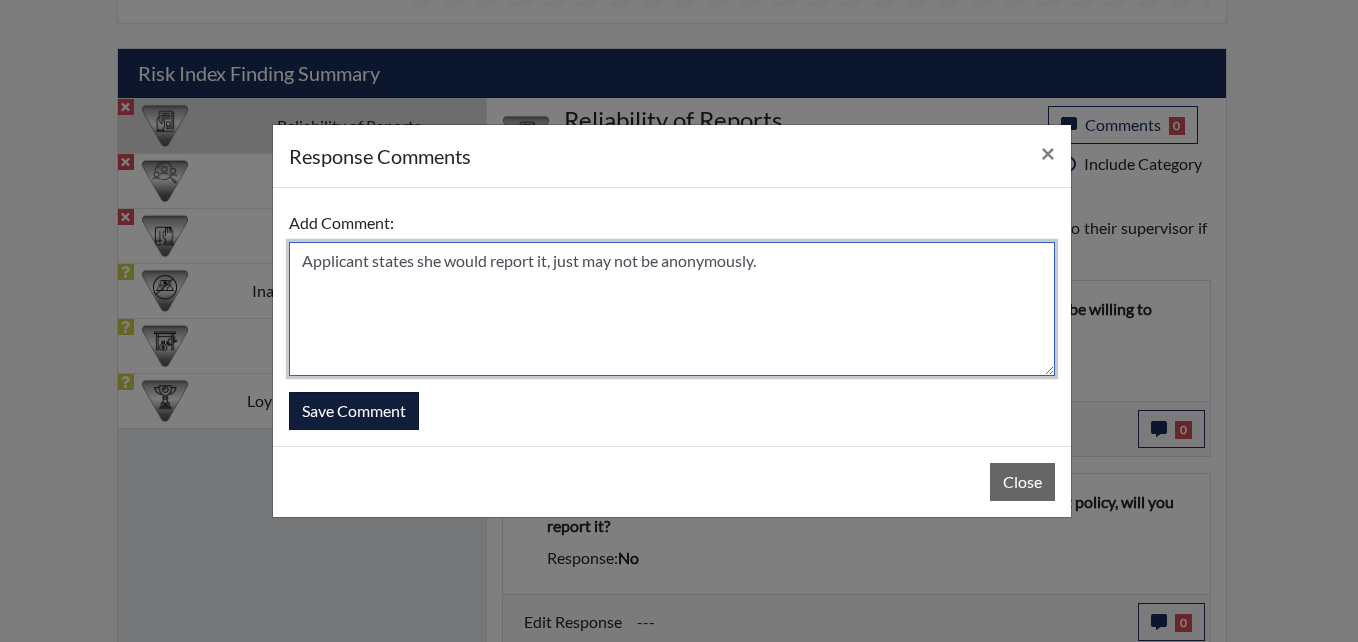 type on "Applicant states she would report it, just may not be anonymously." 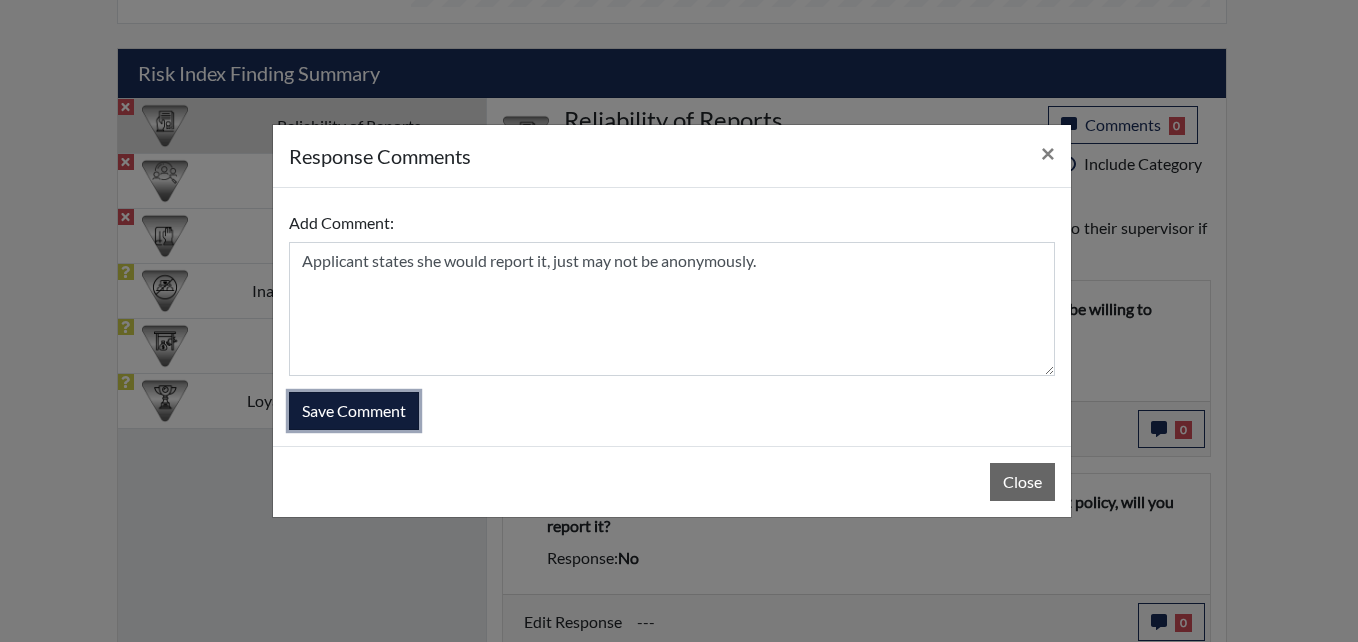 click on "Save Comment" at bounding box center (354, 411) 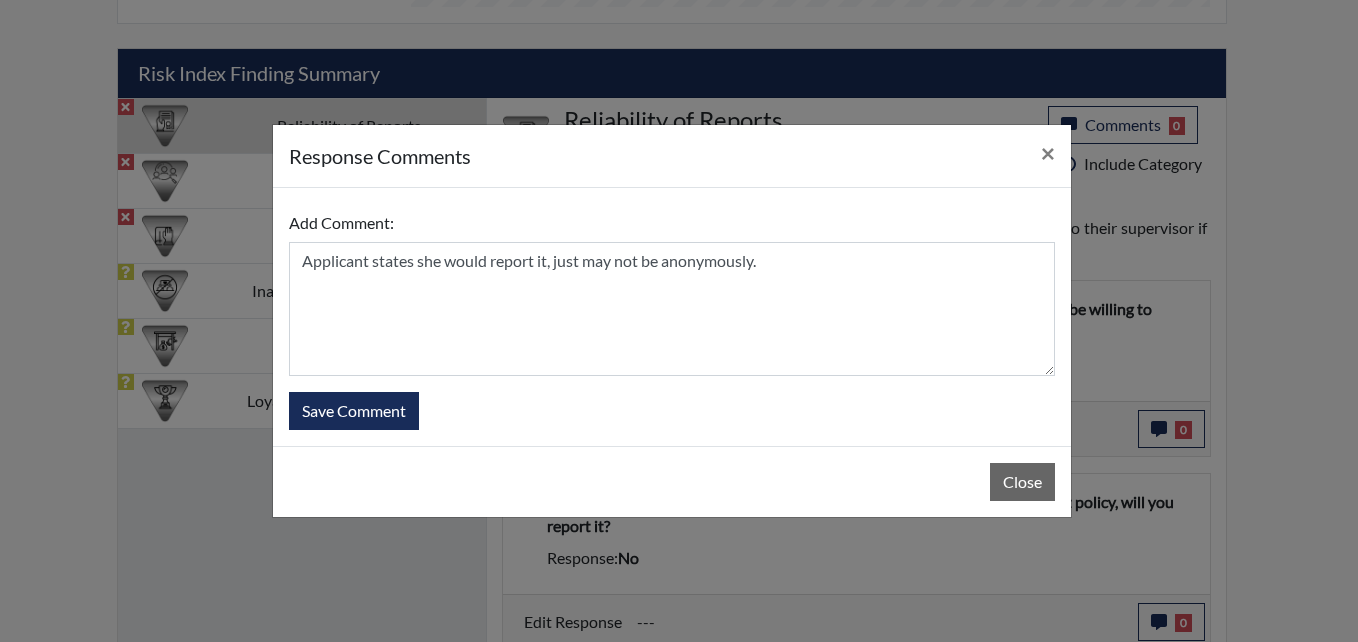 type 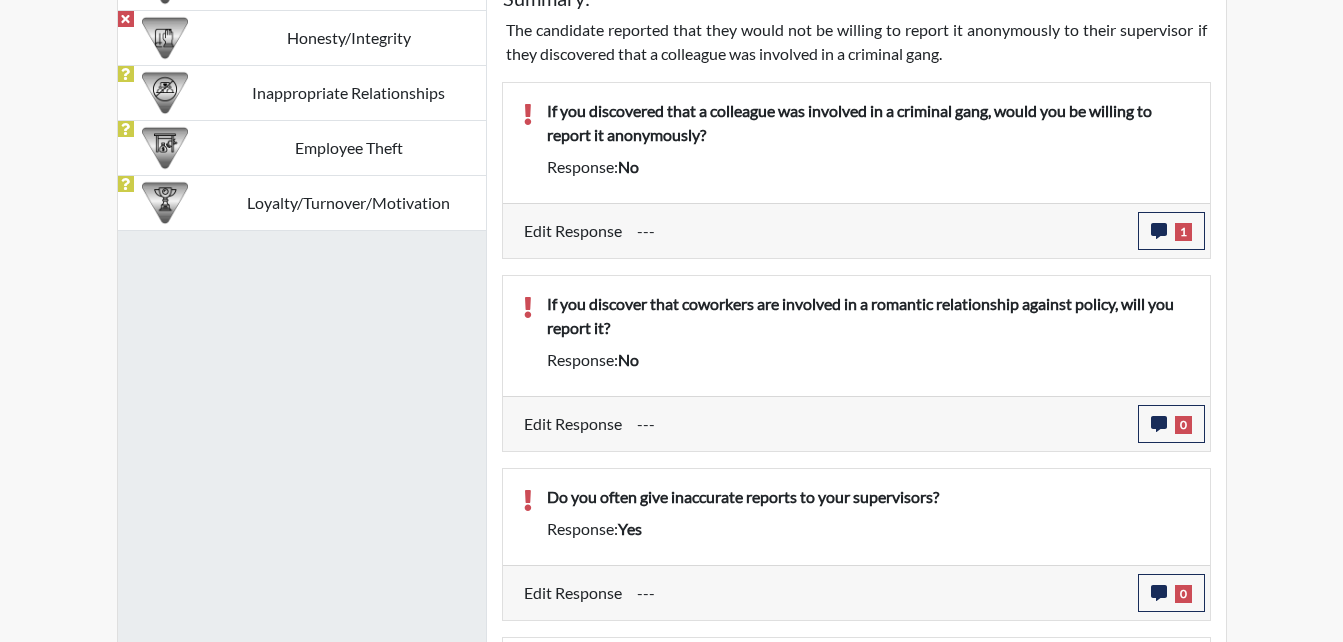 scroll, scrollTop: 1362, scrollLeft: 0, axis: vertical 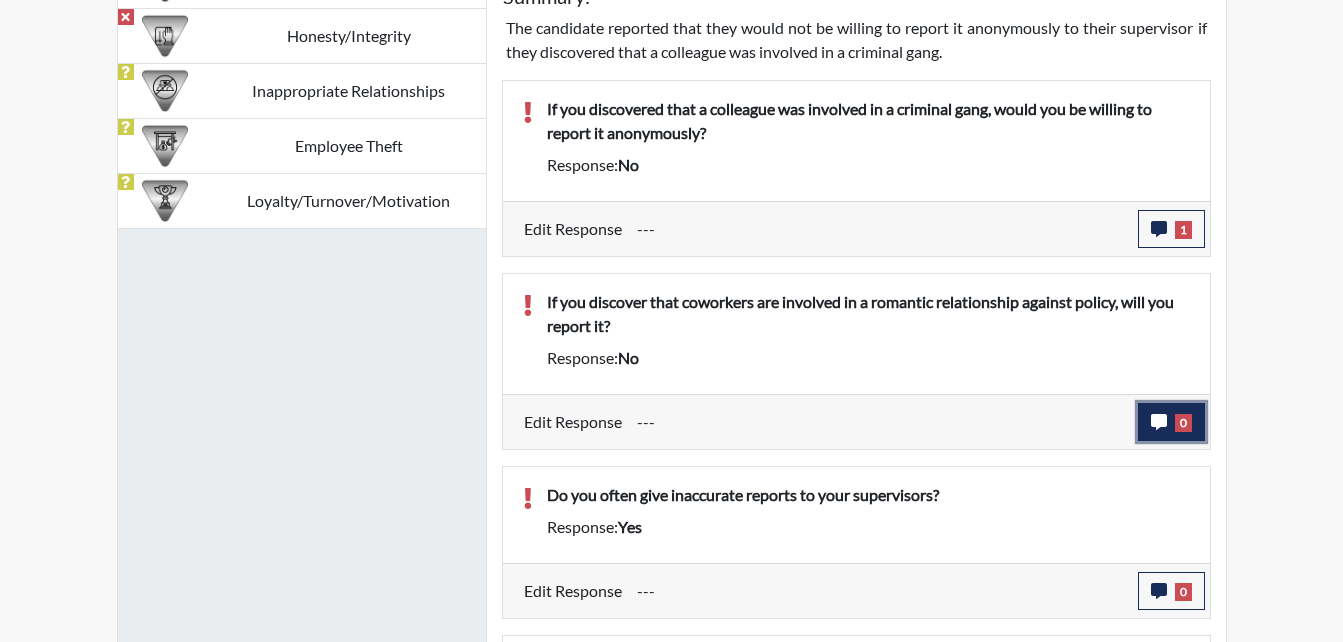 click 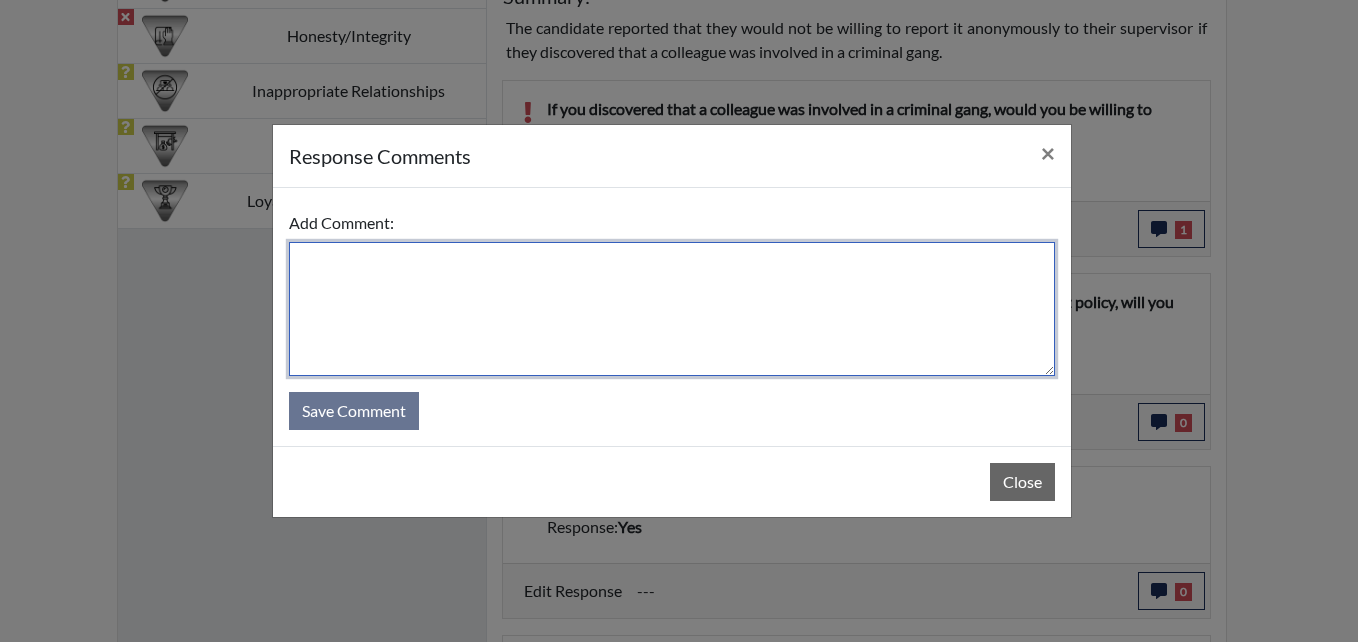 click at bounding box center (672, 309) 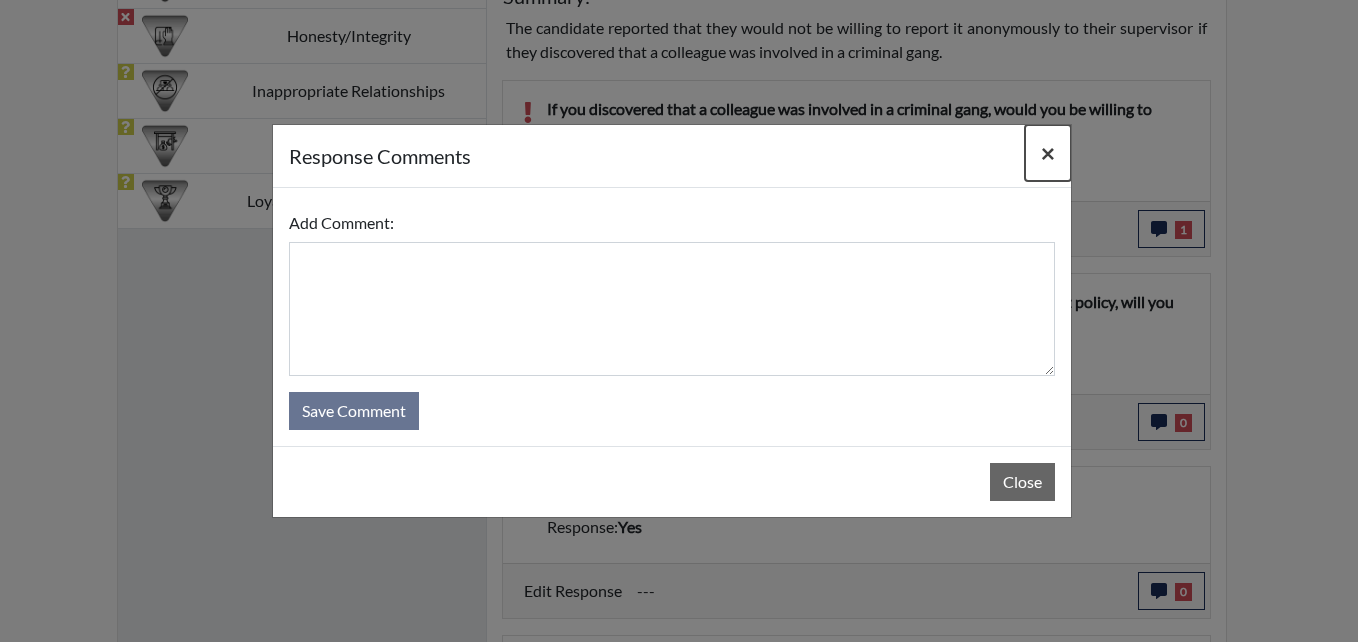 click on "×" at bounding box center (1048, 152) 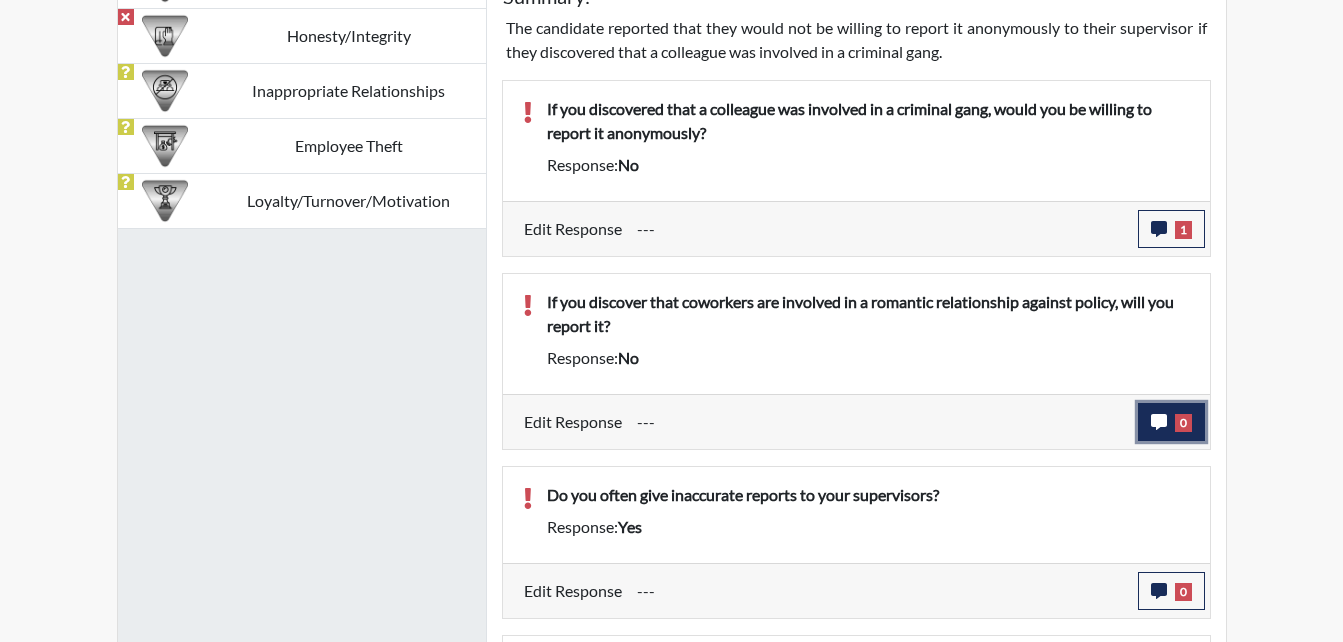 click 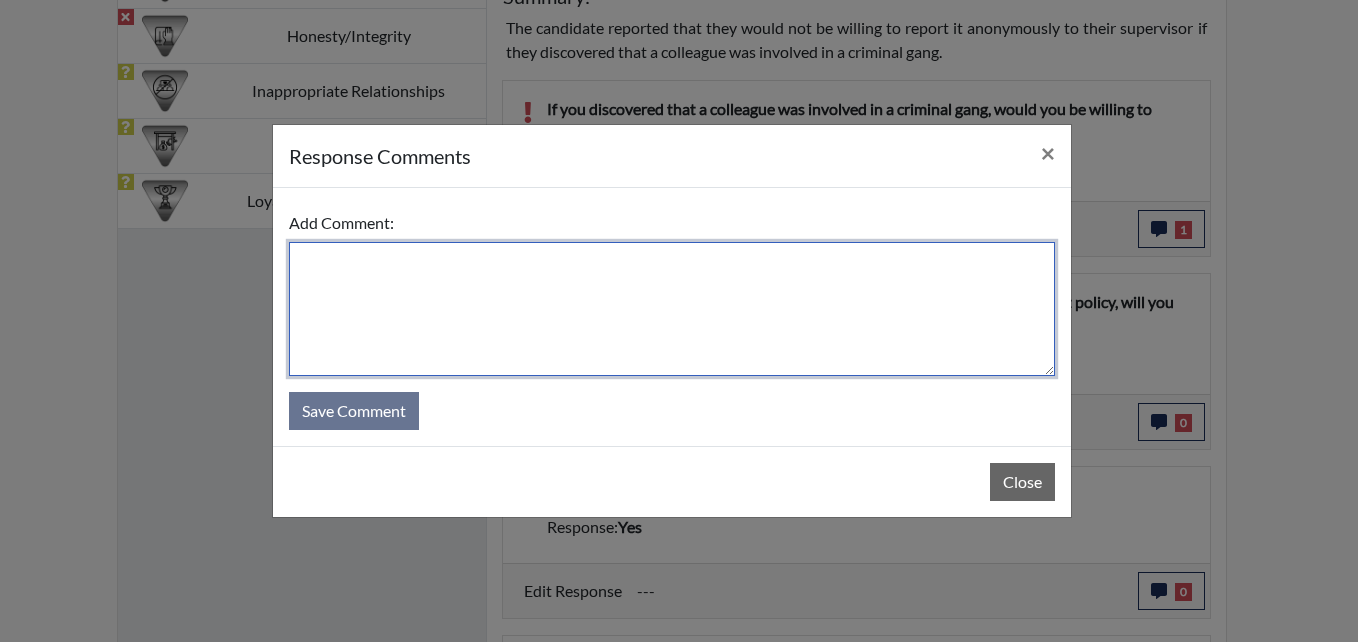 click at bounding box center [672, 309] 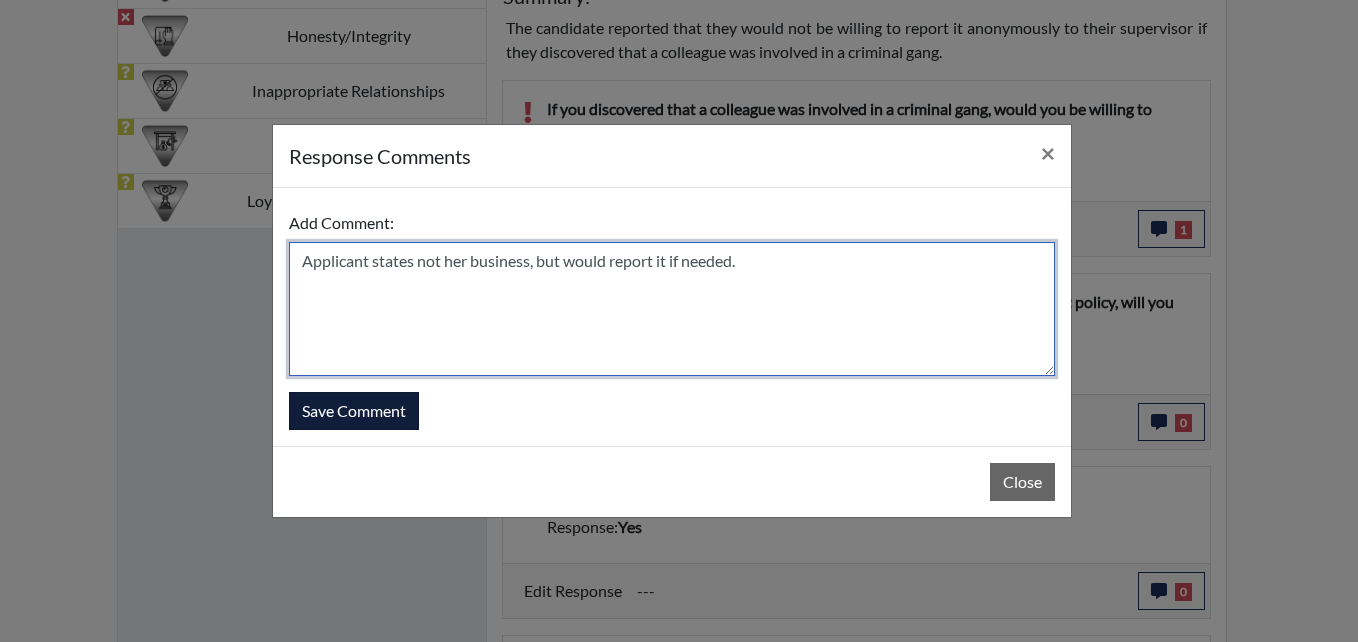 type on "Applicant states not her business, but would report it if needed." 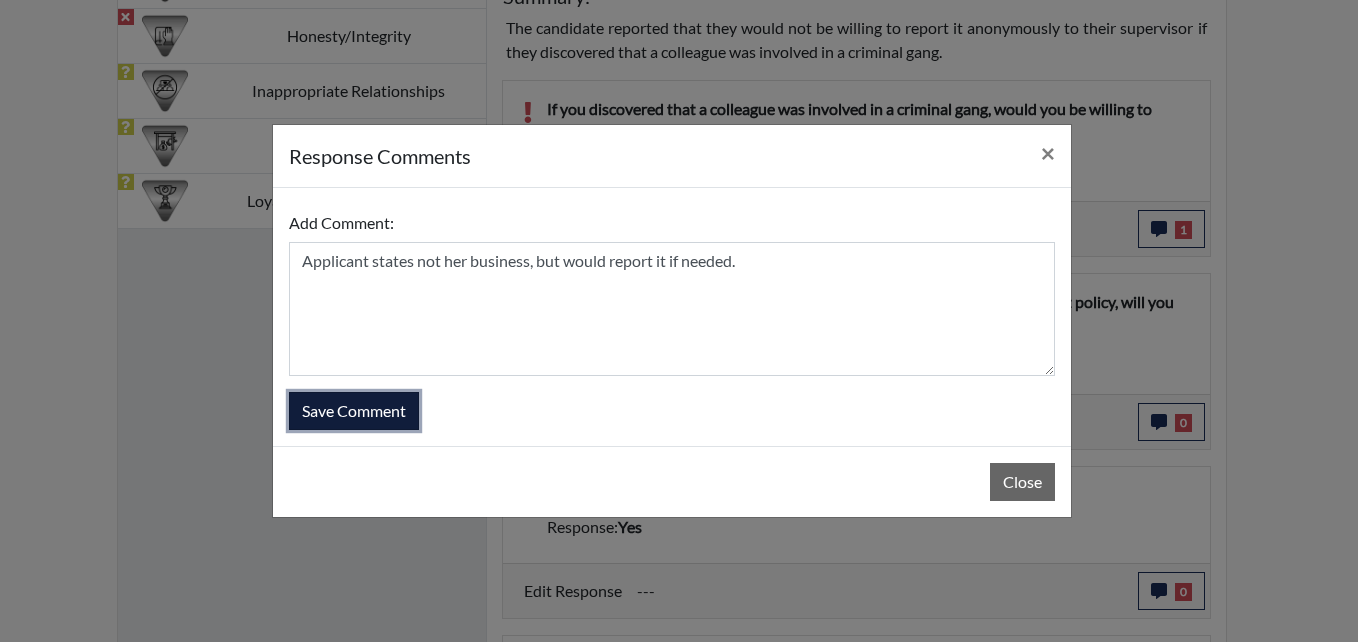 click on "Save Comment" at bounding box center [354, 411] 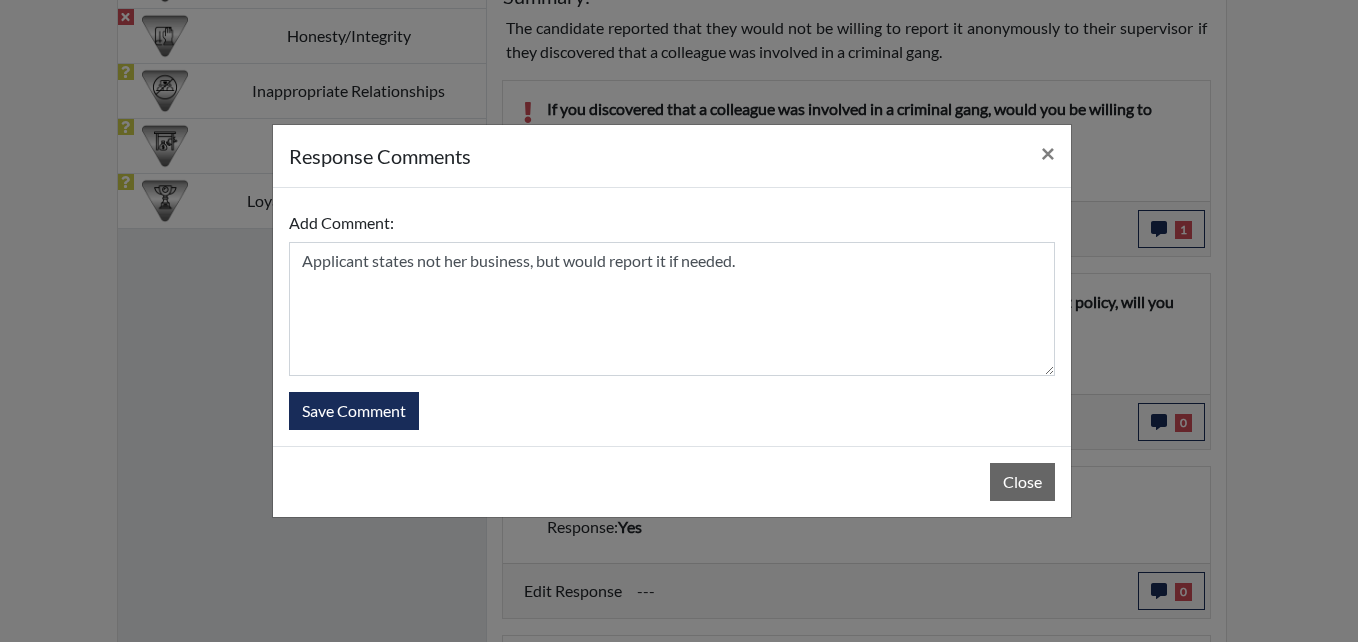 type 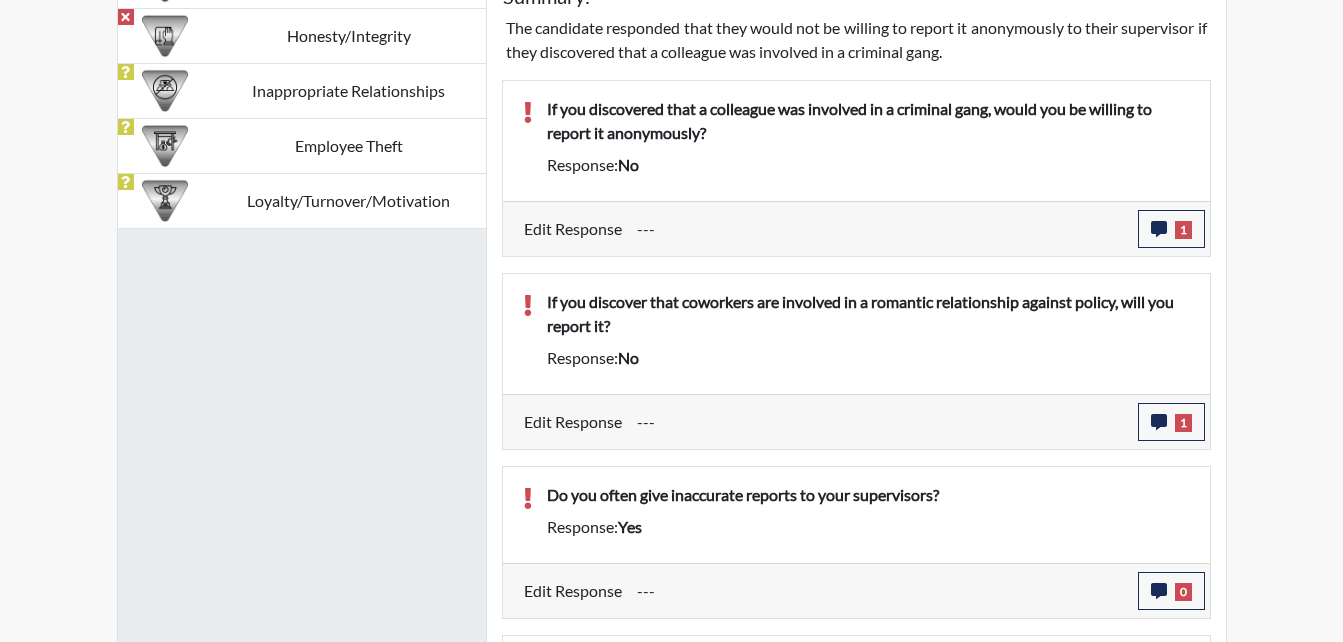 scroll, scrollTop: 999668, scrollLeft: 999169, axis: both 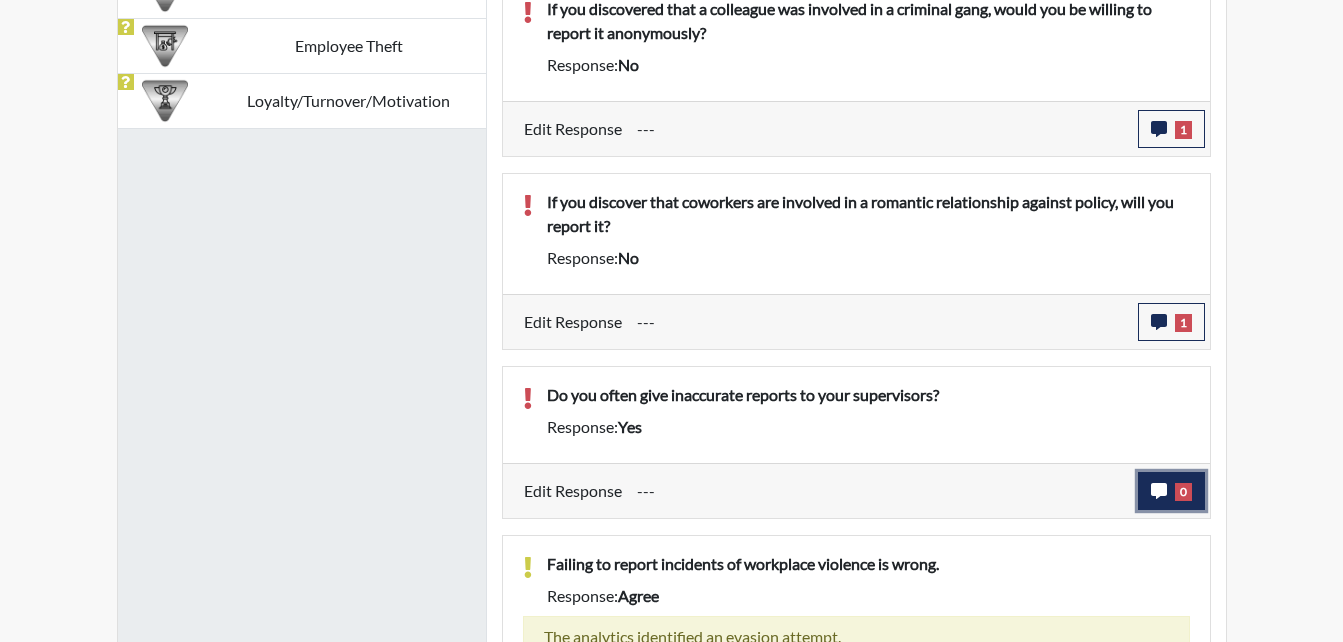click 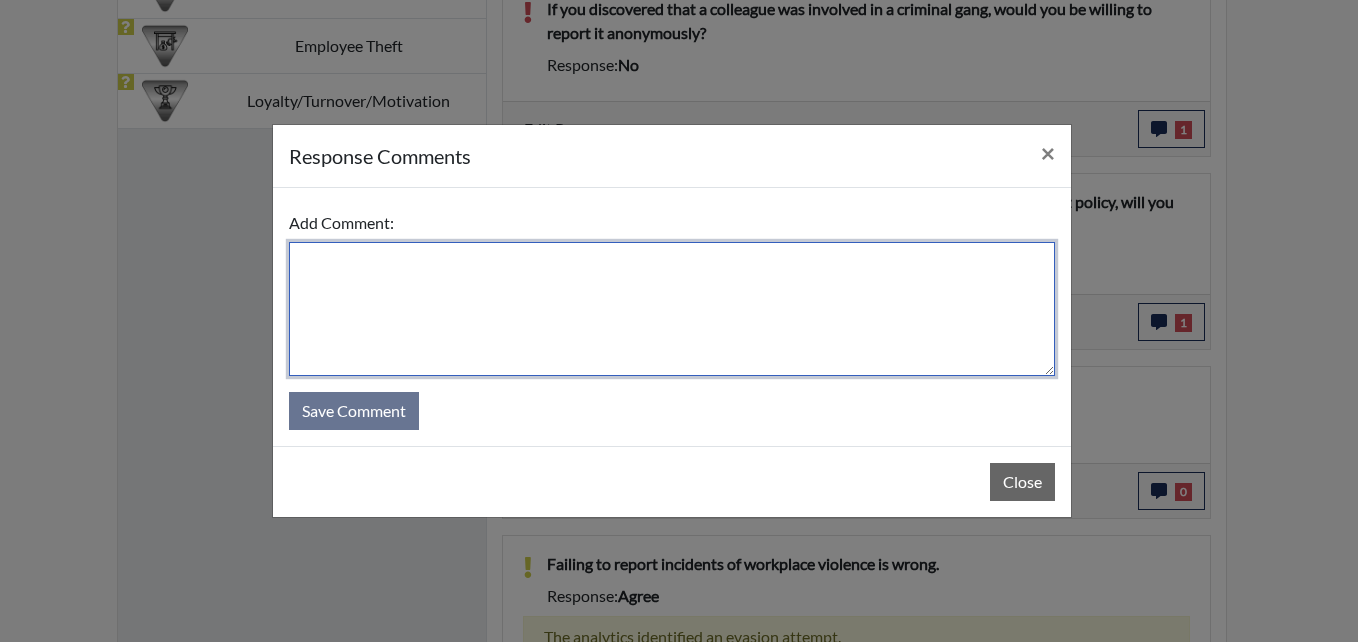 click at bounding box center (672, 309) 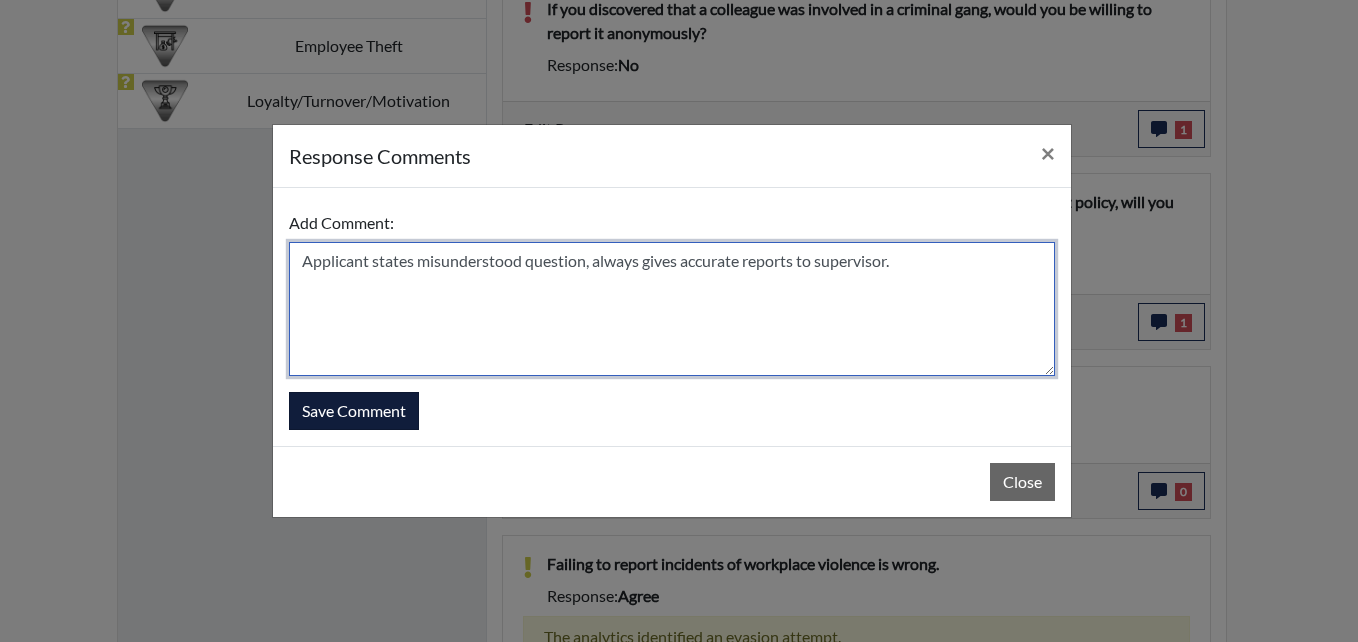 type on "Applicant states misunderstood question, always gives accurate reports to supervisor." 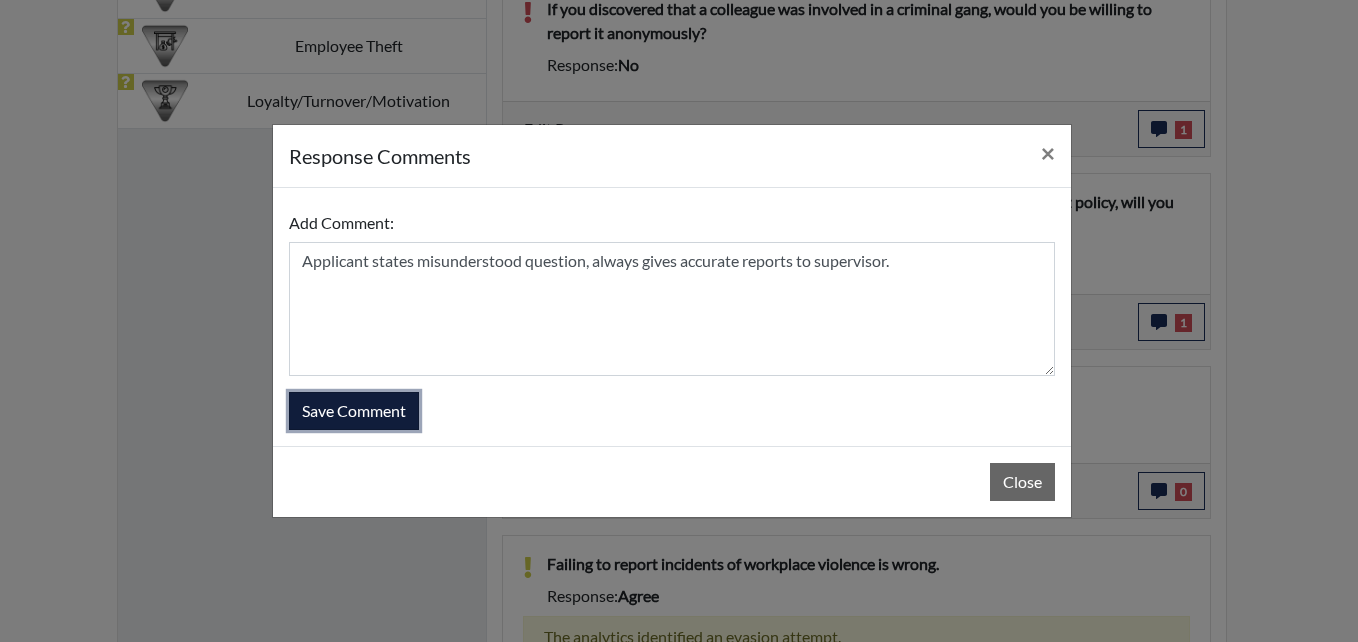click on "Save Comment" at bounding box center (354, 411) 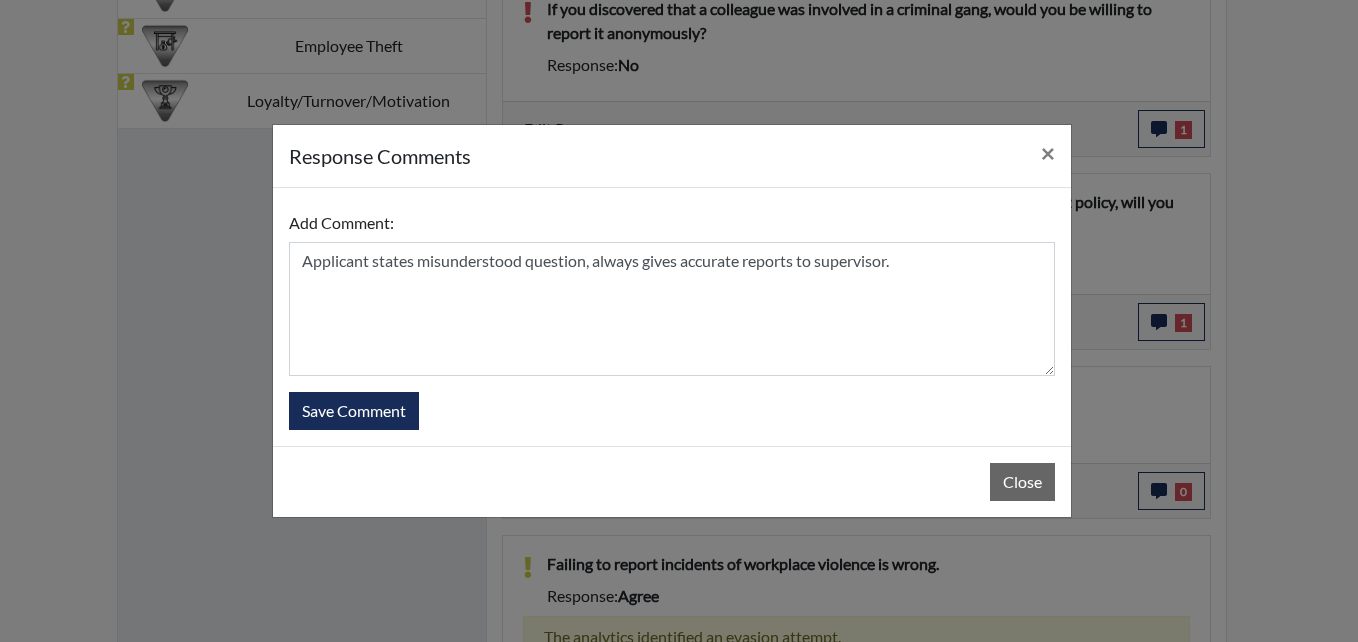 type 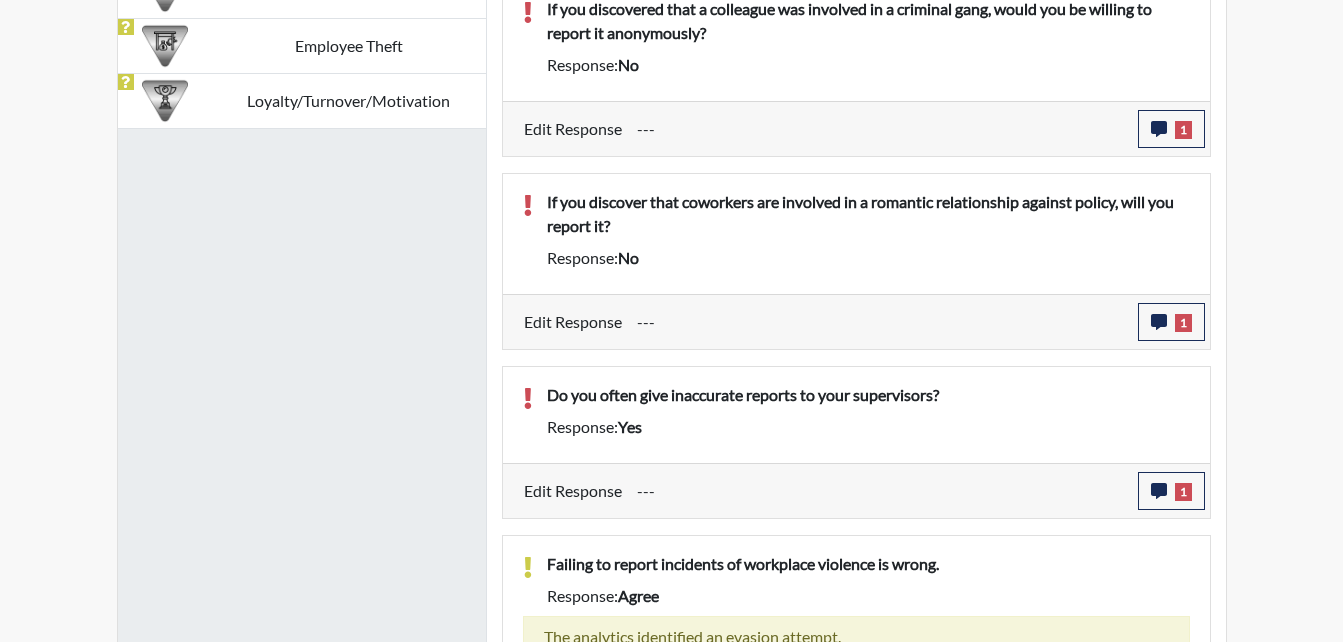 scroll, scrollTop: 999668, scrollLeft: 999169, axis: both 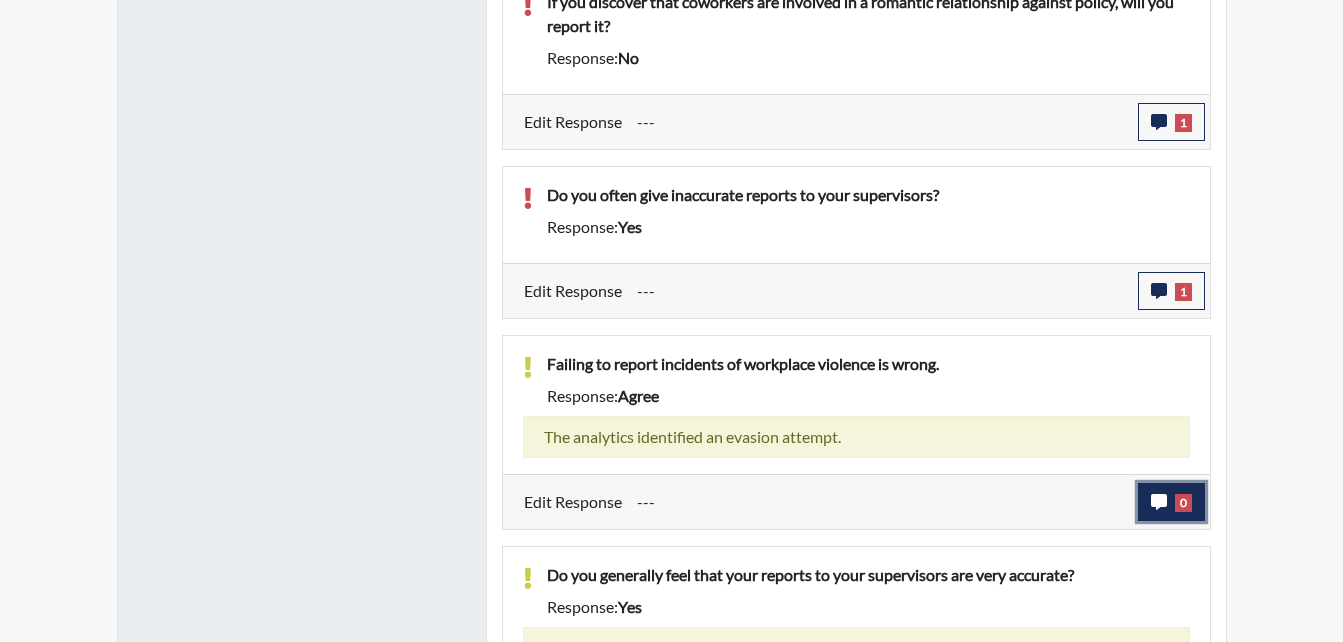 click 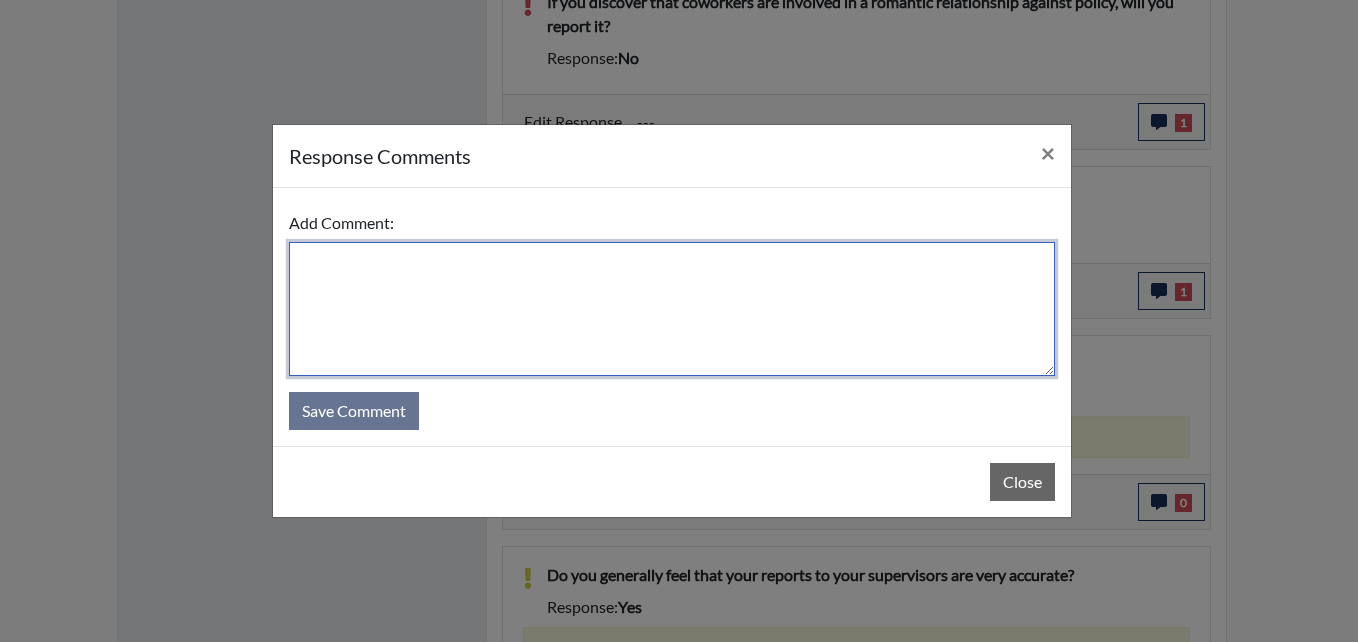 click at bounding box center [672, 309] 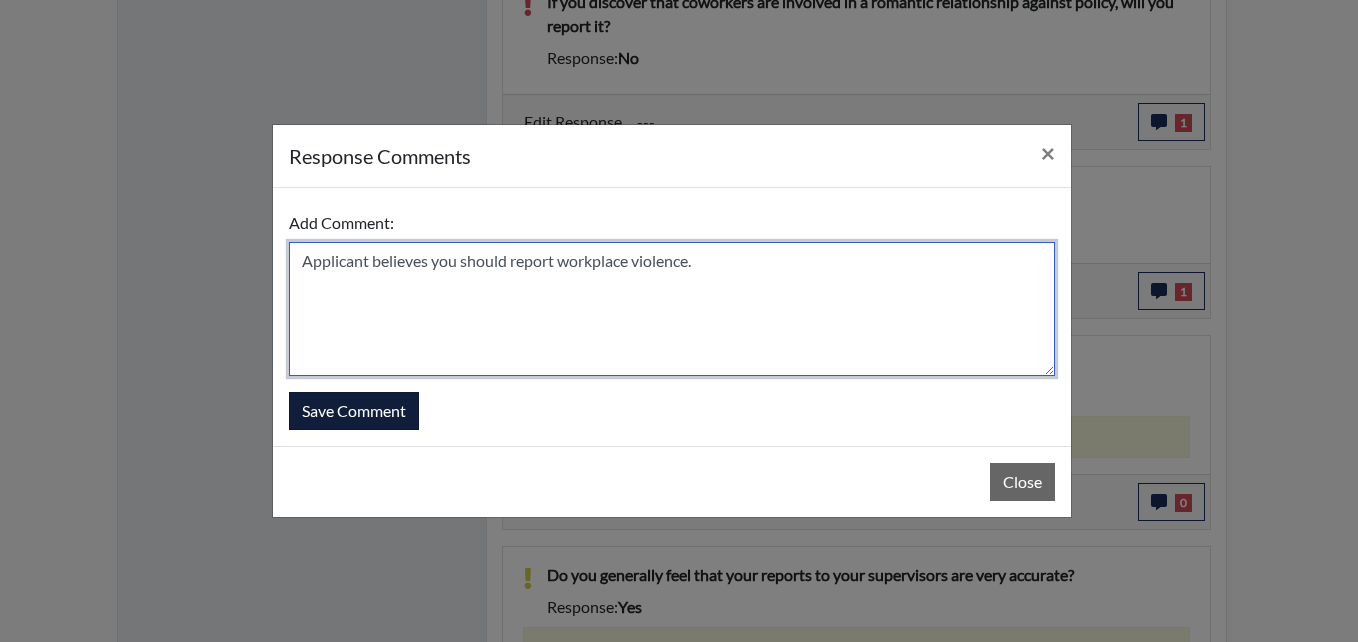 type on "Applicant believes you should report workplace violence." 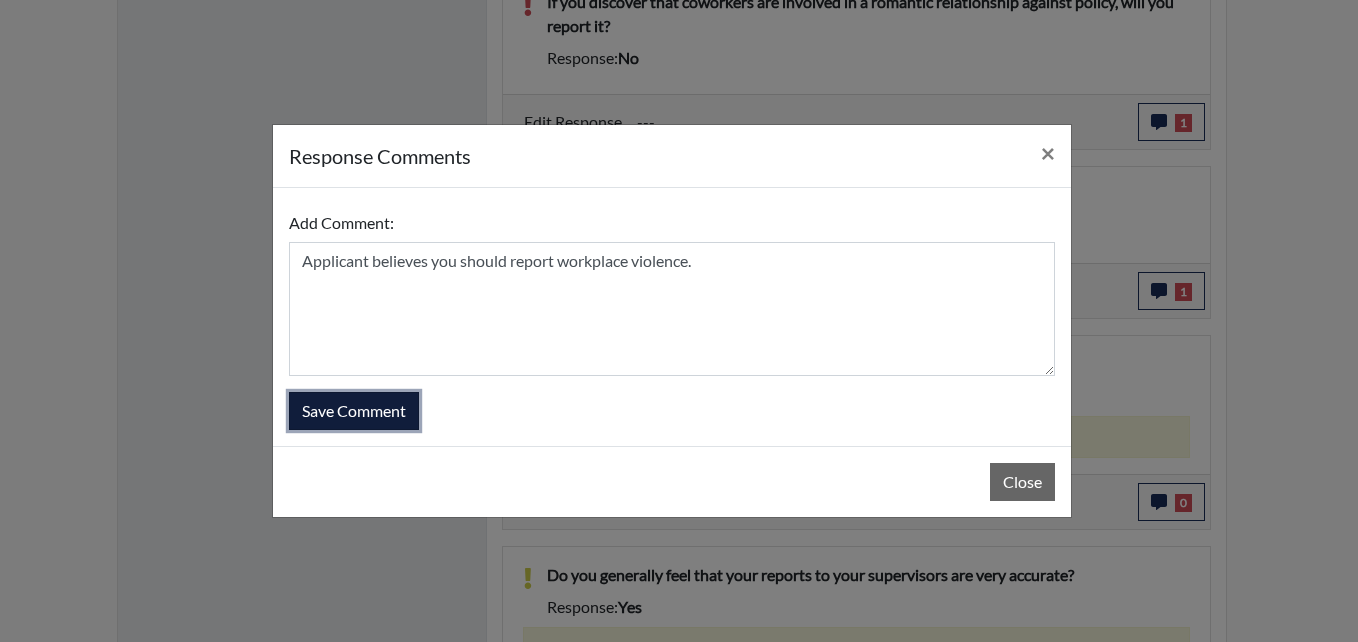 click on "Save Comment" at bounding box center [354, 411] 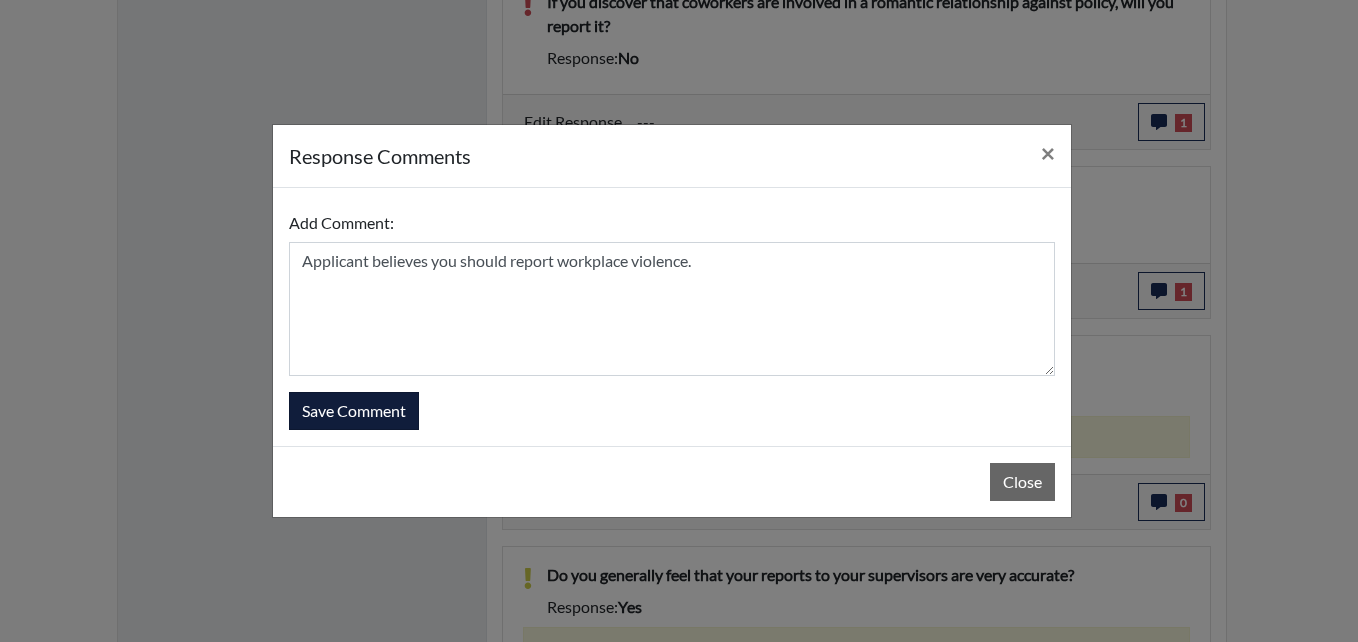 type 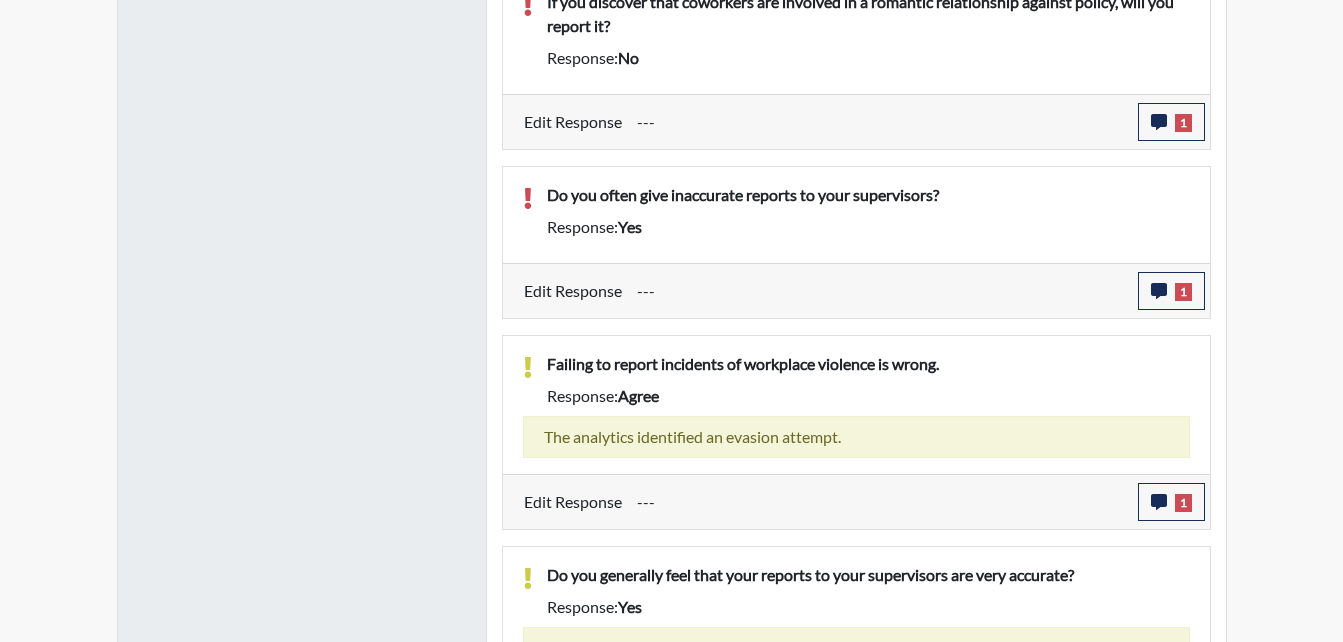 scroll, scrollTop: 1762, scrollLeft: 0, axis: vertical 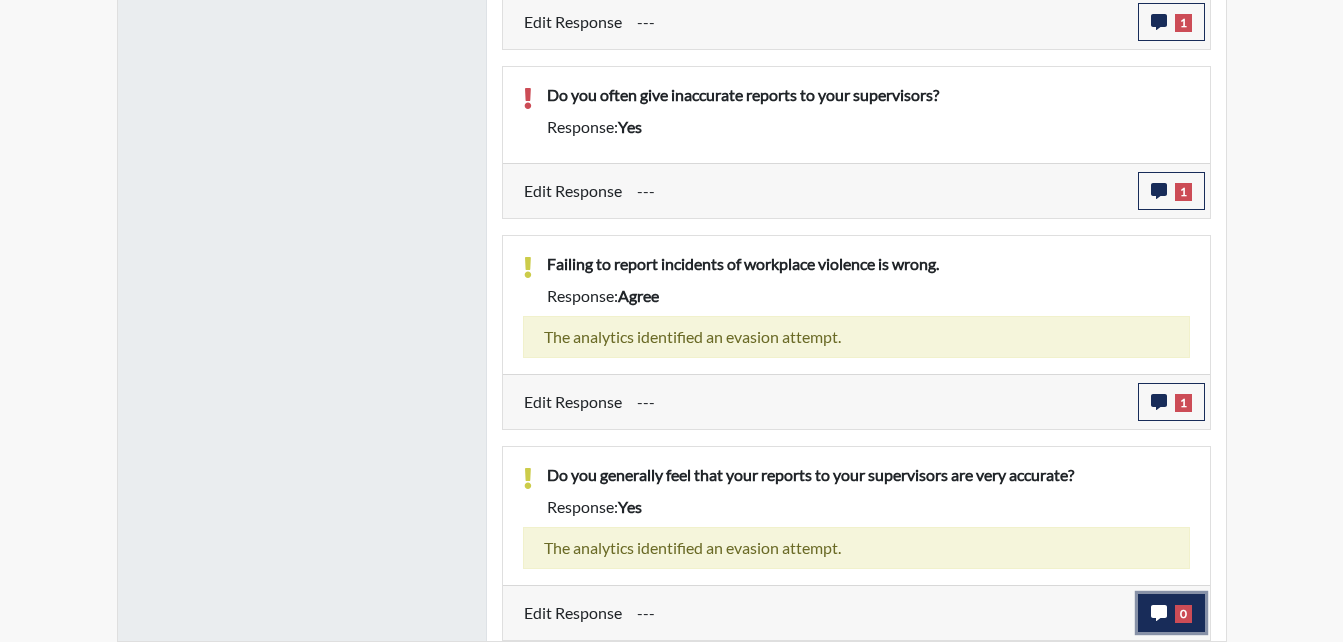 click on "0" at bounding box center [1171, 613] 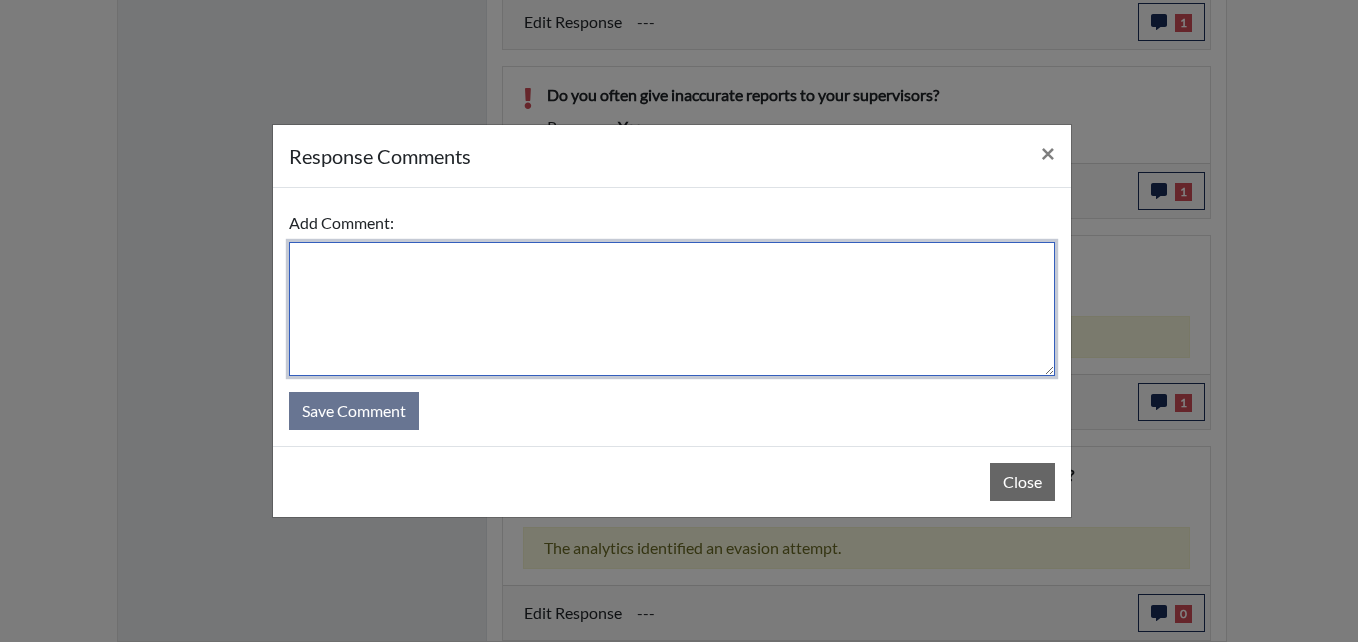 click at bounding box center [672, 309] 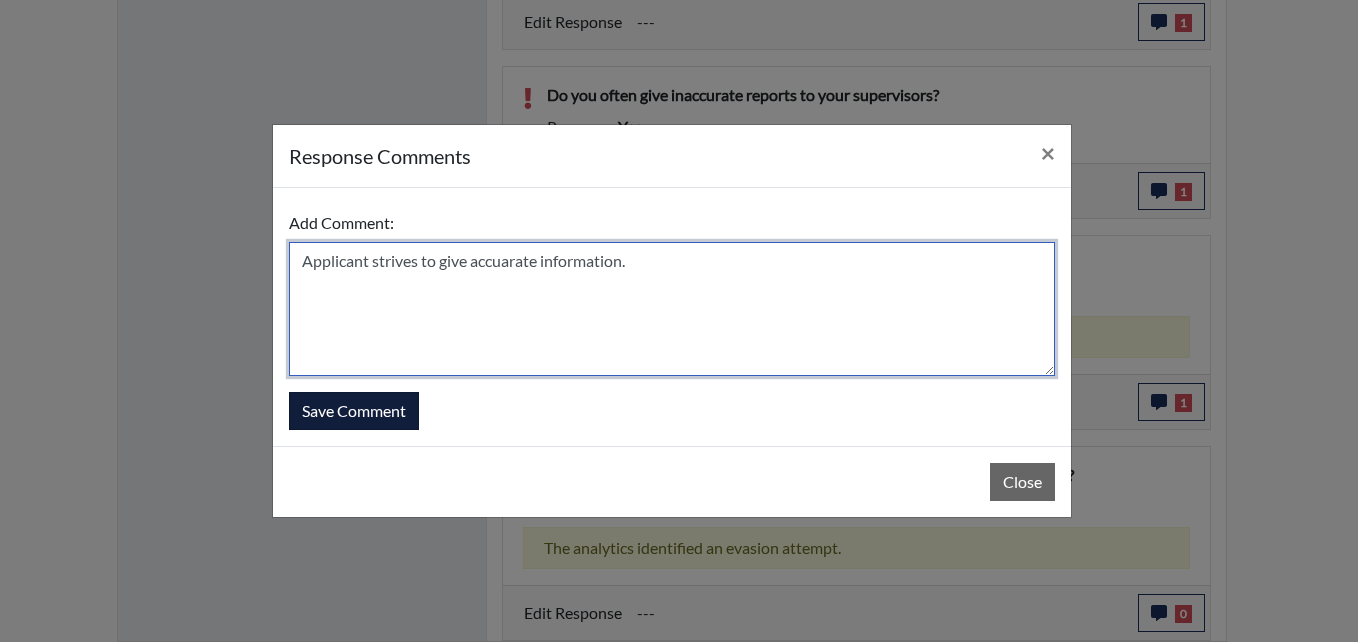 type on "Applicant strives to give accuarate information." 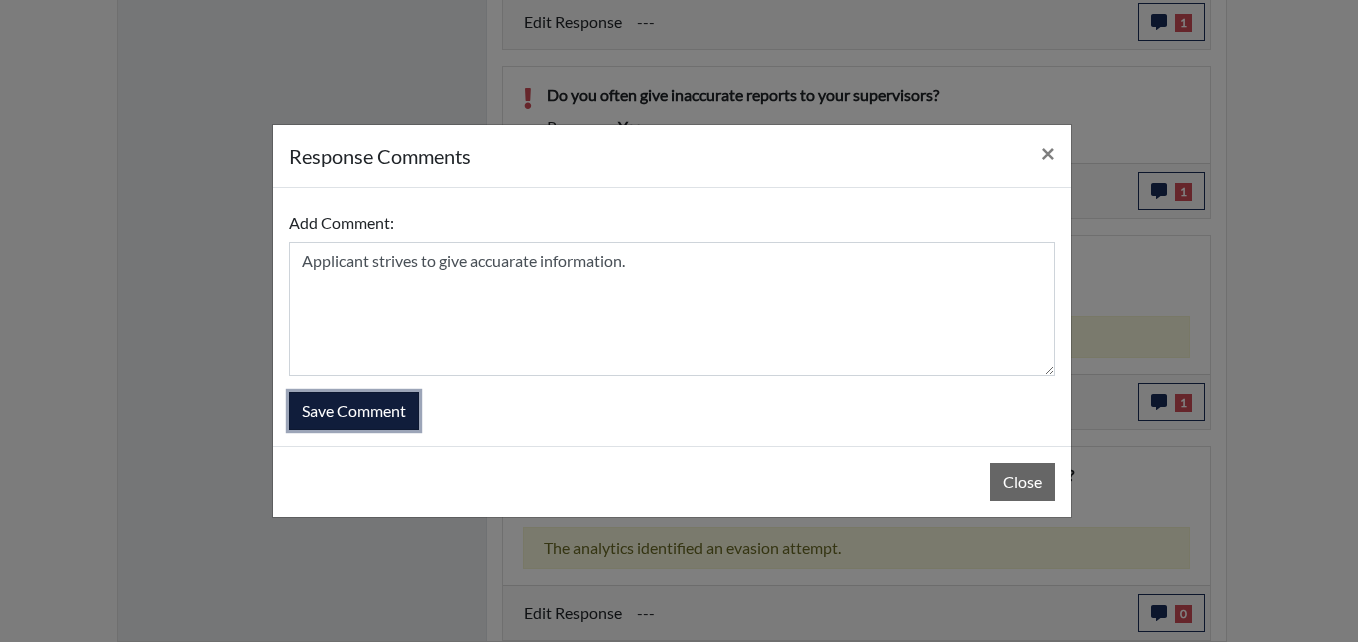 click on "Save Comment" at bounding box center (354, 411) 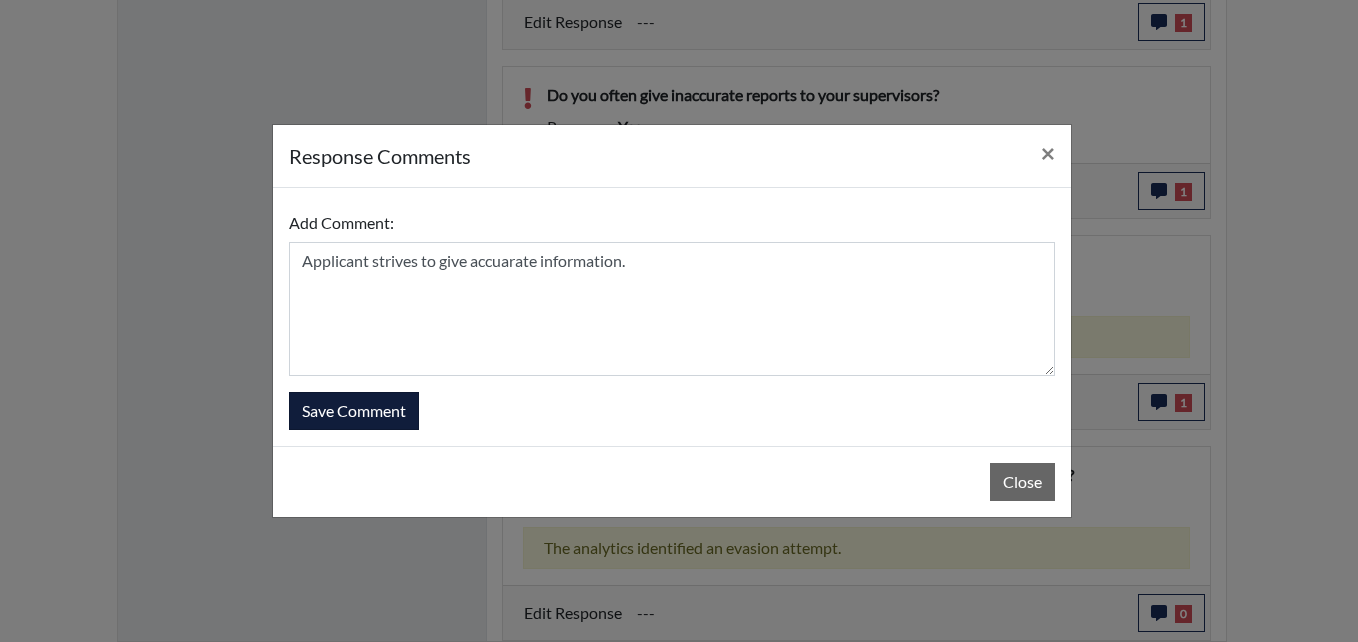 type 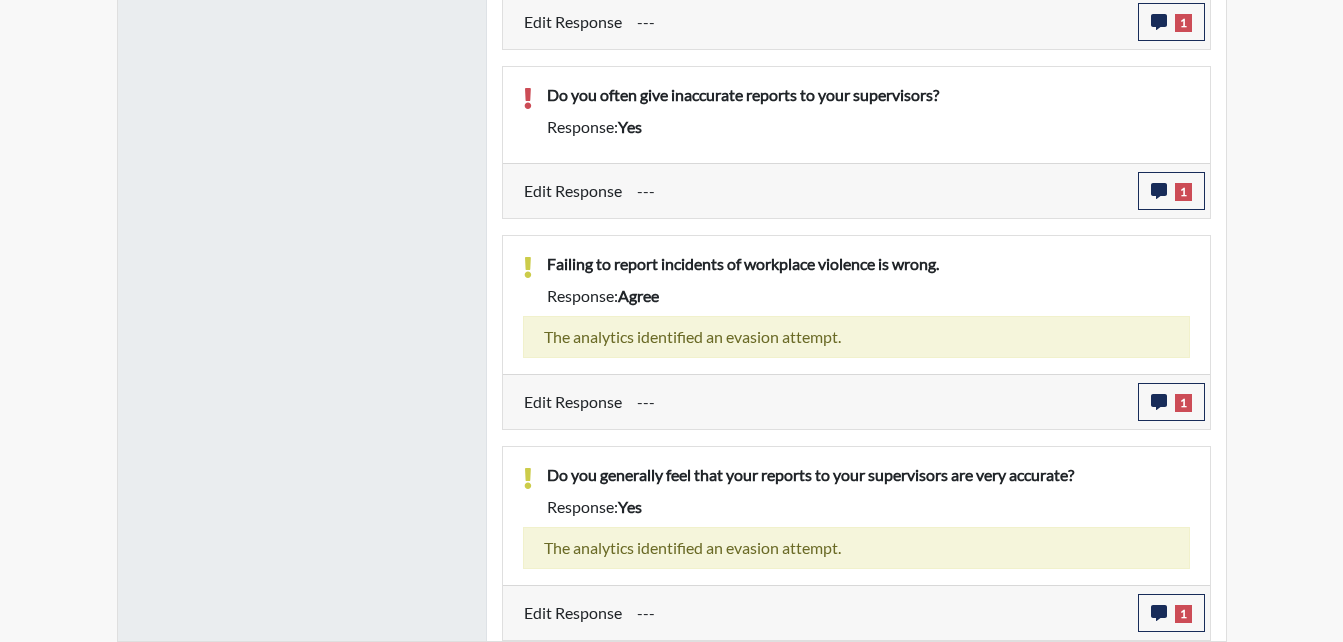 scroll, scrollTop: 999668, scrollLeft: 999169, axis: both 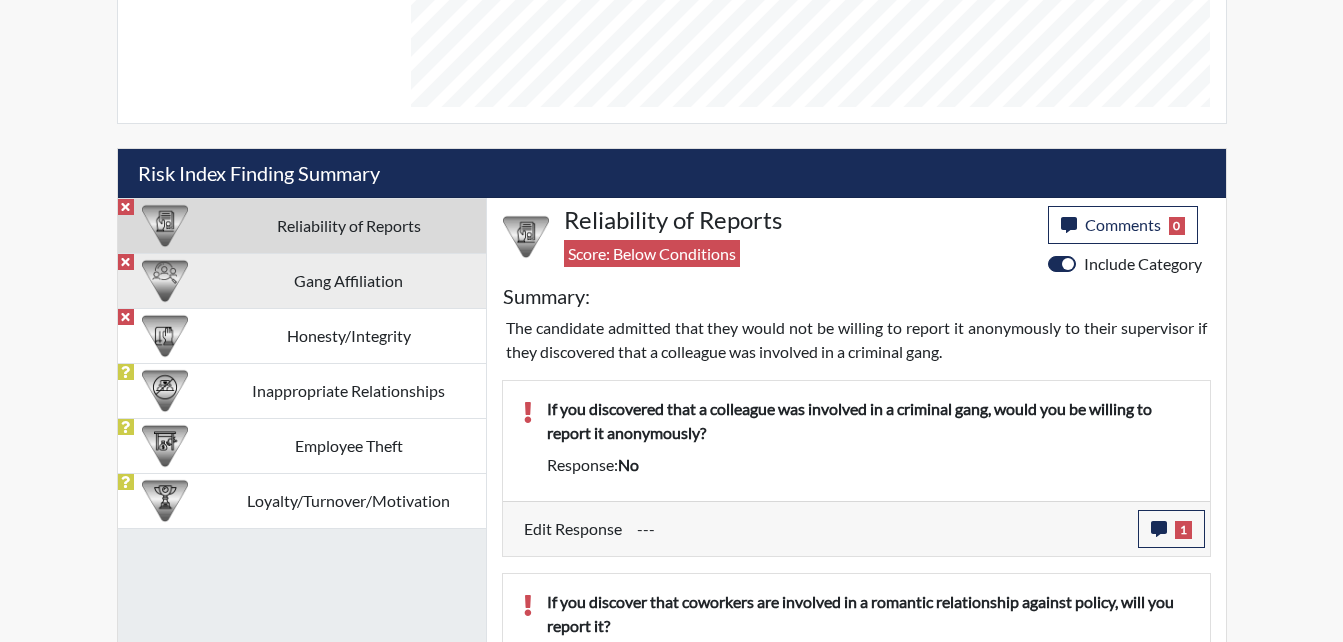 click on "Gang Affiliation" at bounding box center [349, 280] 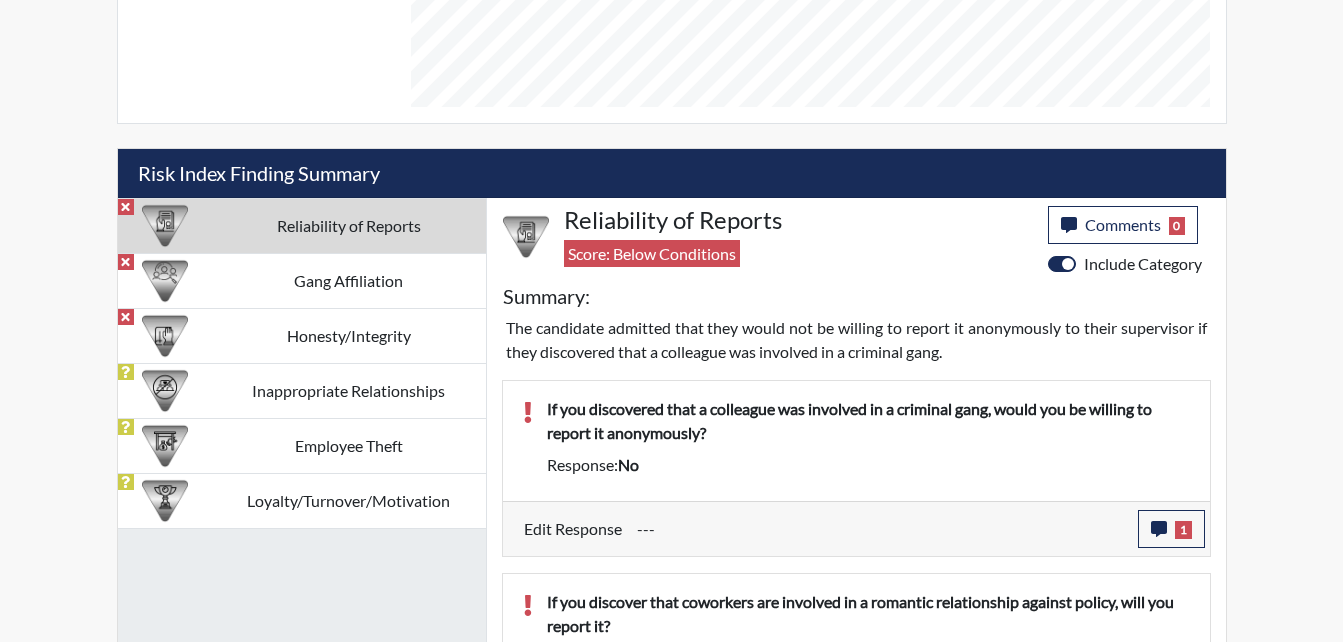 scroll, scrollTop: 978, scrollLeft: 0, axis: vertical 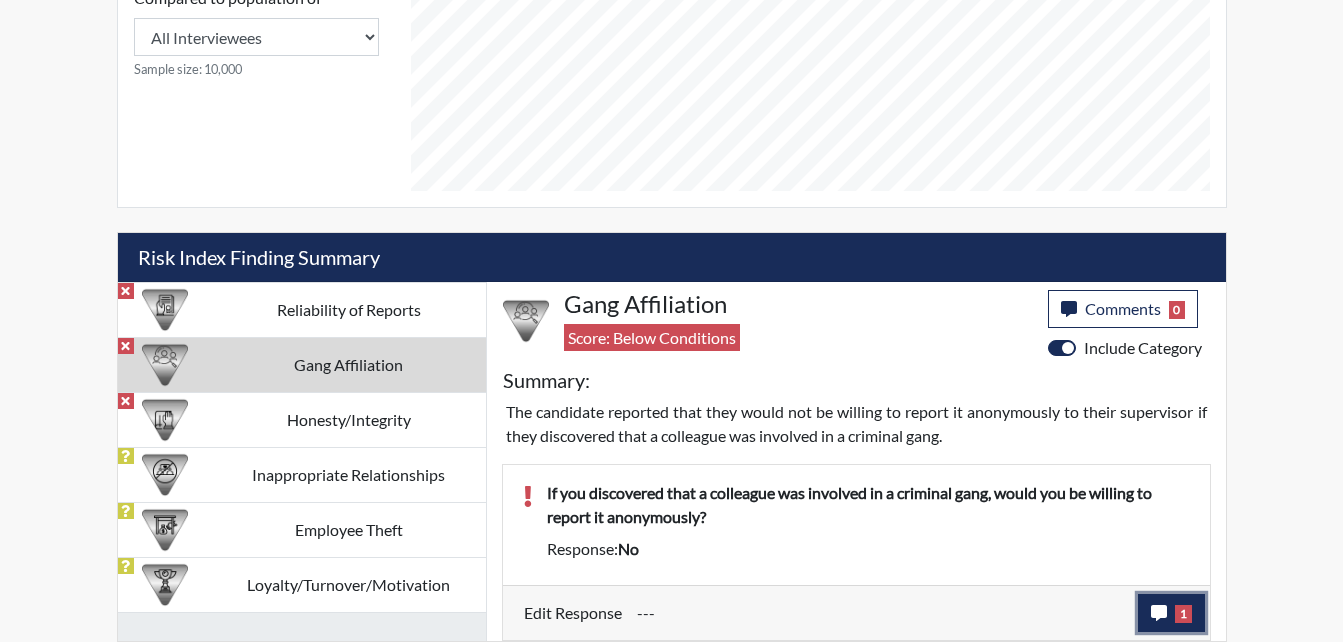 click 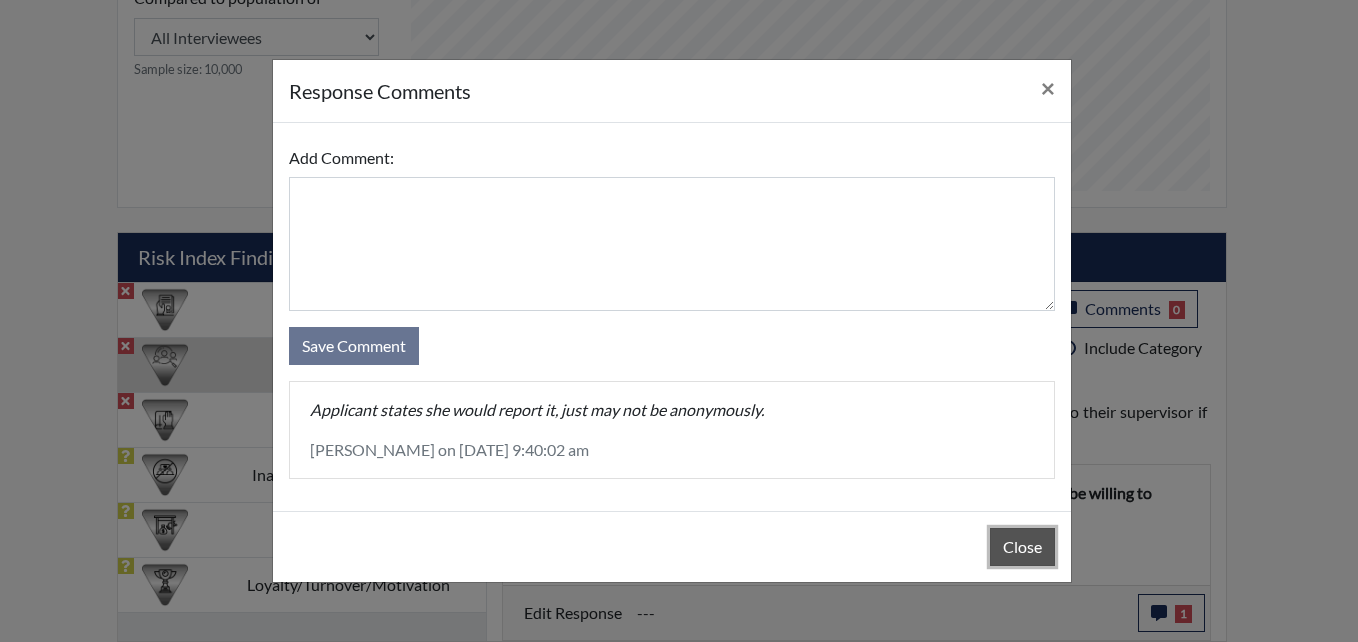 click on "Close" at bounding box center [1022, 547] 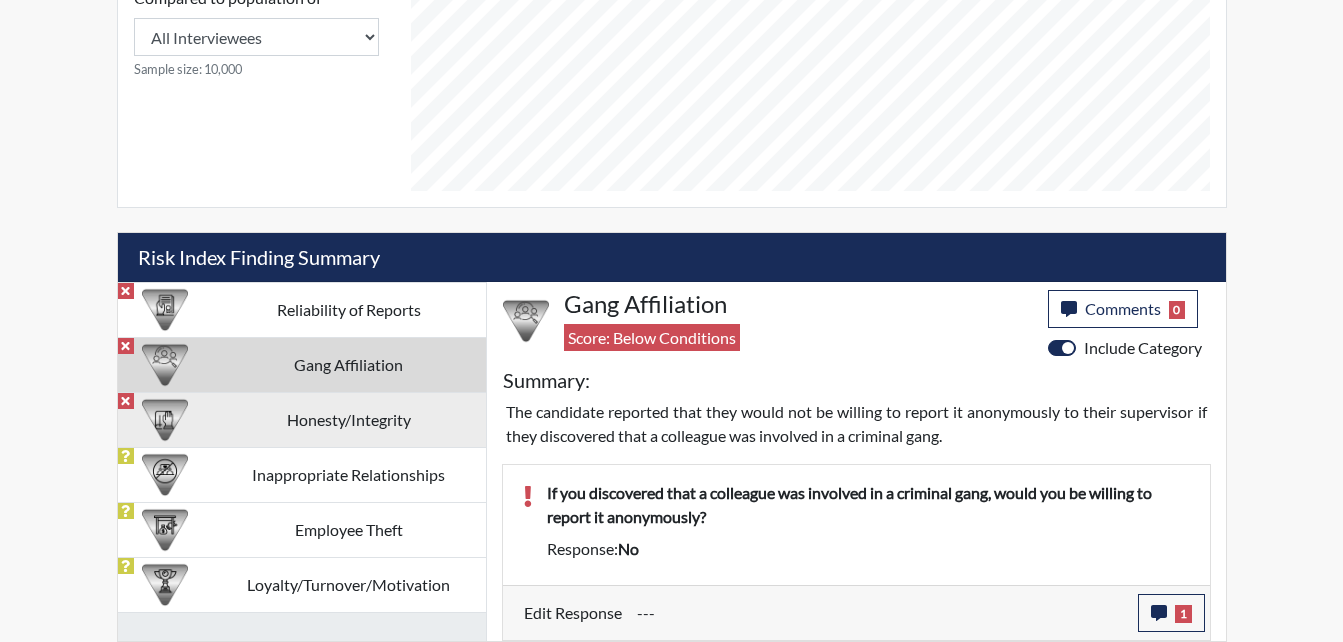 click on "Honesty/Integrity" at bounding box center (349, 419) 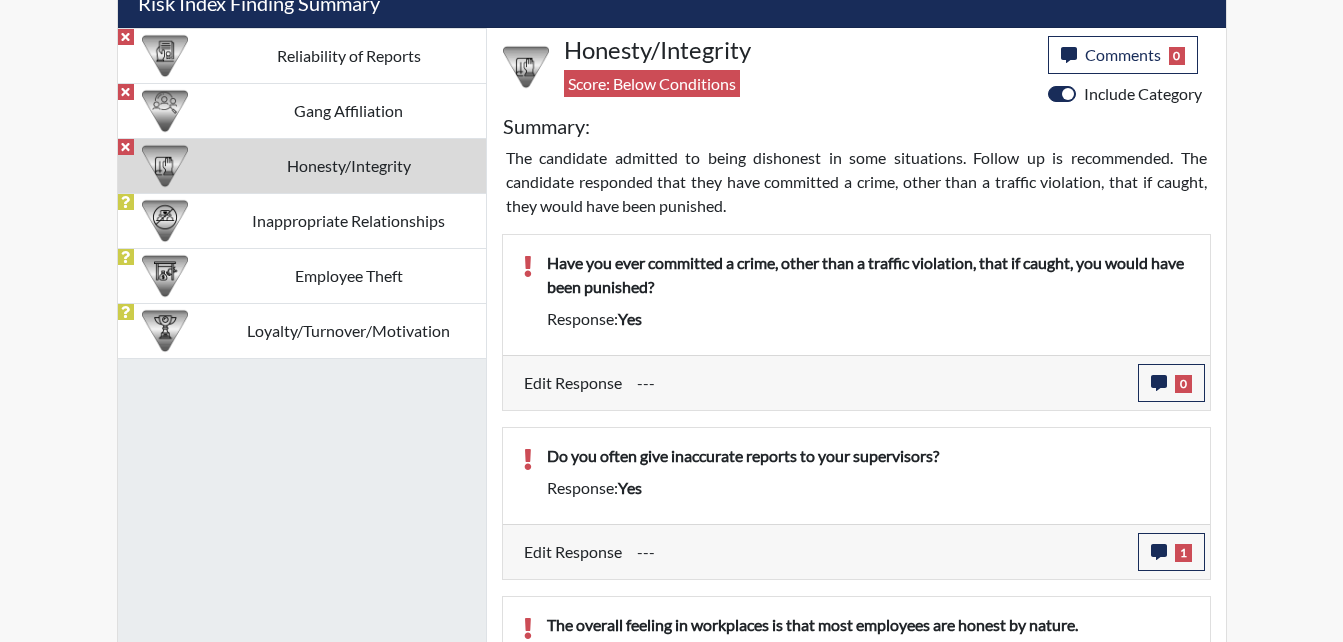 scroll, scrollTop: 1278, scrollLeft: 0, axis: vertical 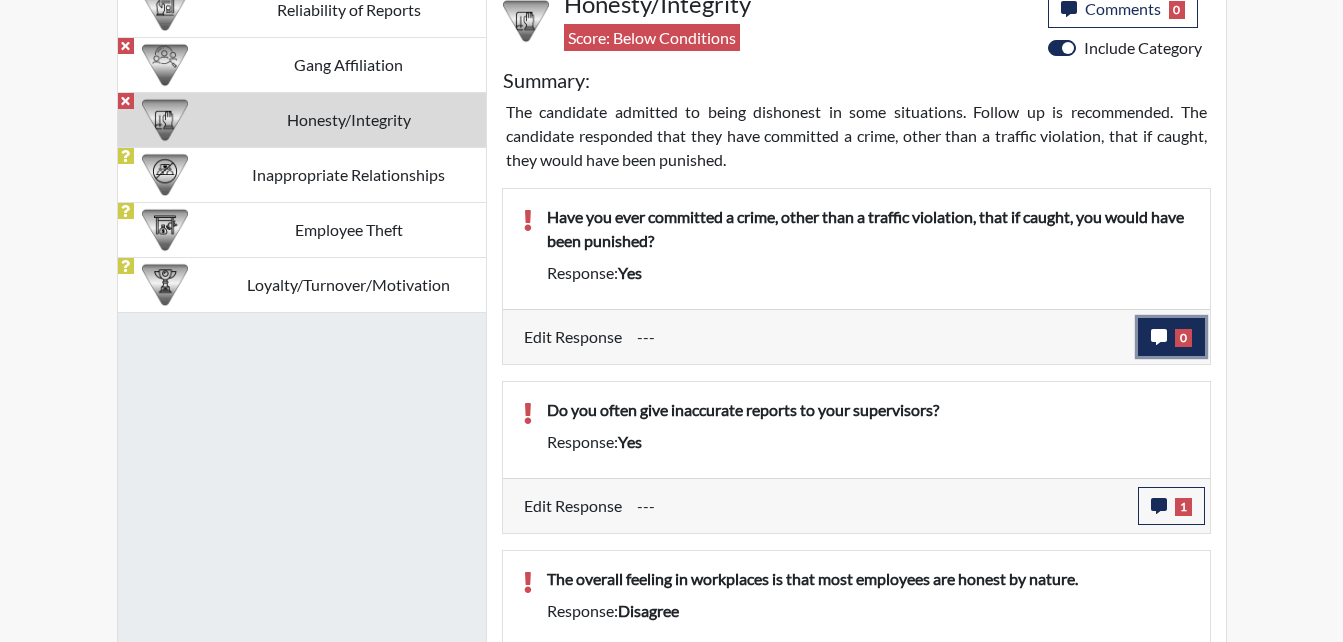 click 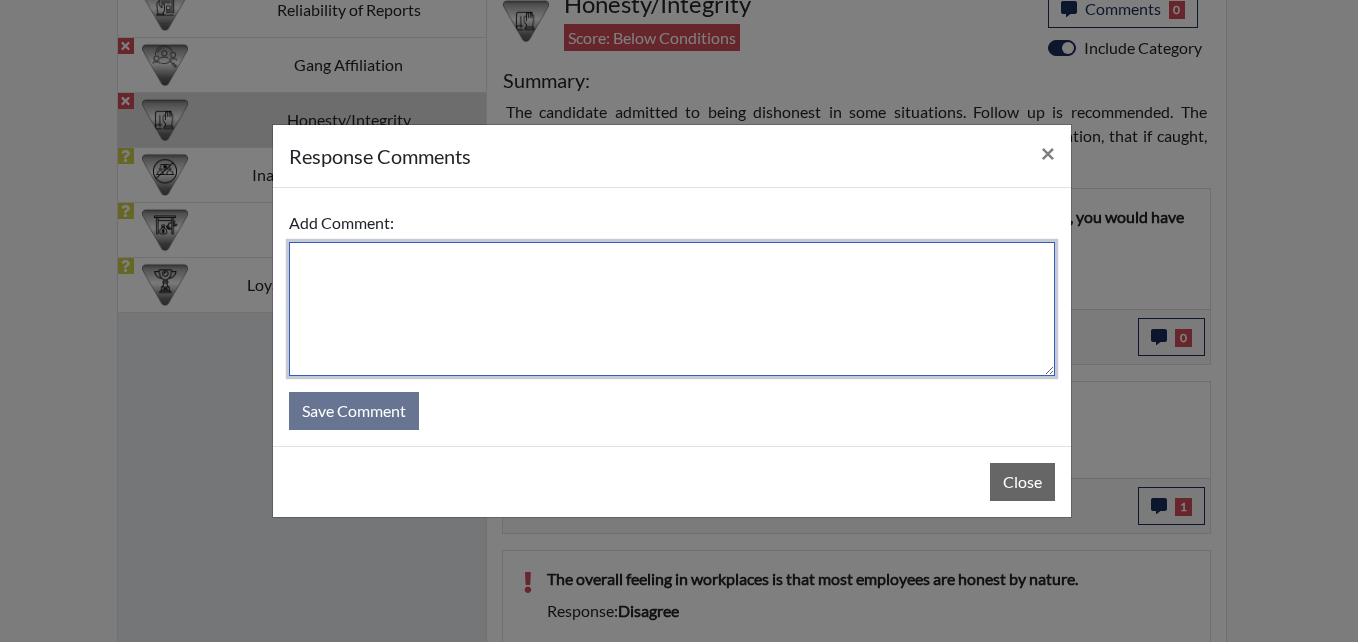 click at bounding box center (672, 309) 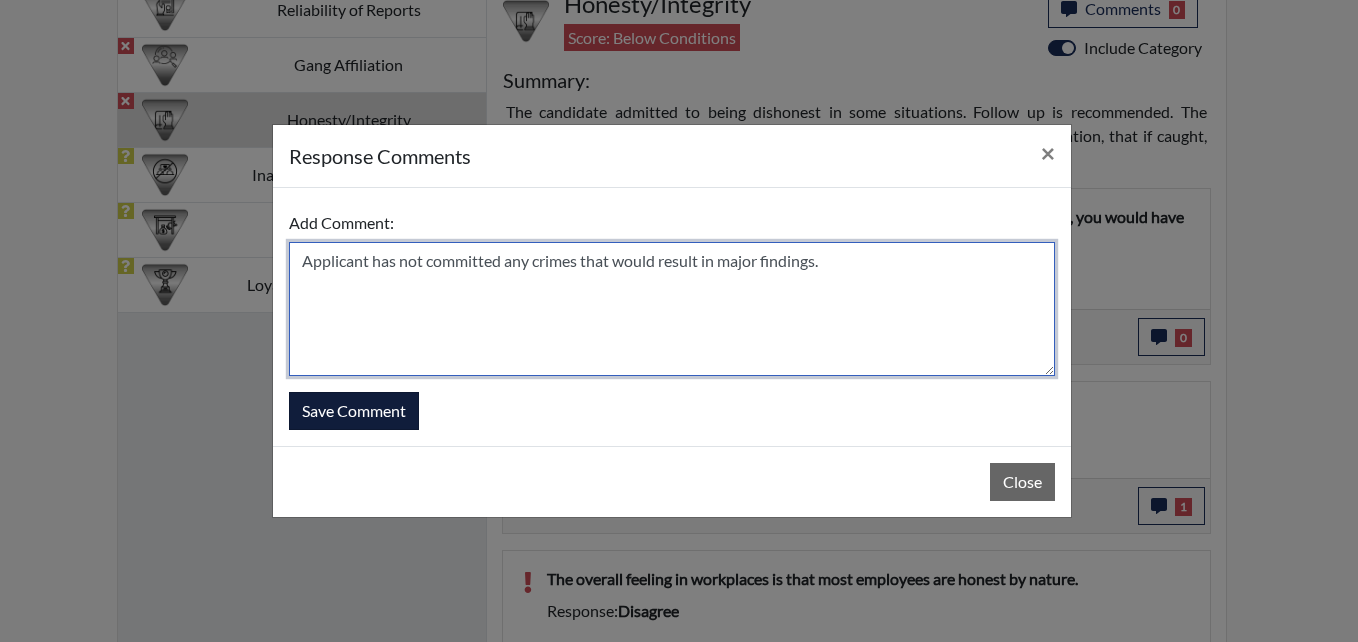 type on "Applicant has not committed any crimes that would result in major findings." 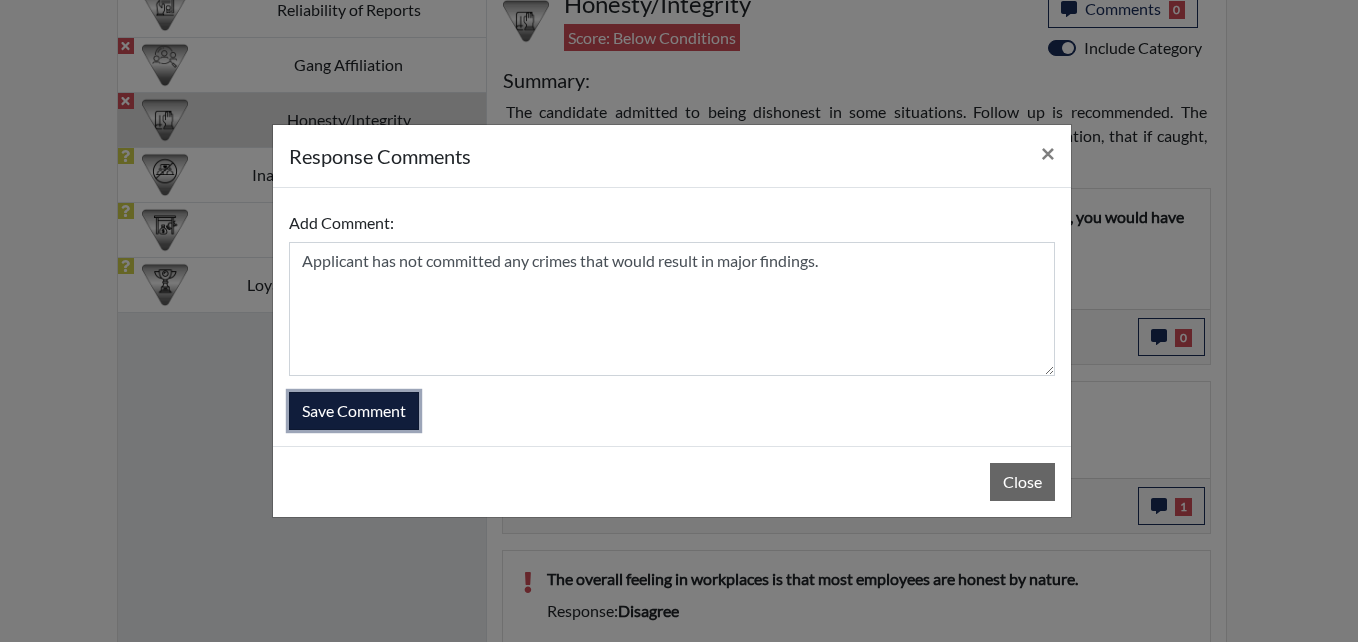 click on "Save Comment" at bounding box center (354, 411) 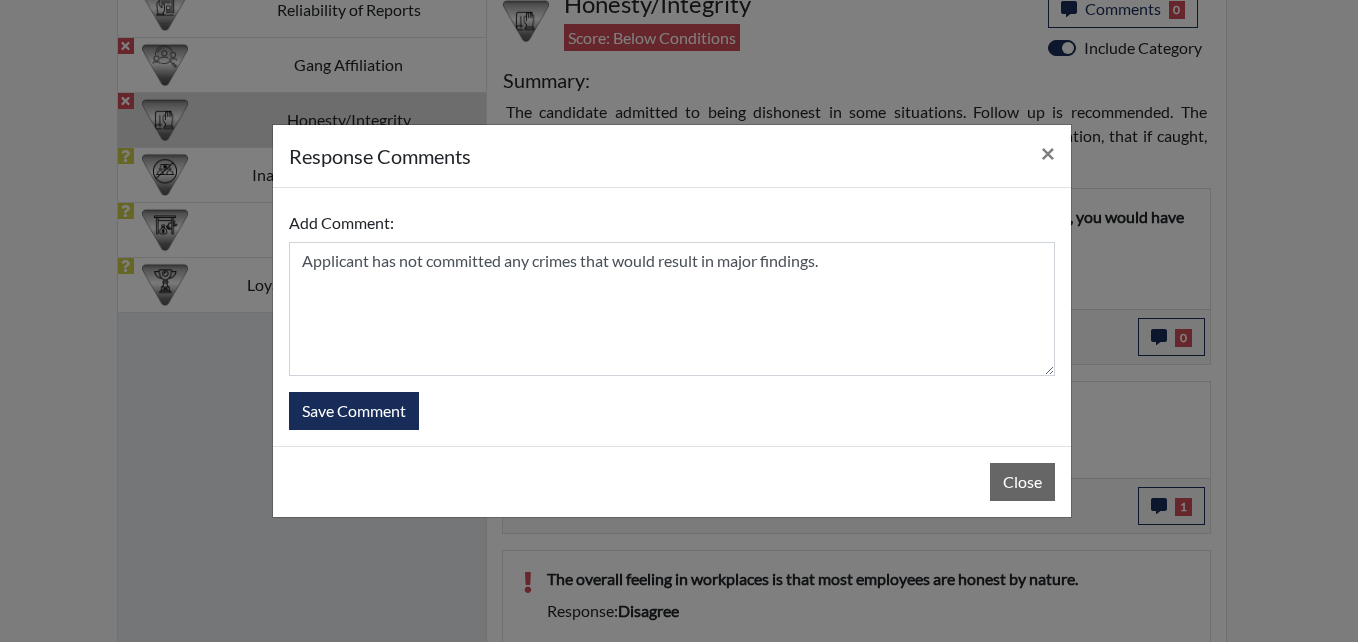 type 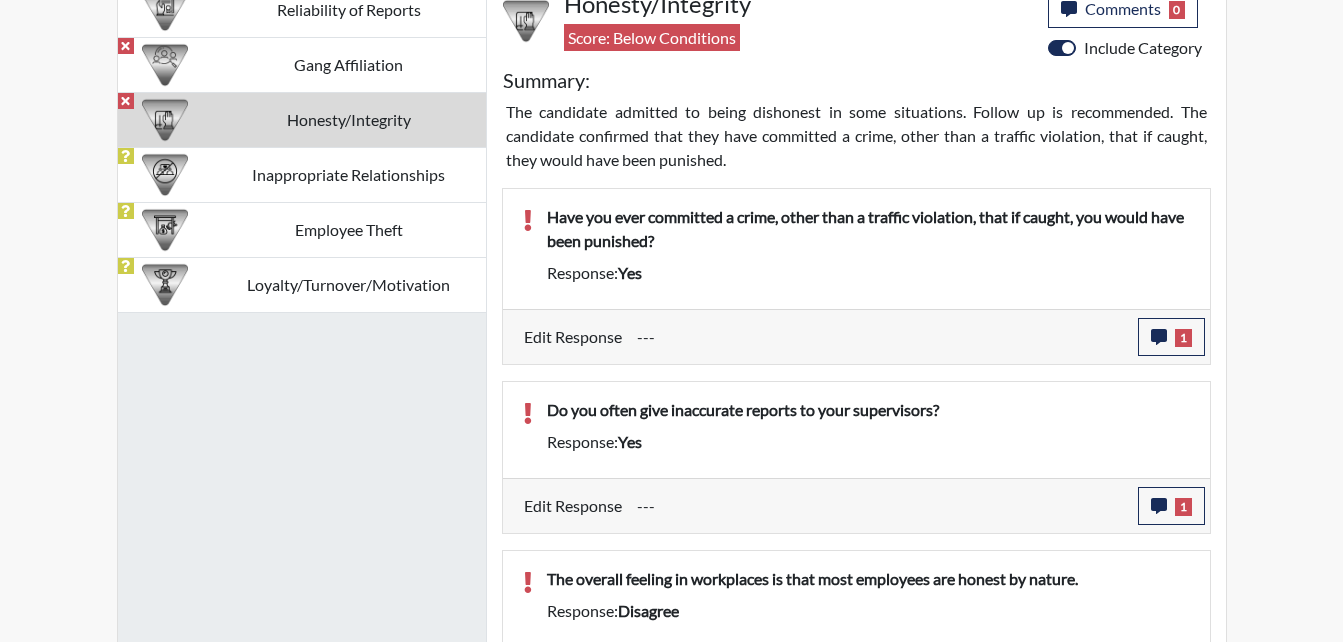 scroll, scrollTop: 999668, scrollLeft: 999169, axis: both 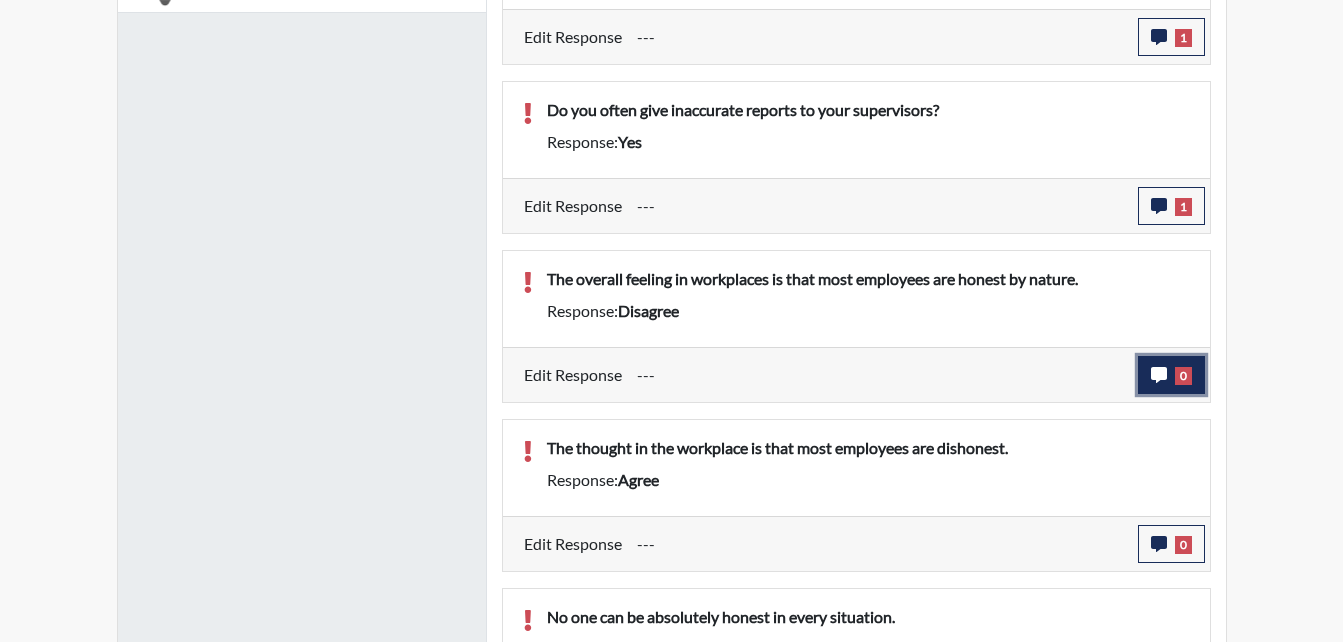 click 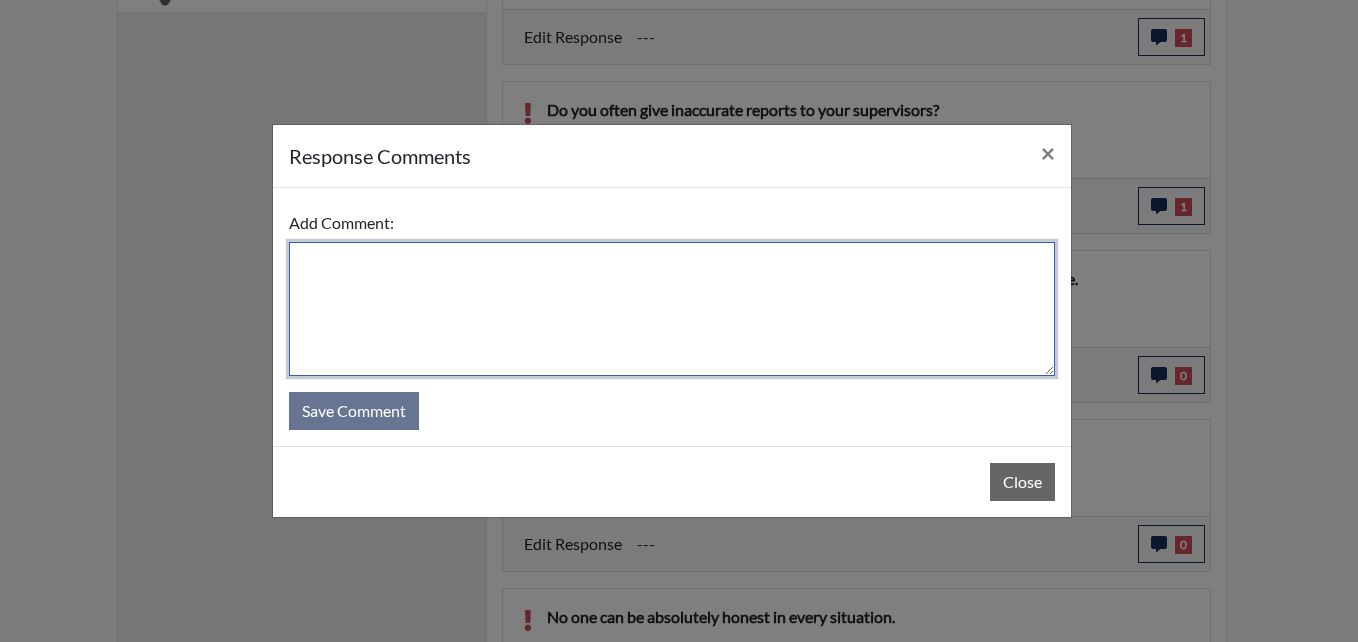 click at bounding box center [672, 309] 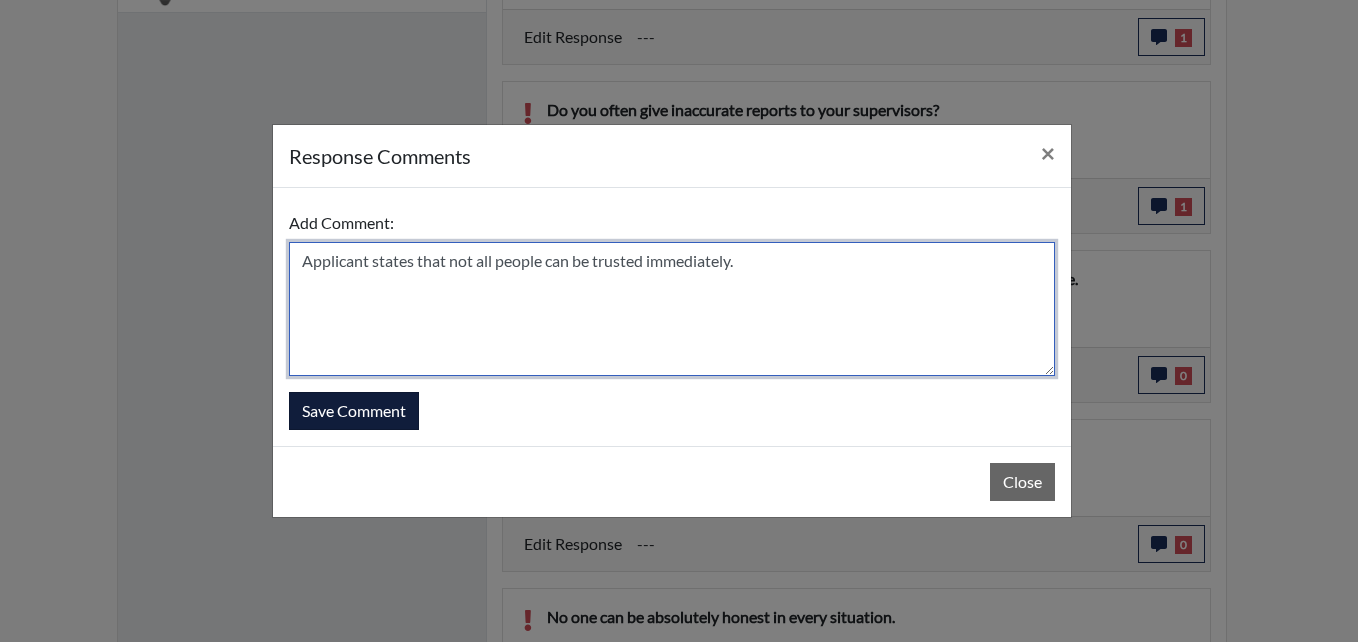 type on "Applicant states that not all people can be trusted immediately." 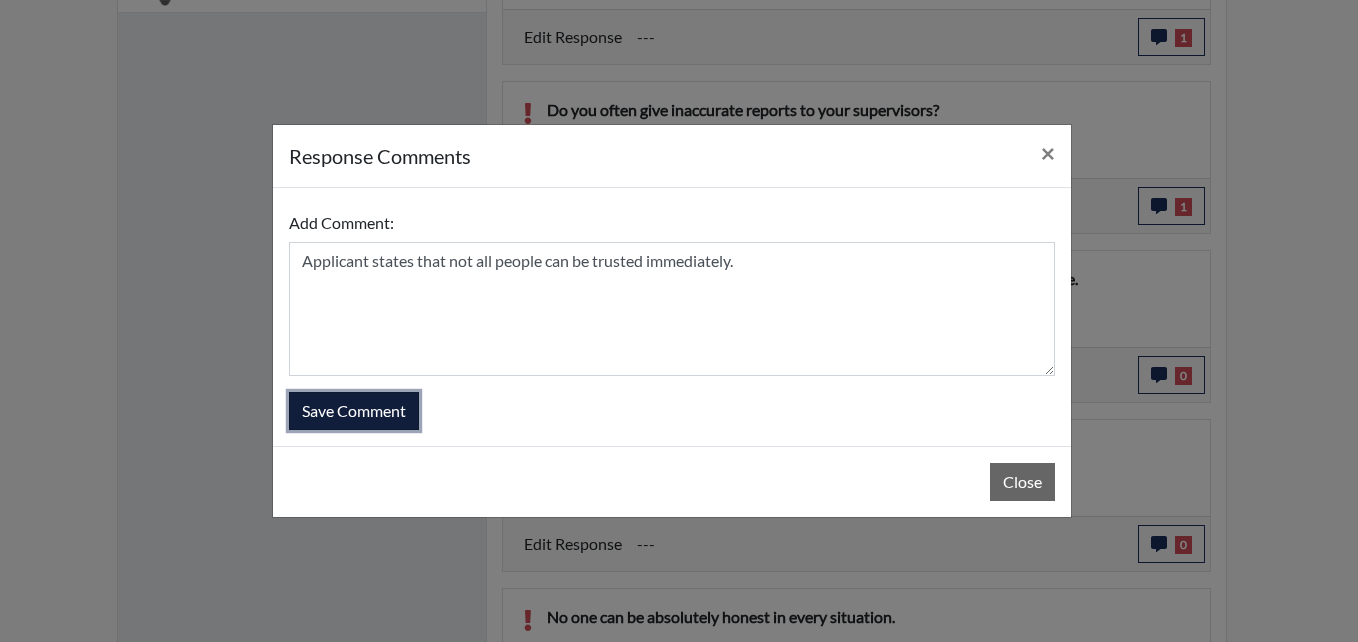 click on "Save Comment" at bounding box center [354, 411] 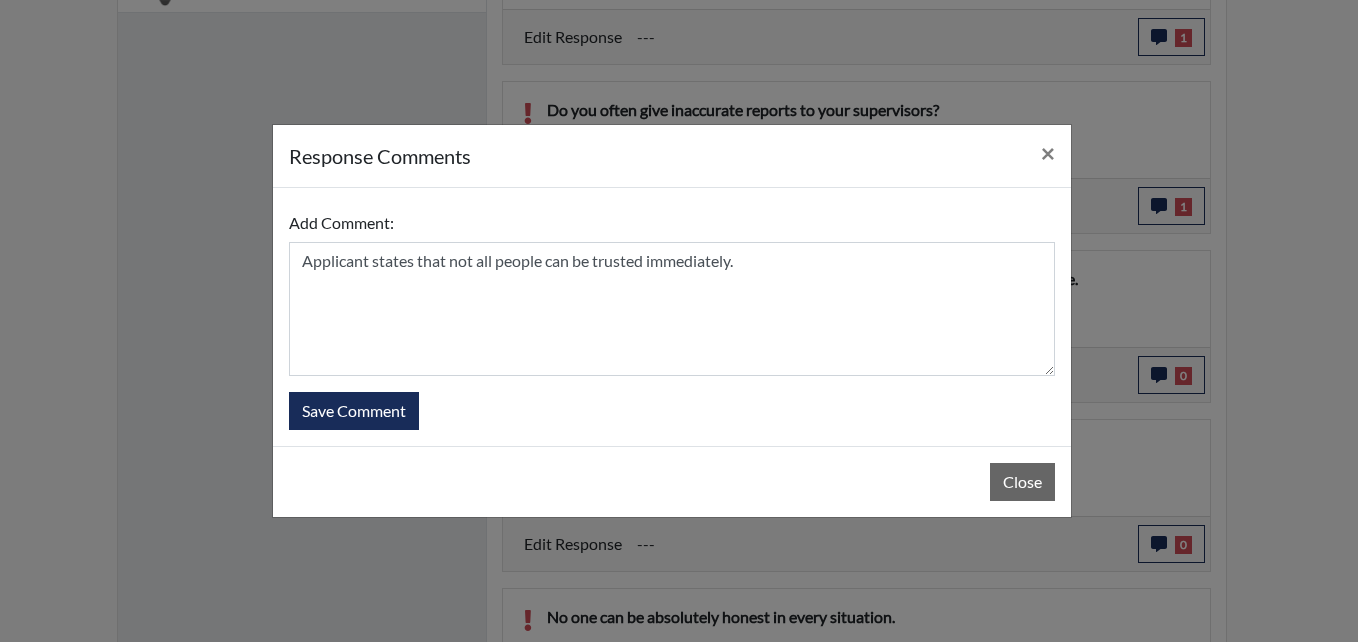 type 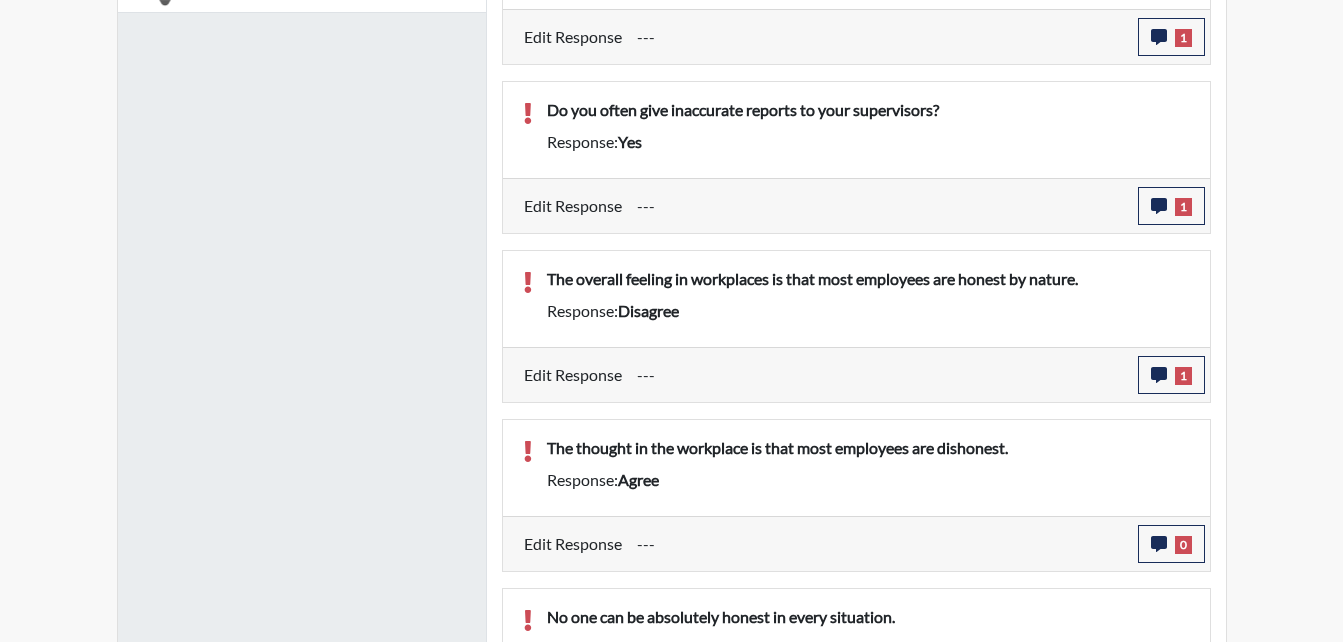 scroll, scrollTop: 999668, scrollLeft: 999169, axis: both 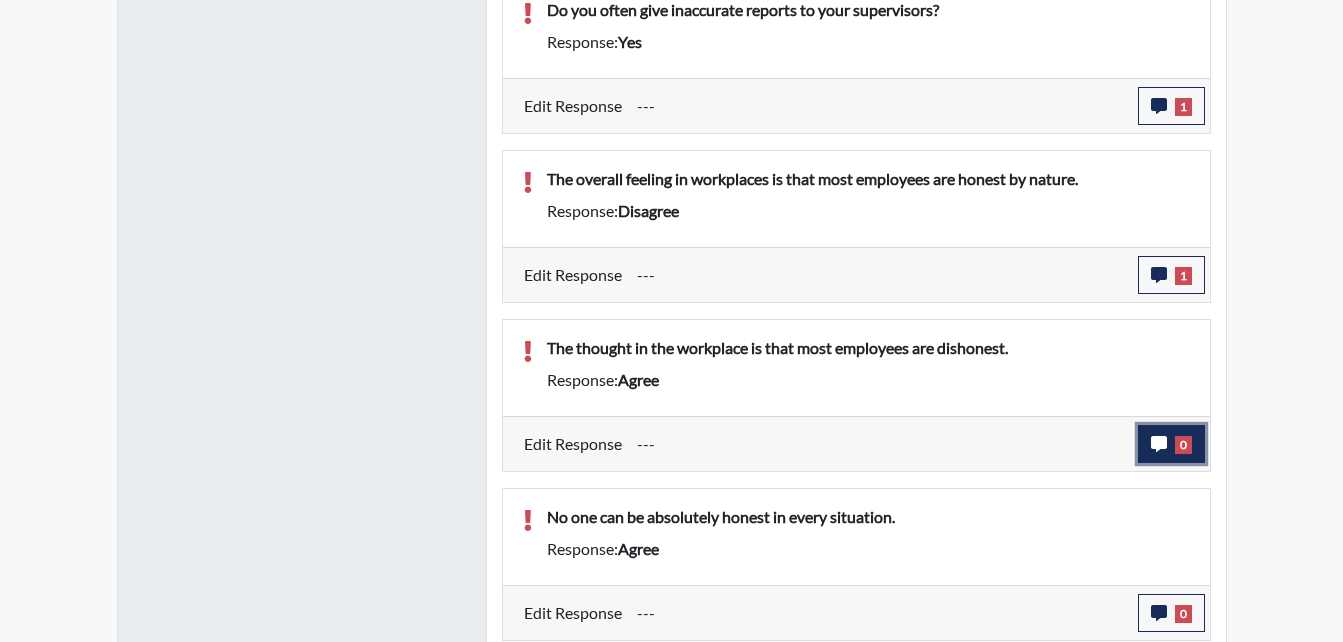 click 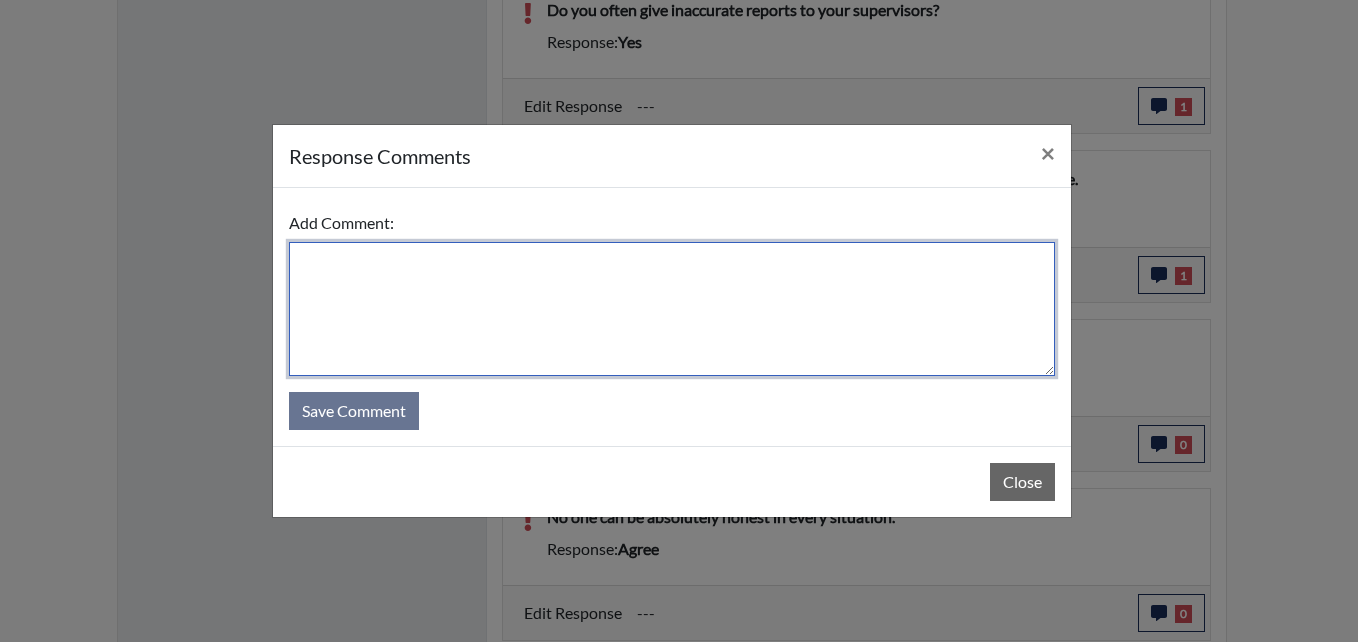 click at bounding box center [672, 309] 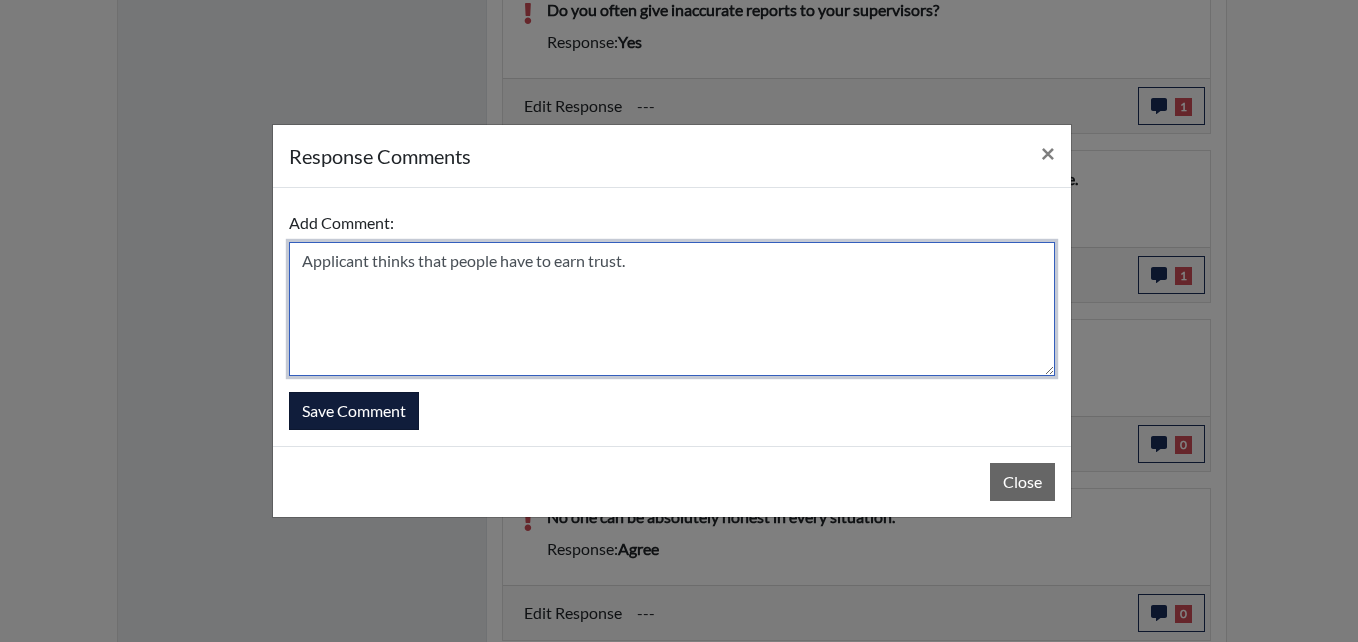 type on "Applicant thinks that people have to earn trust." 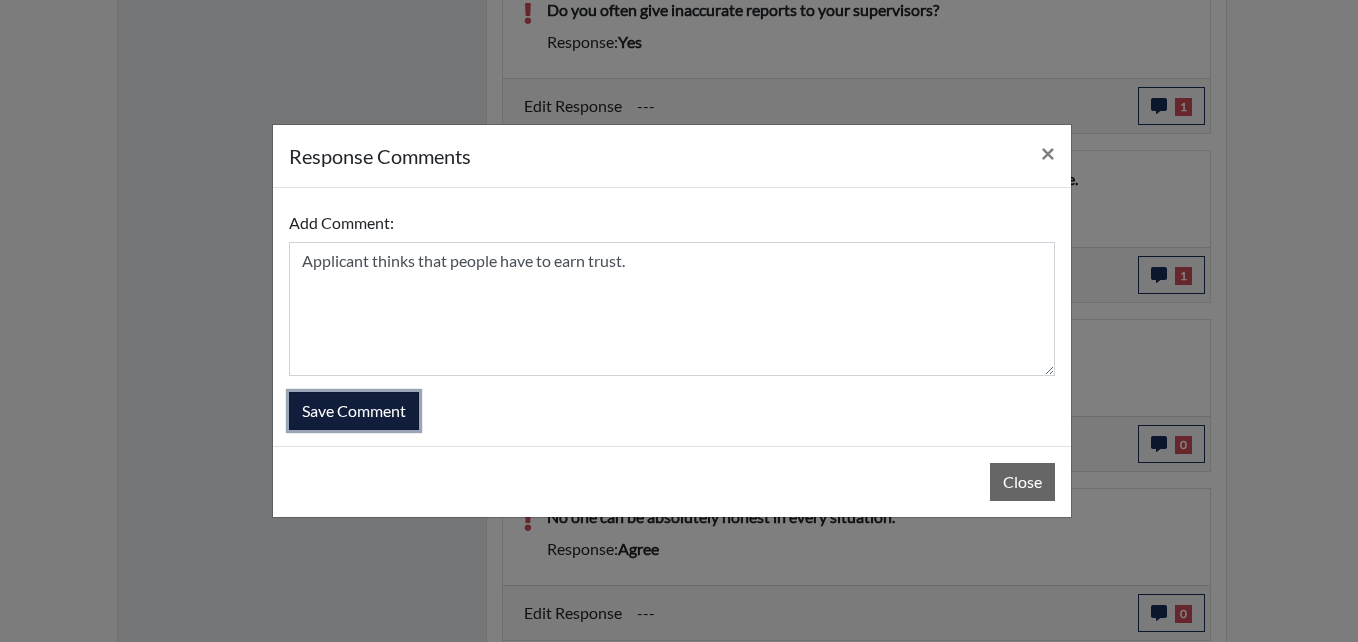 click on "Save Comment" at bounding box center (354, 411) 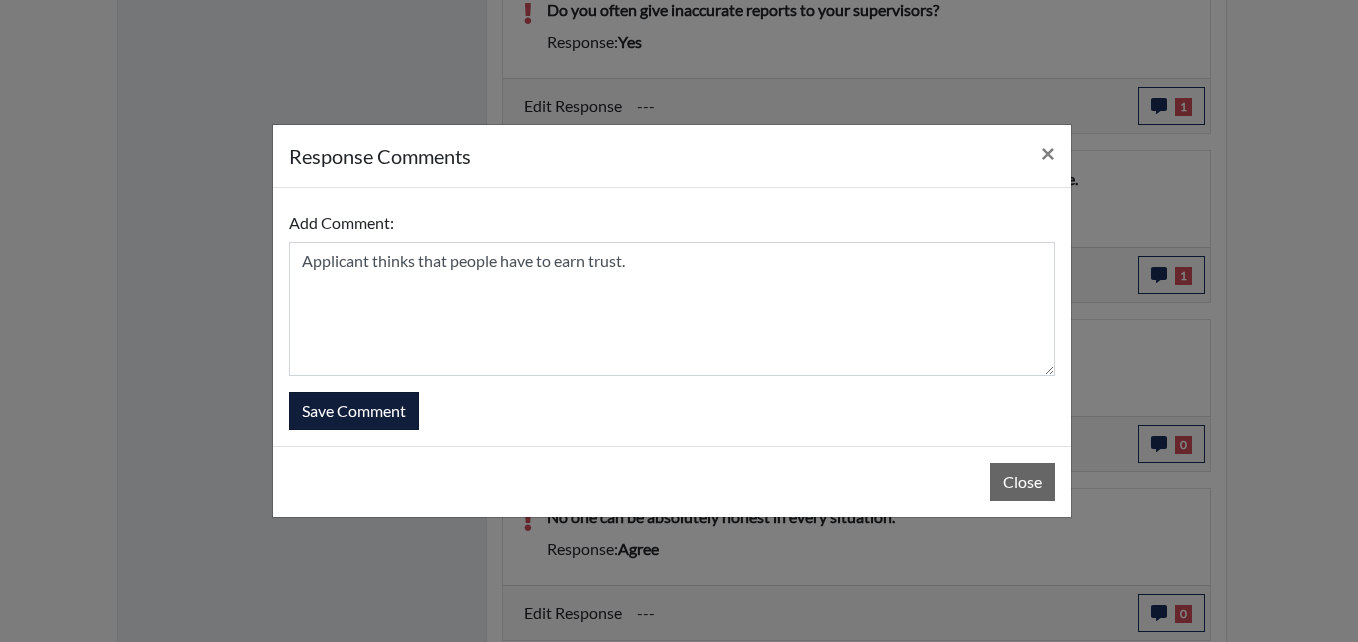 type 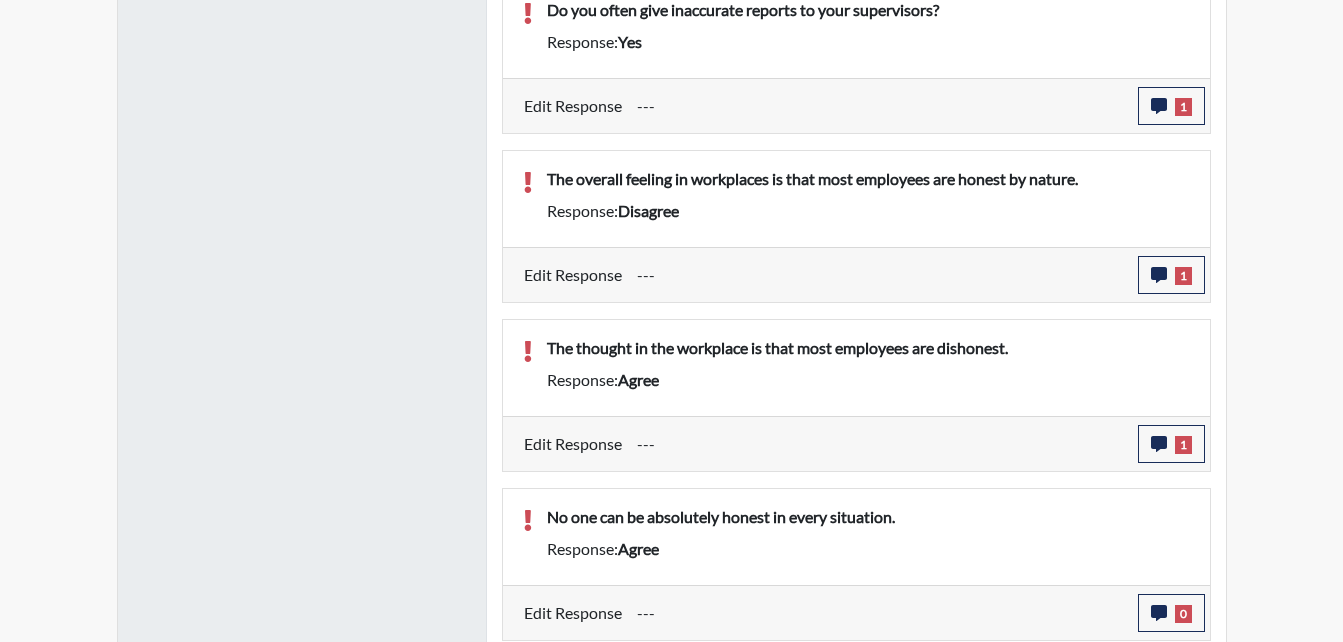 scroll, scrollTop: 1819, scrollLeft: 0, axis: vertical 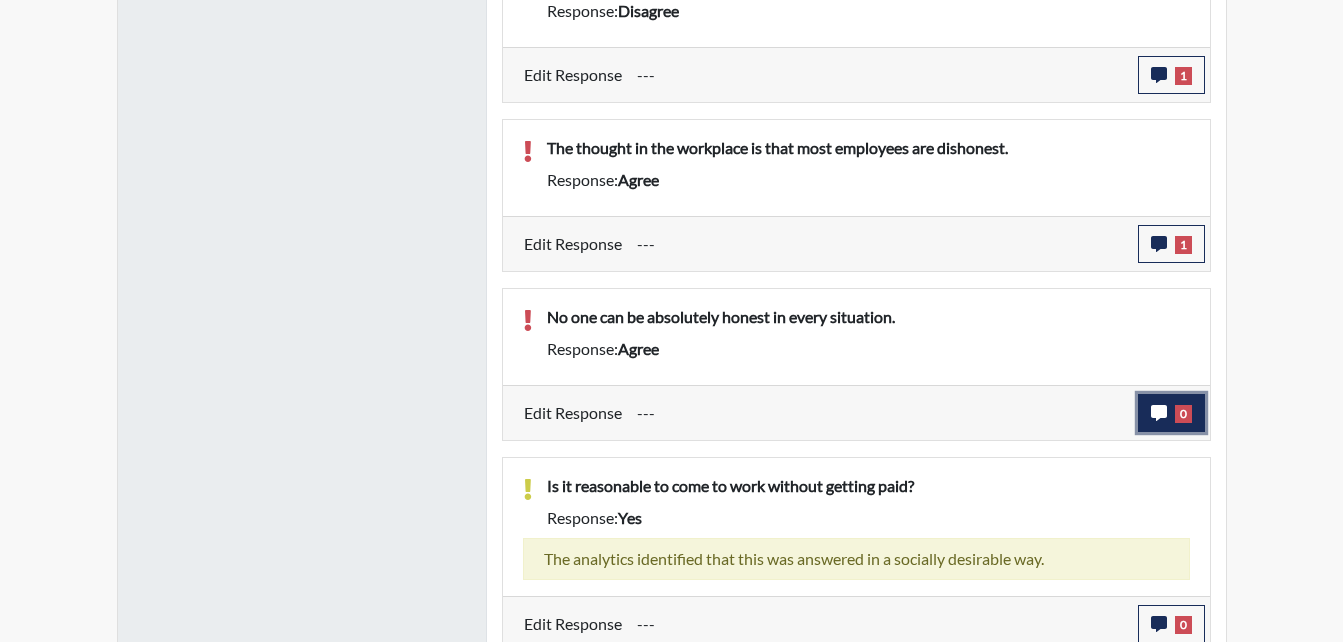 click 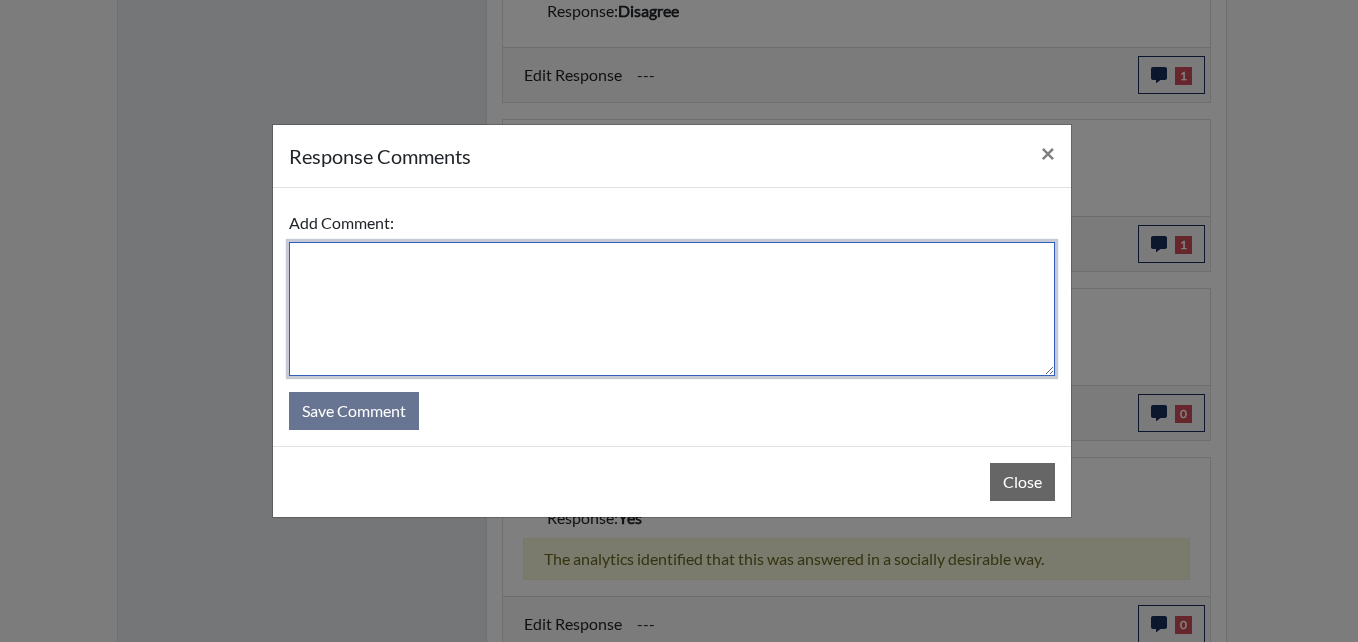 click at bounding box center (672, 309) 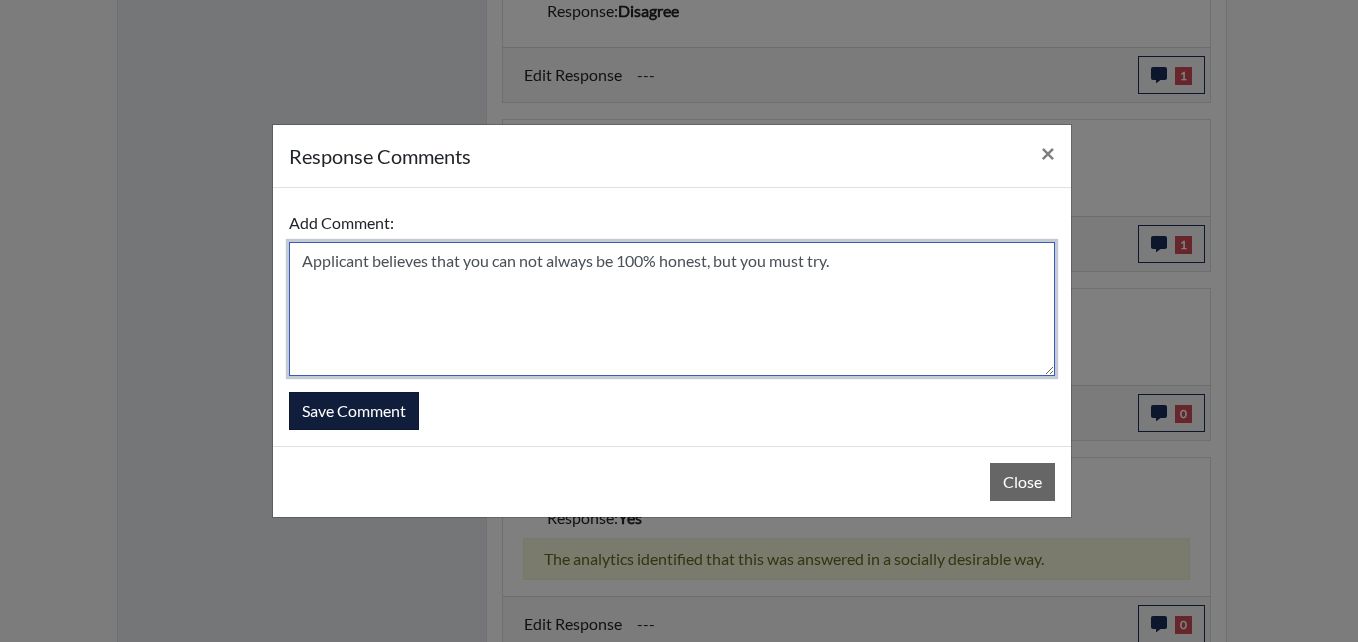 type on "Applicant believes that you can not always be 100% honest, but you must try." 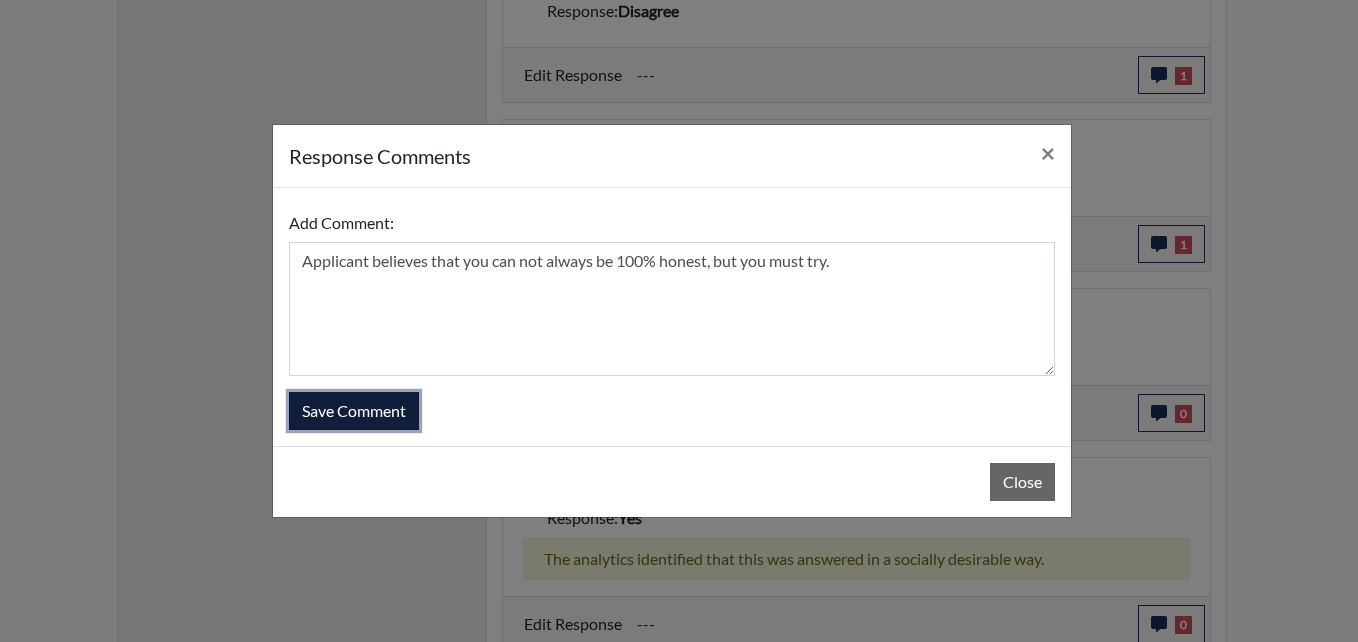 click on "Save Comment" at bounding box center (354, 411) 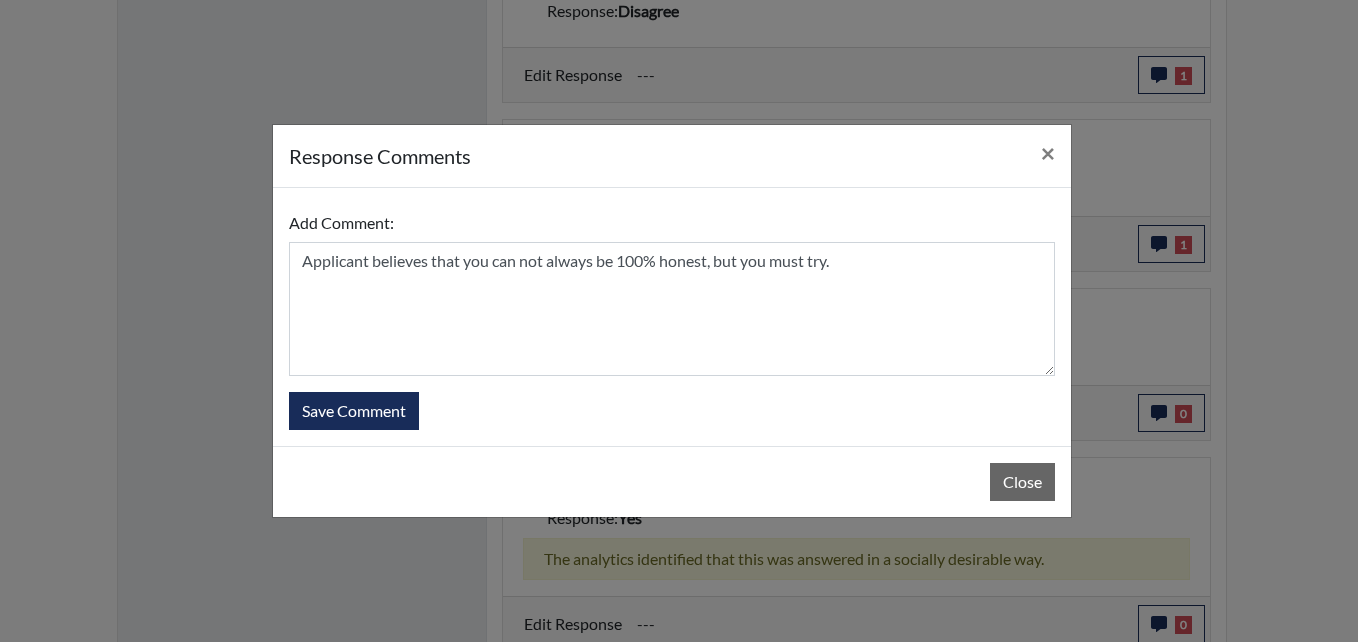 type 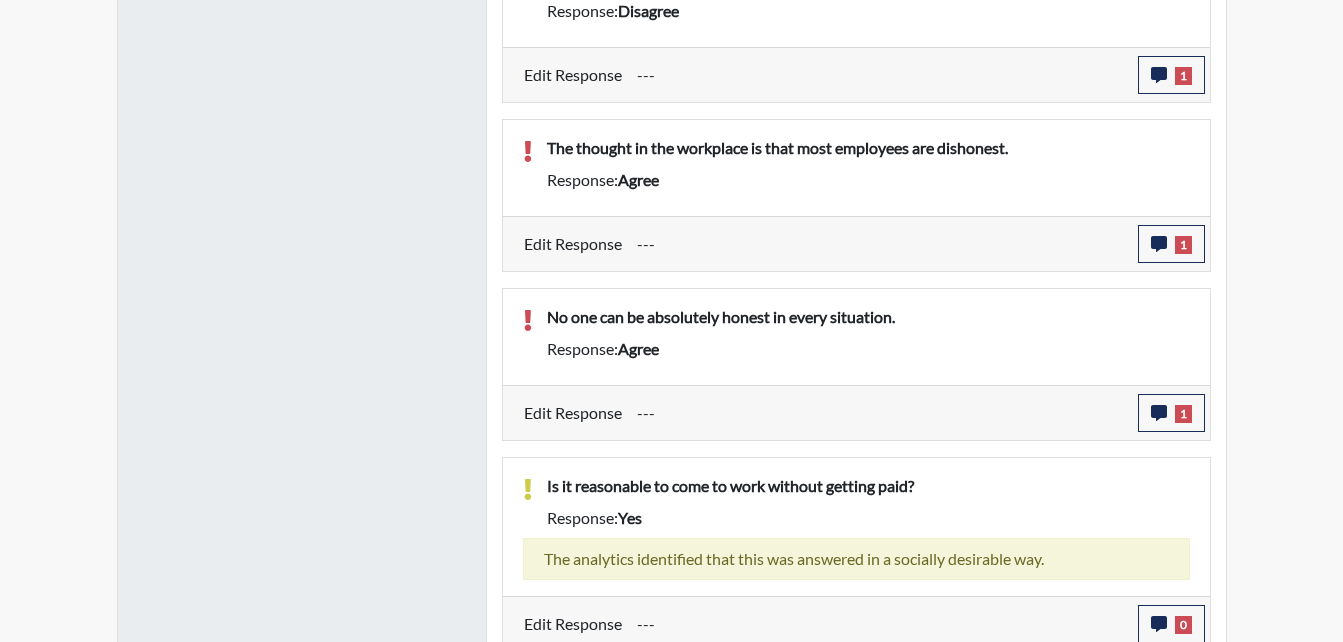 scroll, scrollTop: 999668, scrollLeft: 999169, axis: both 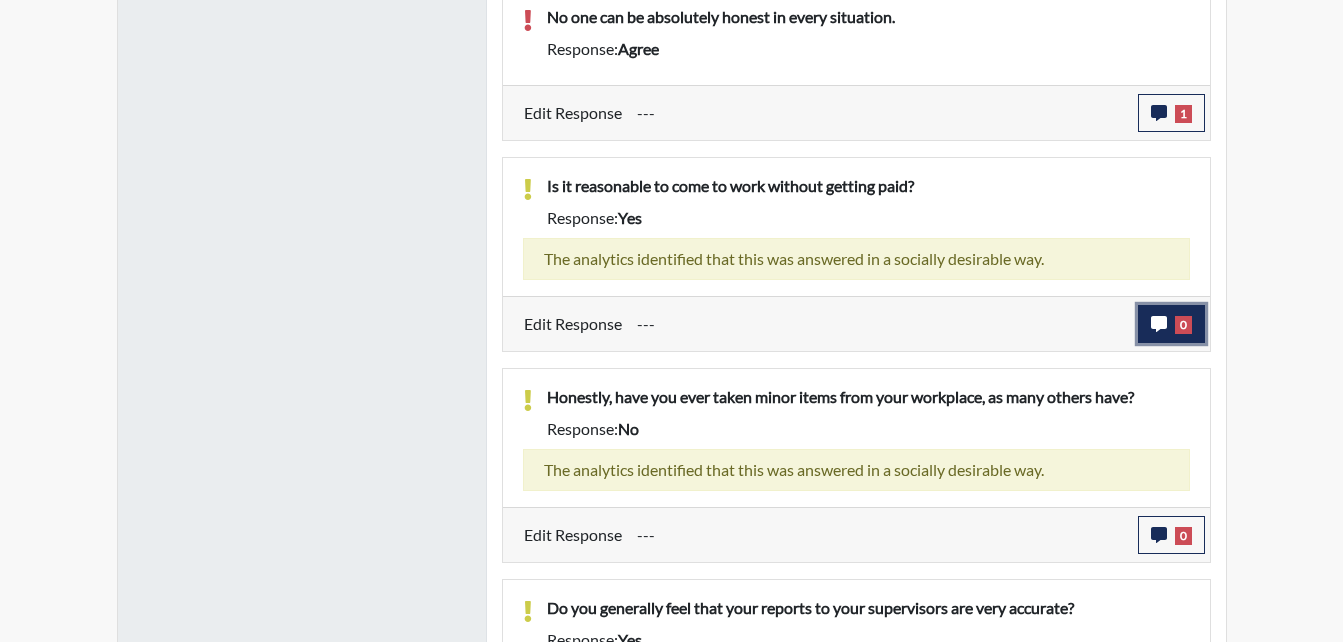 click 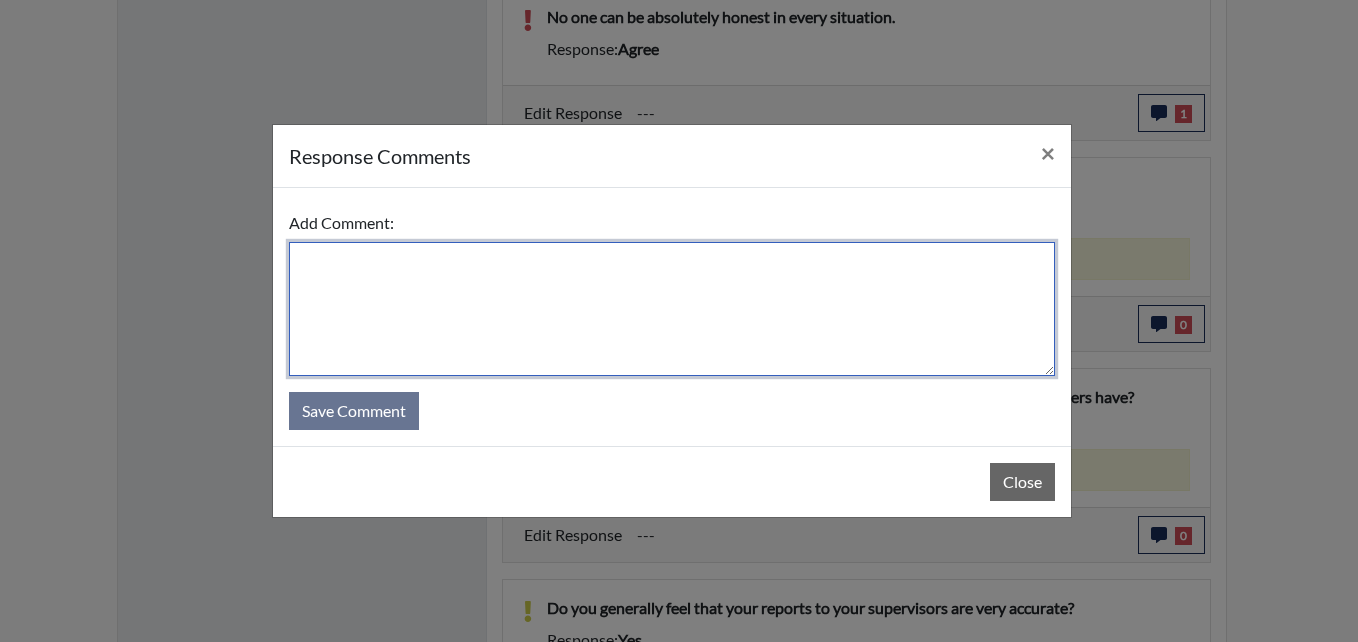 click at bounding box center (672, 309) 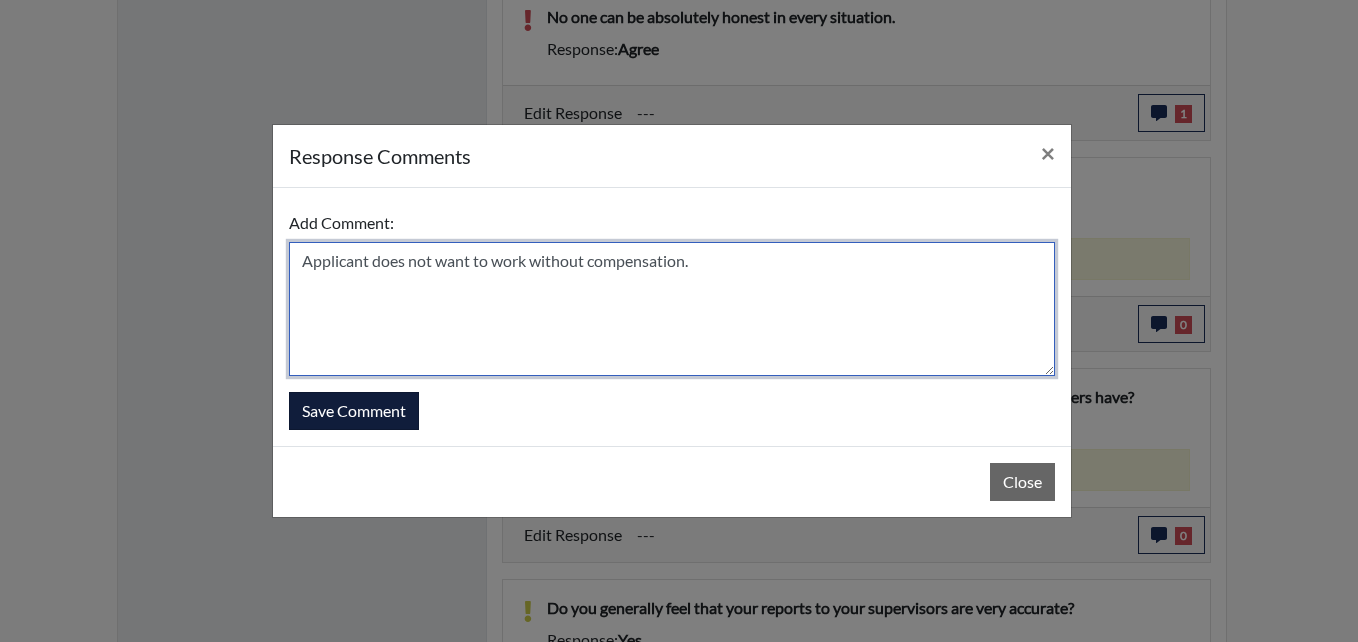 type on "Applicant does not want to work without compensation." 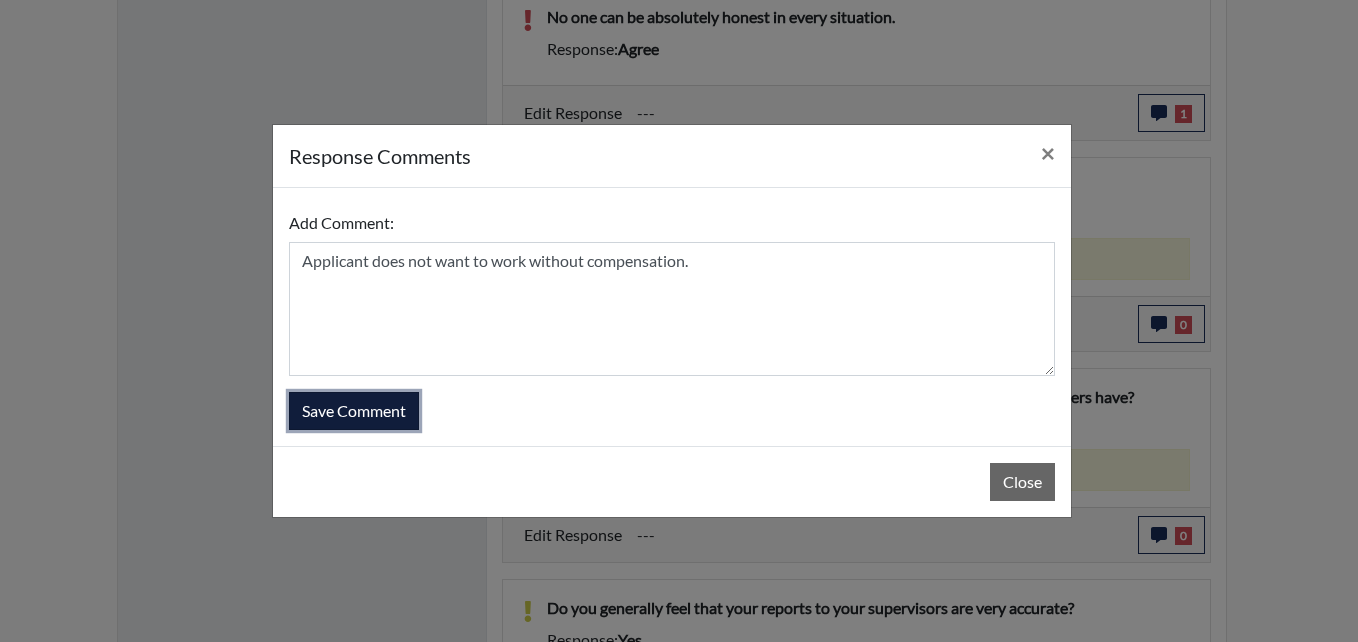 click on "Save Comment" at bounding box center [354, 411] 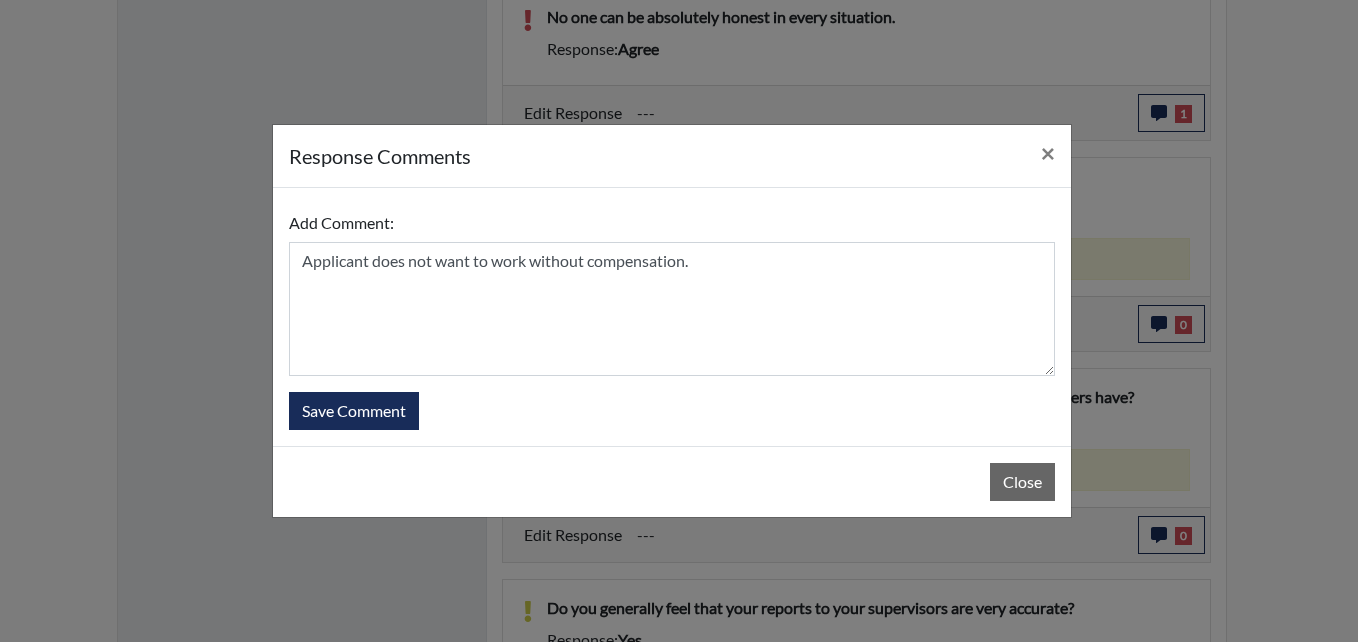 type 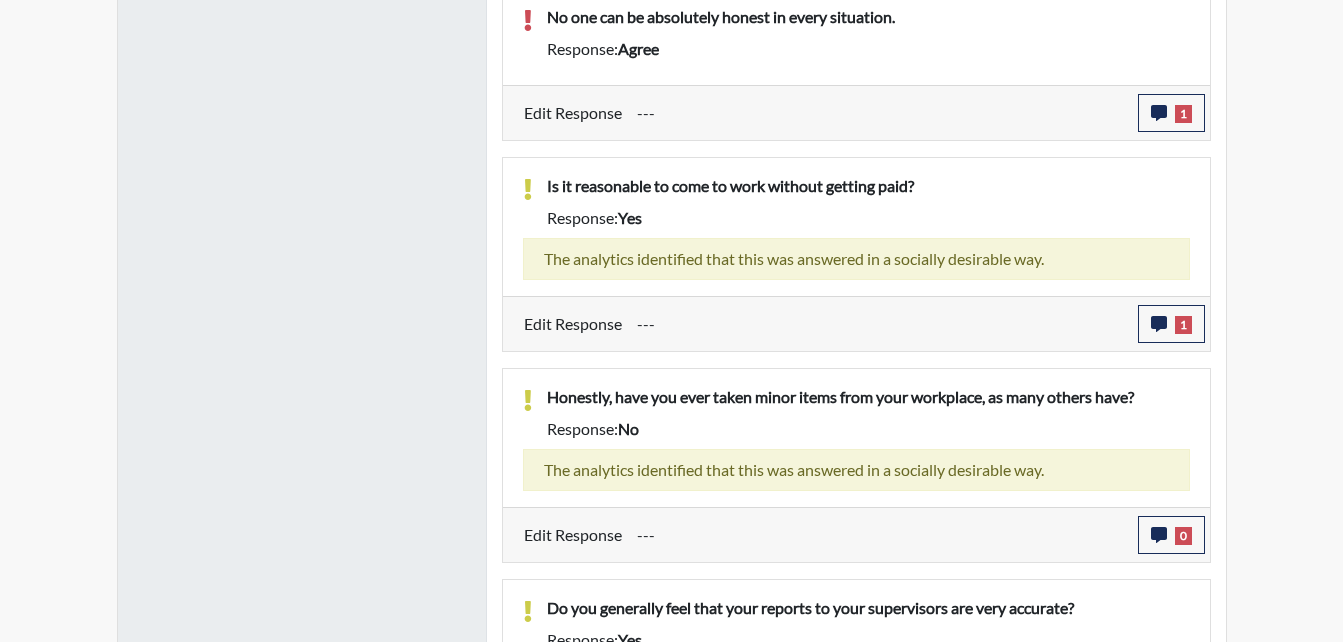 scroll, scrollTop: 999668, scrollLeft: 999169, axis: both 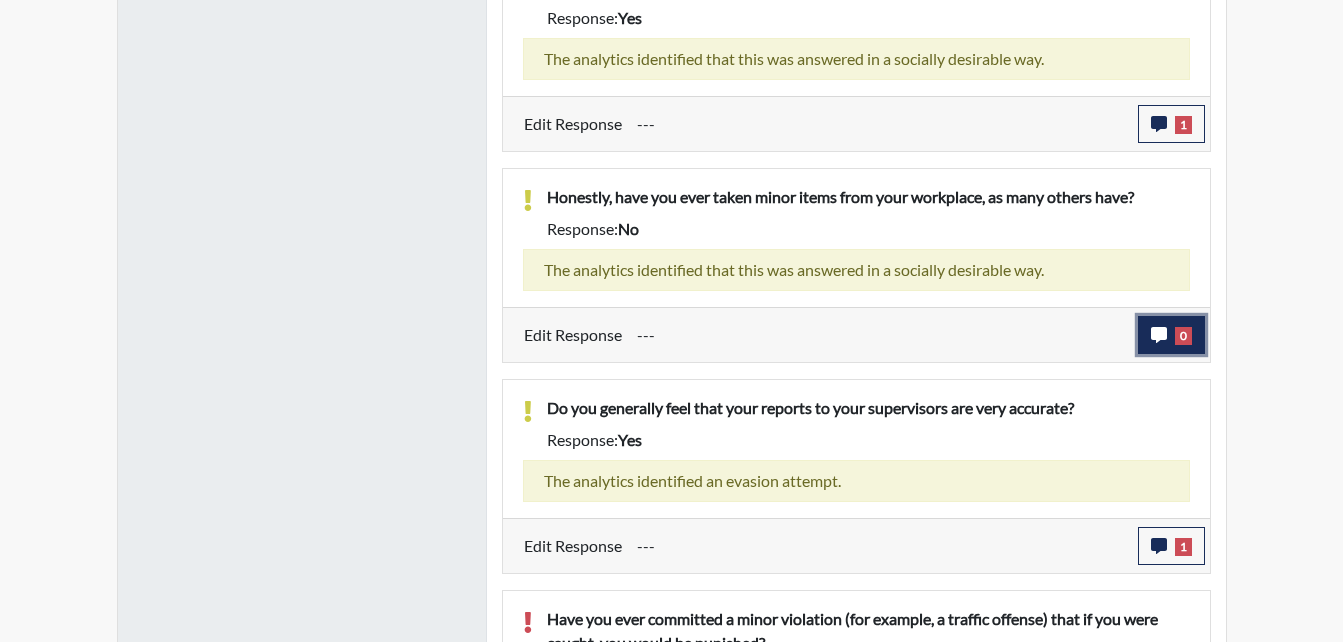 click 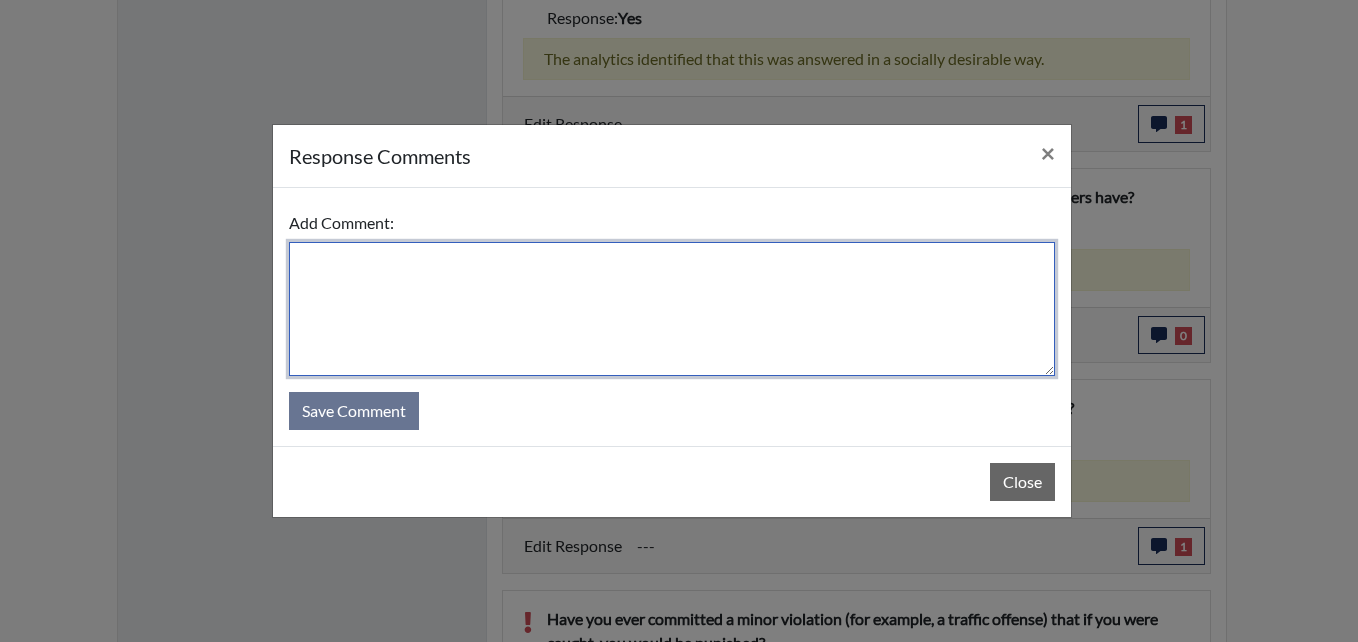 click at bounding box center (672, 309) 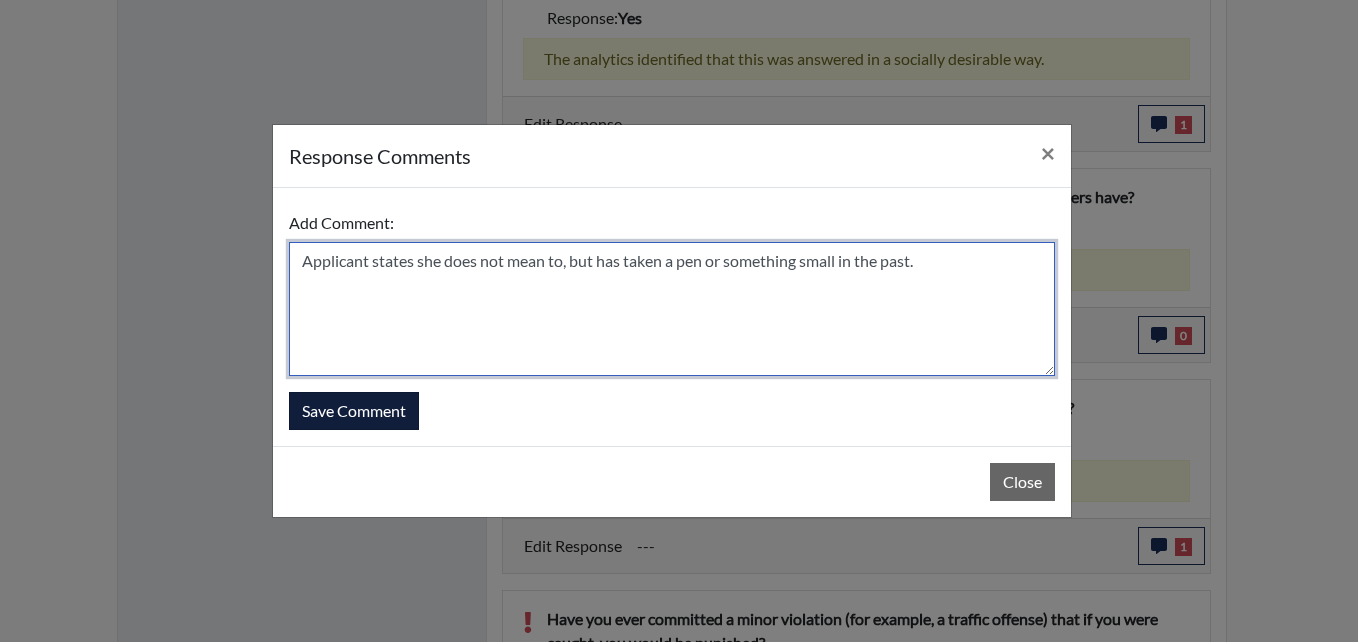 type on "Applicant states she does not mean to, but has taken a pen or something small in the past." 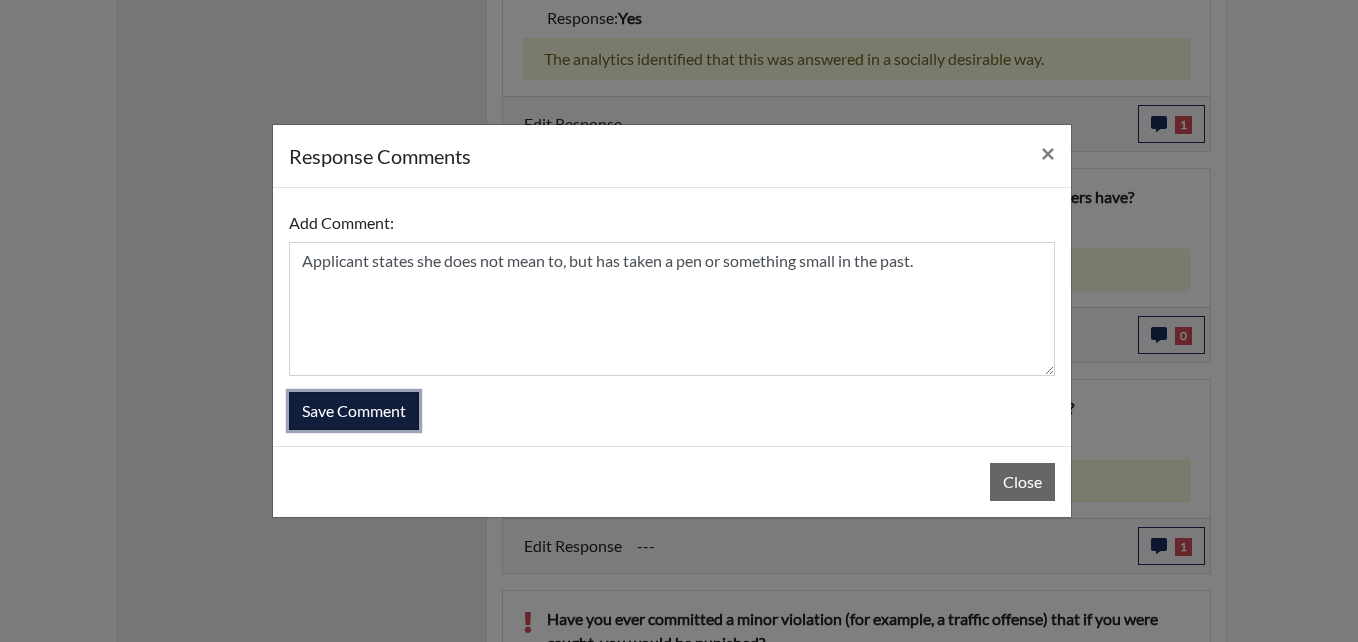 click on "Save Comment" at bounding box center [354, 411] 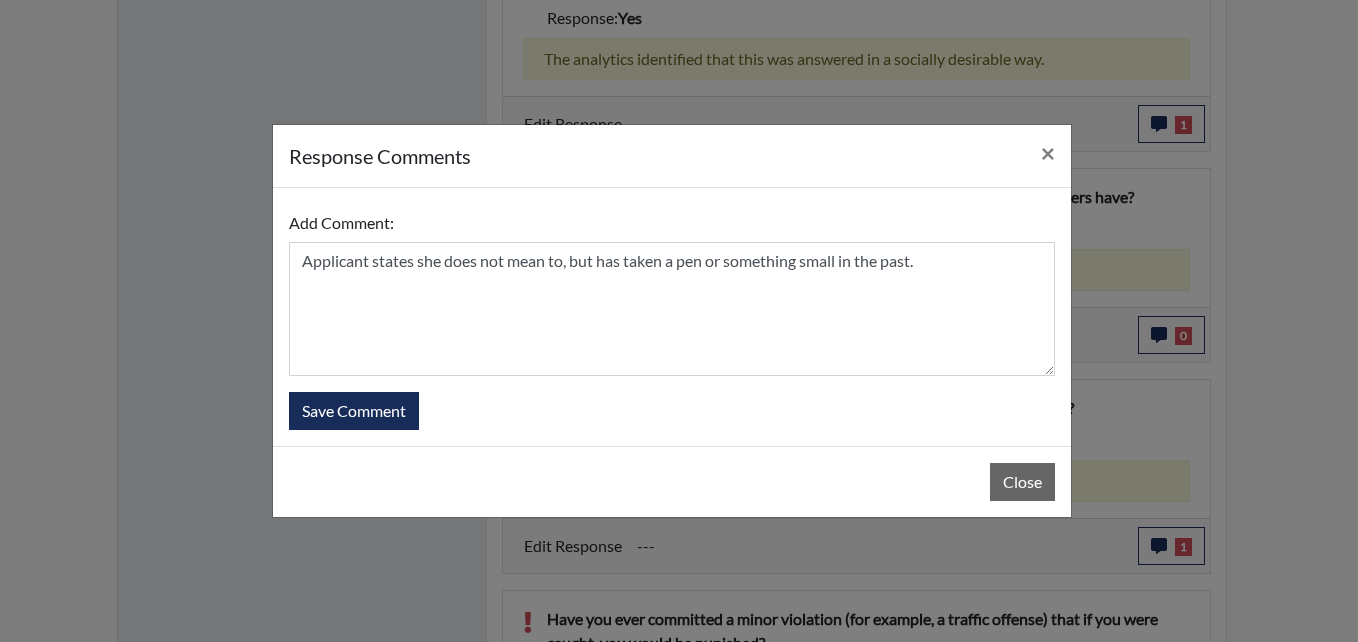 type 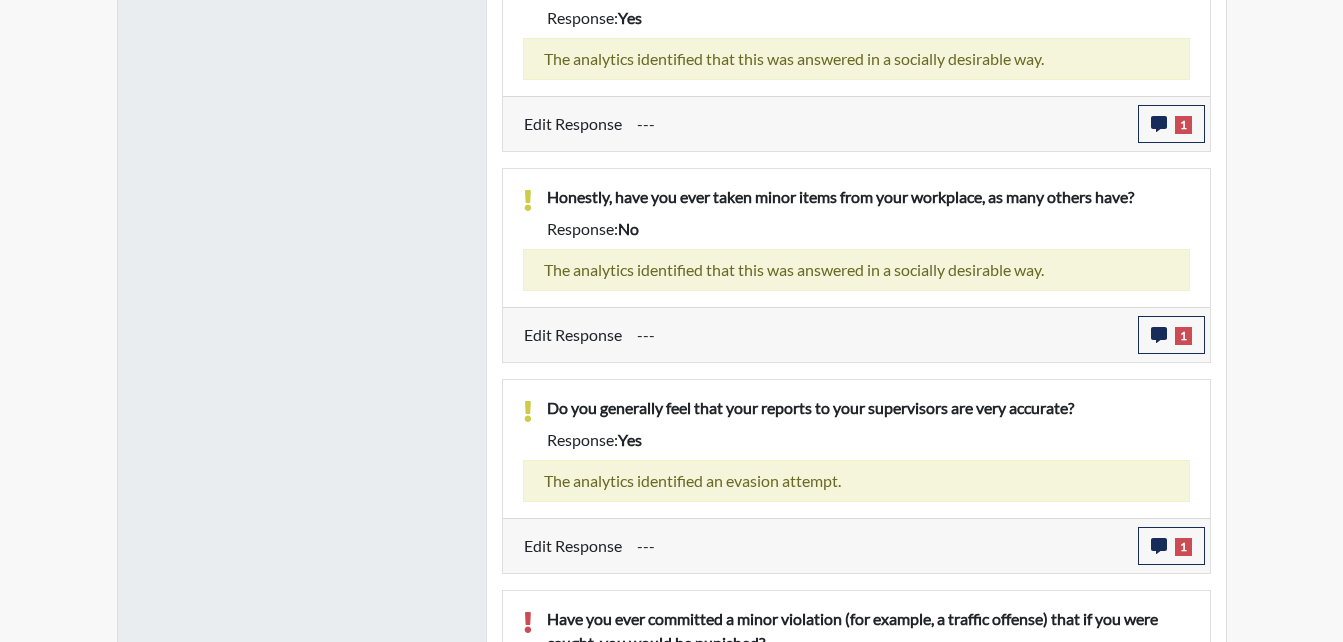 scroll, scrollTop: 999668, scrollLeft: 999169, axis: both 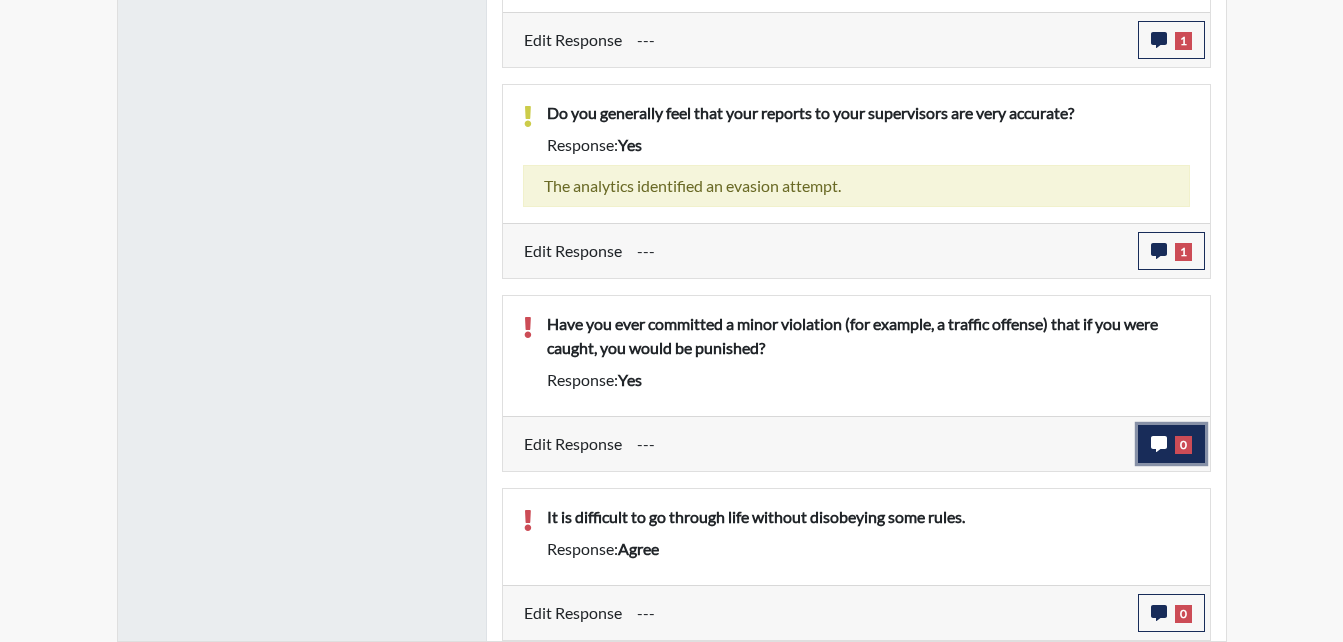 click 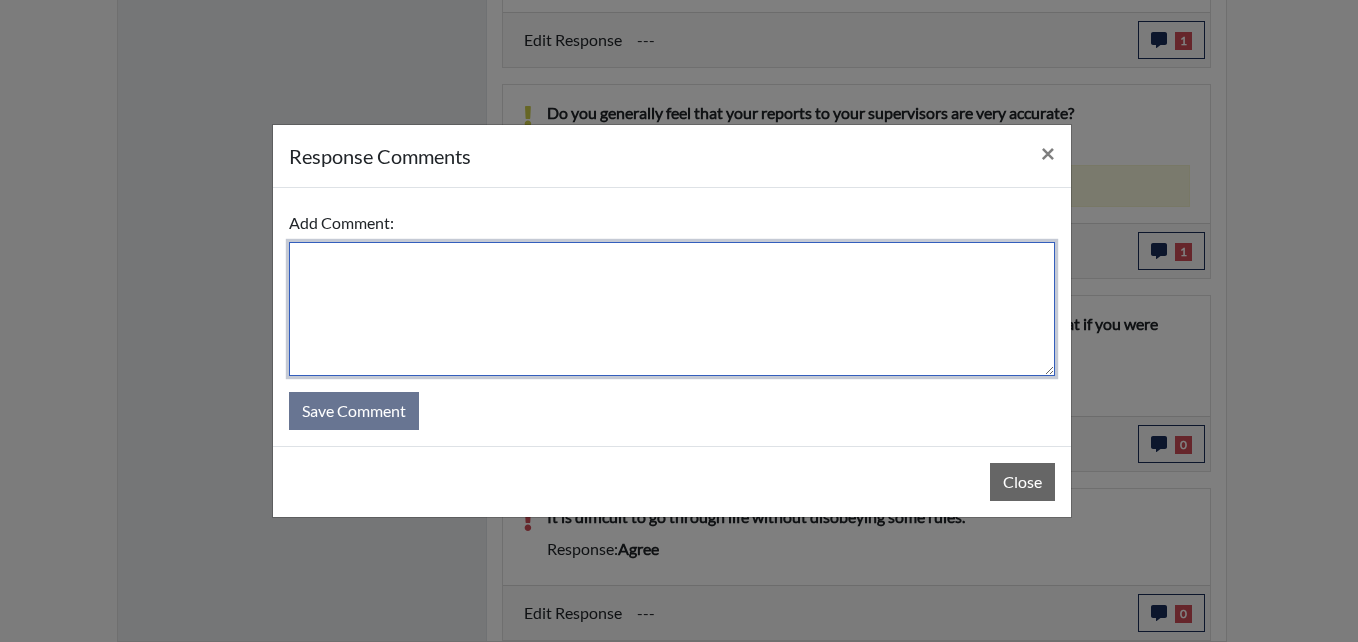 click at bounding box center [672, 309] 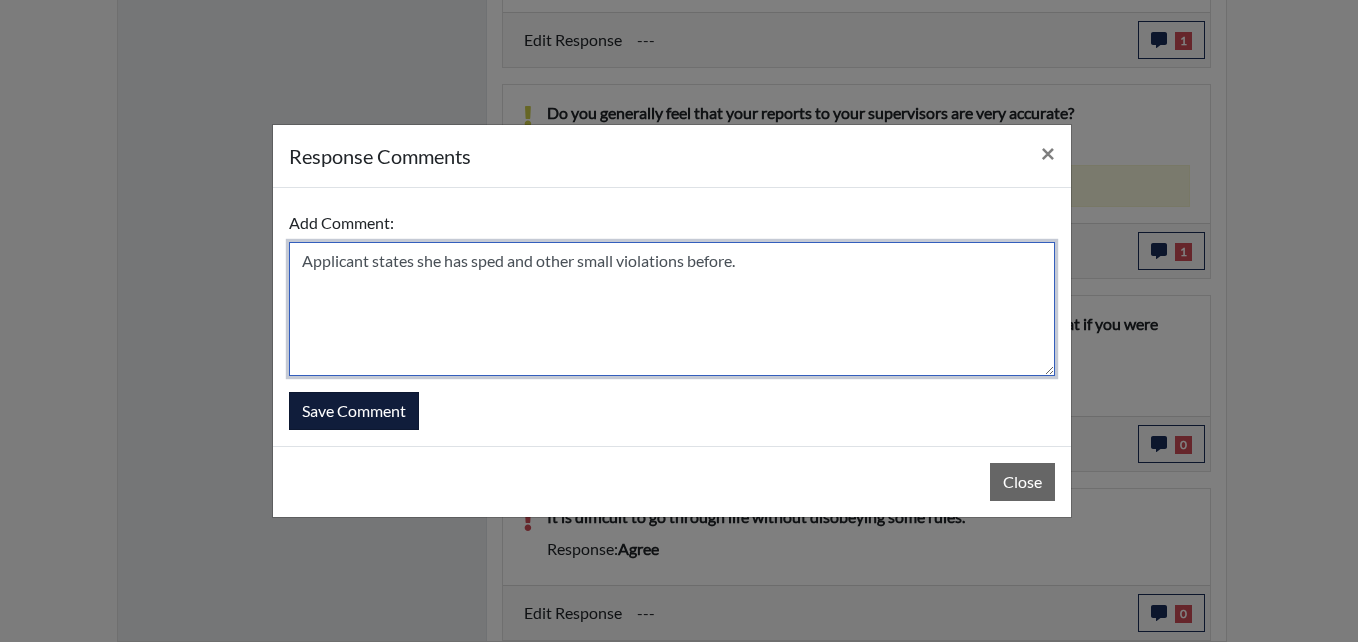 type on "Applicant states she has sped and other small violations before." 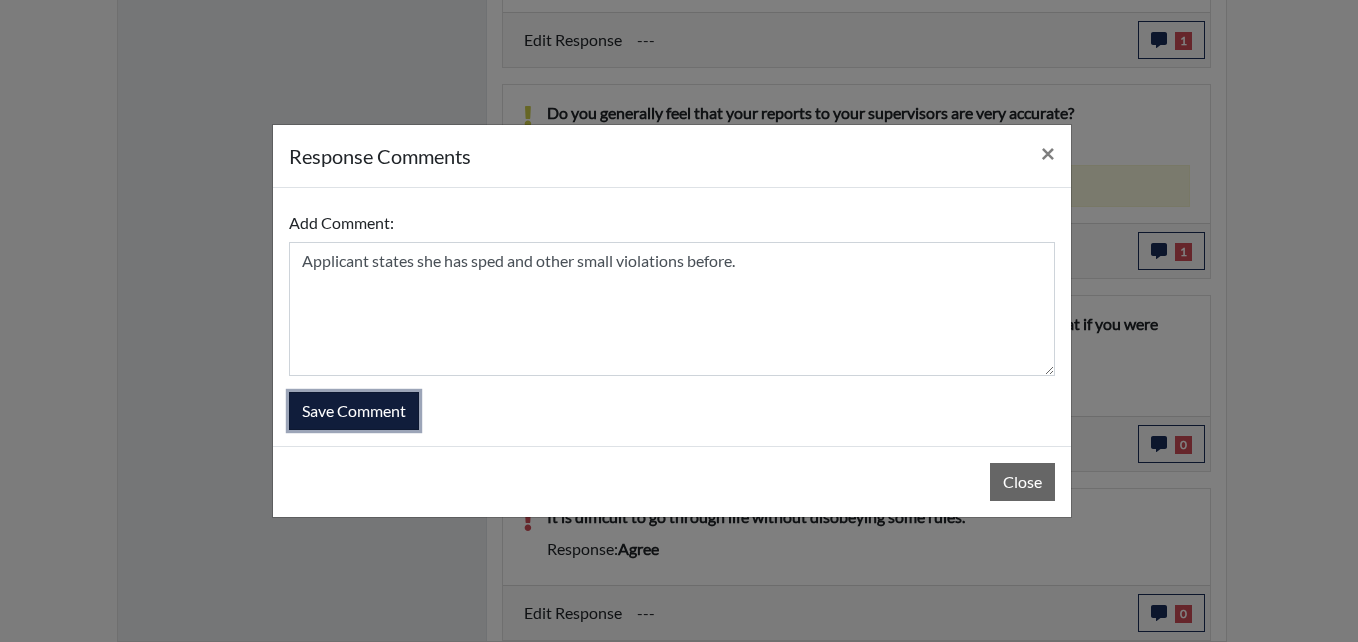 click on "Save Comment" at bounding box center (354, 411) 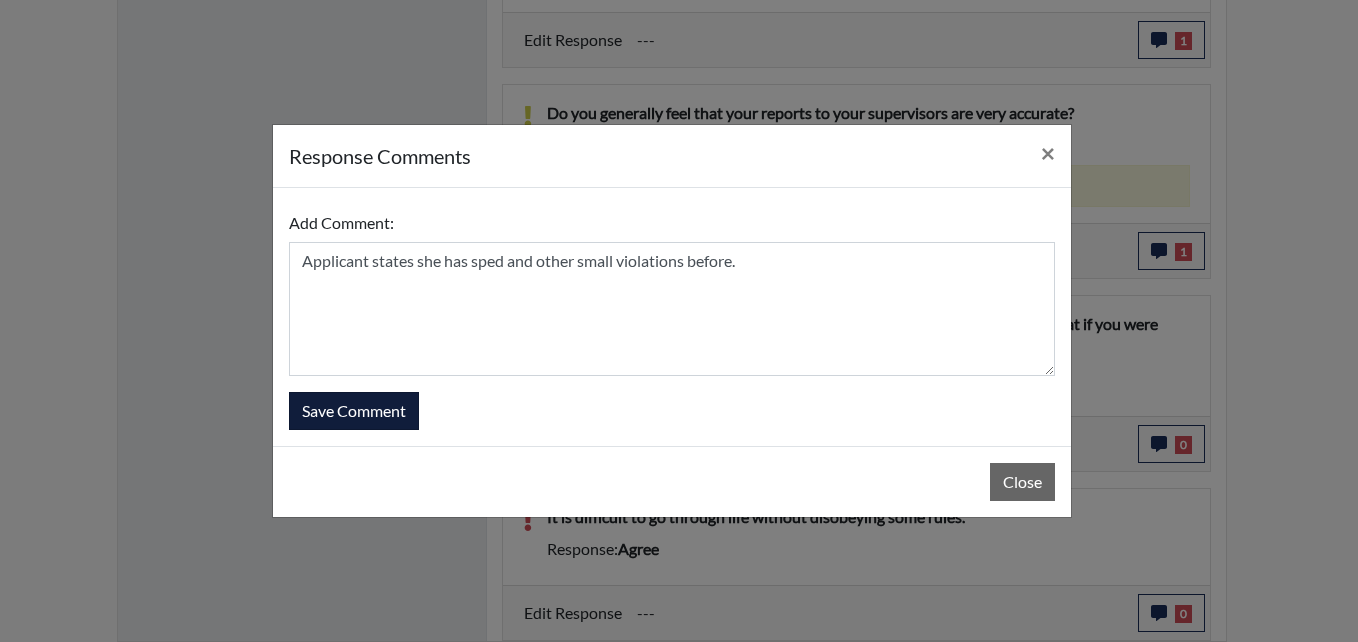 type 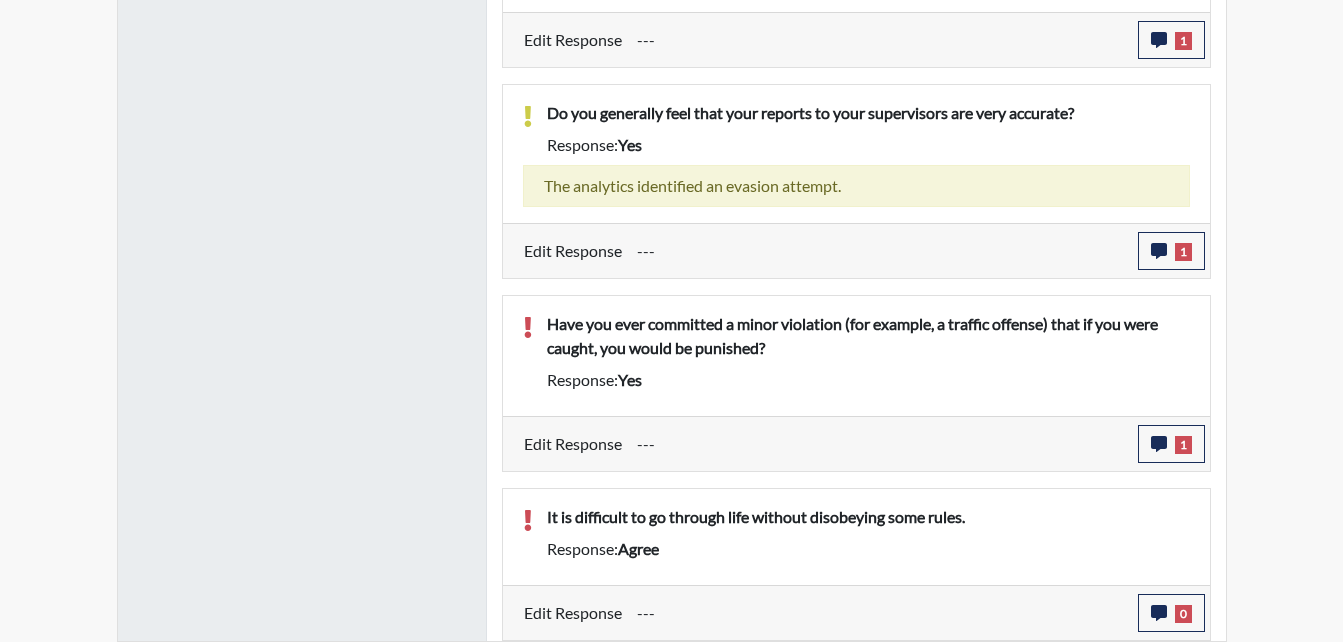 scroll, scrollTop: 999668, scrollLeft: 999169, axis: both 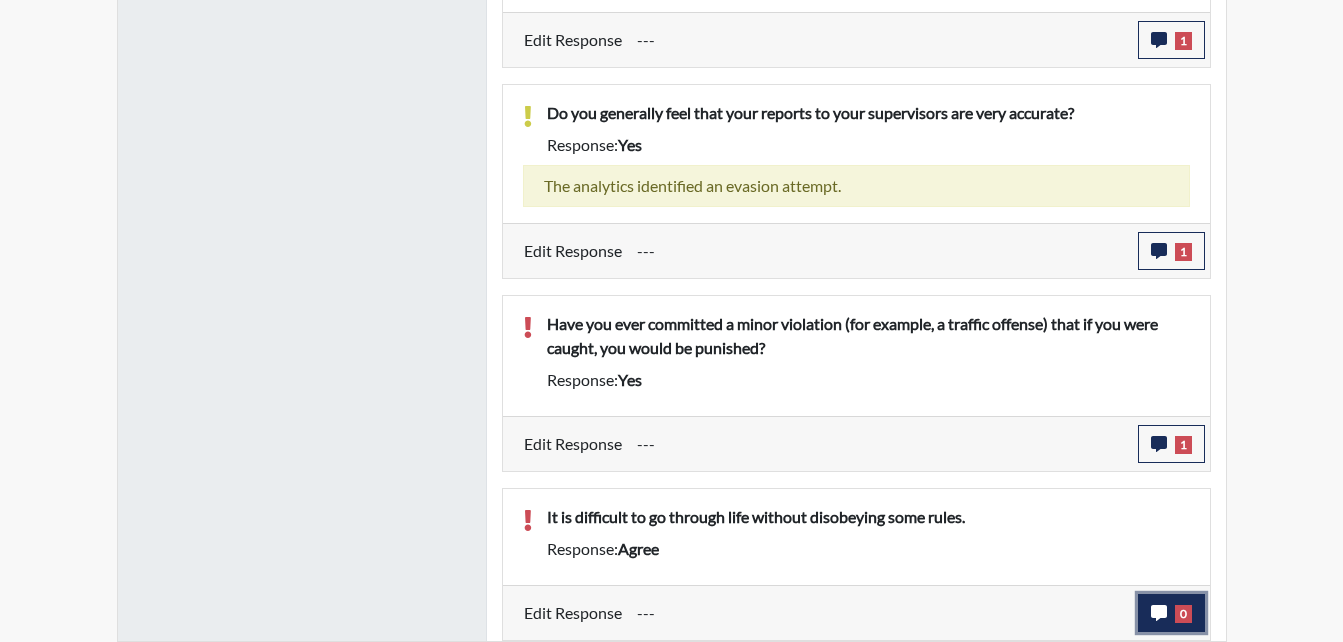 click on "0" at bounding box center [1171, 613] 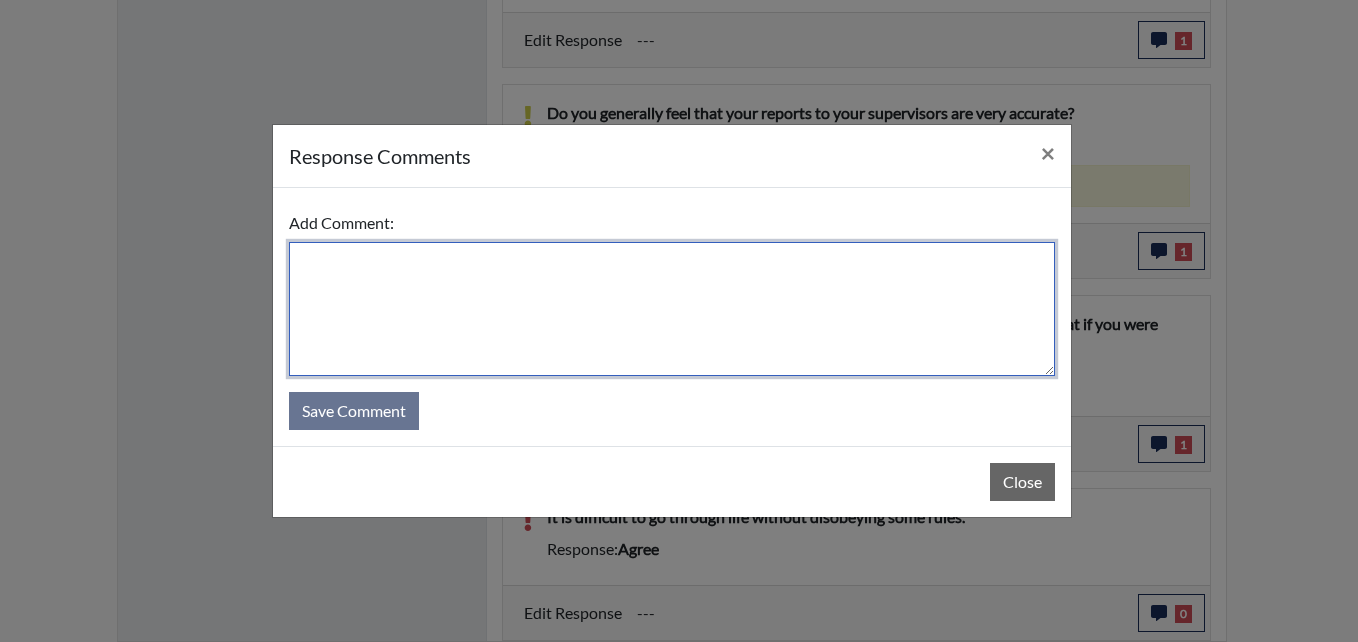 click at bounding box center (672, 309) 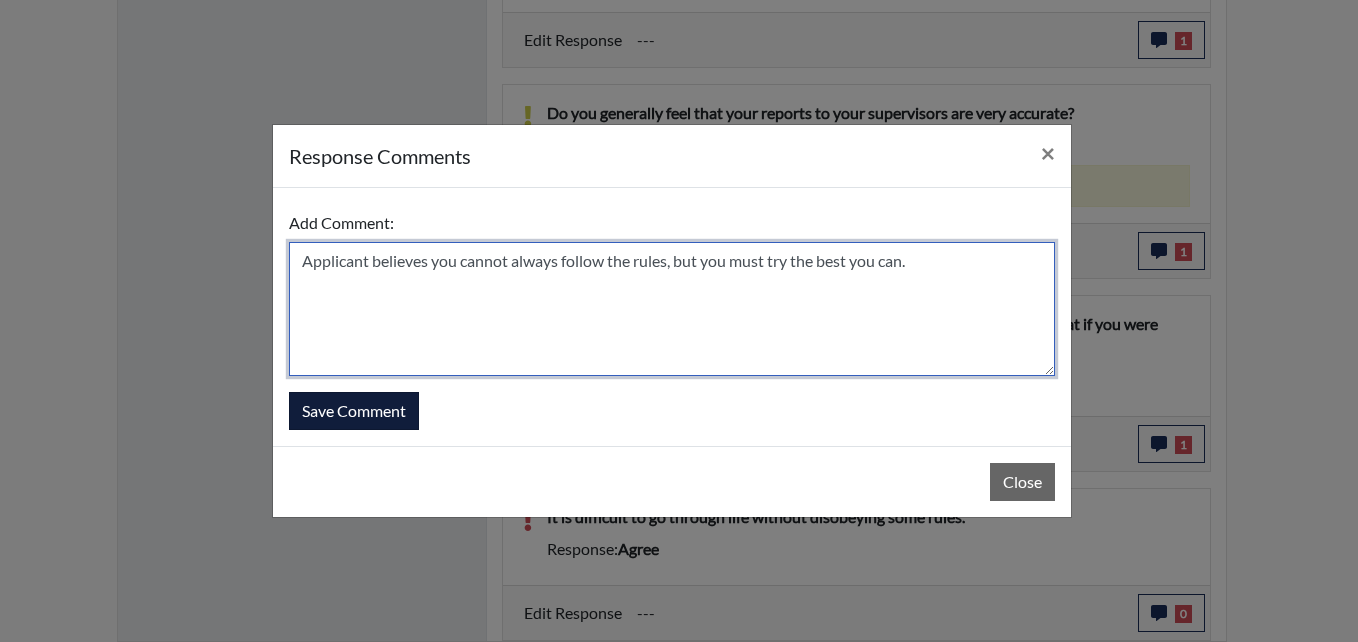 type on "Applicant believes you cannot always follow the rules, but you must try the best you can." 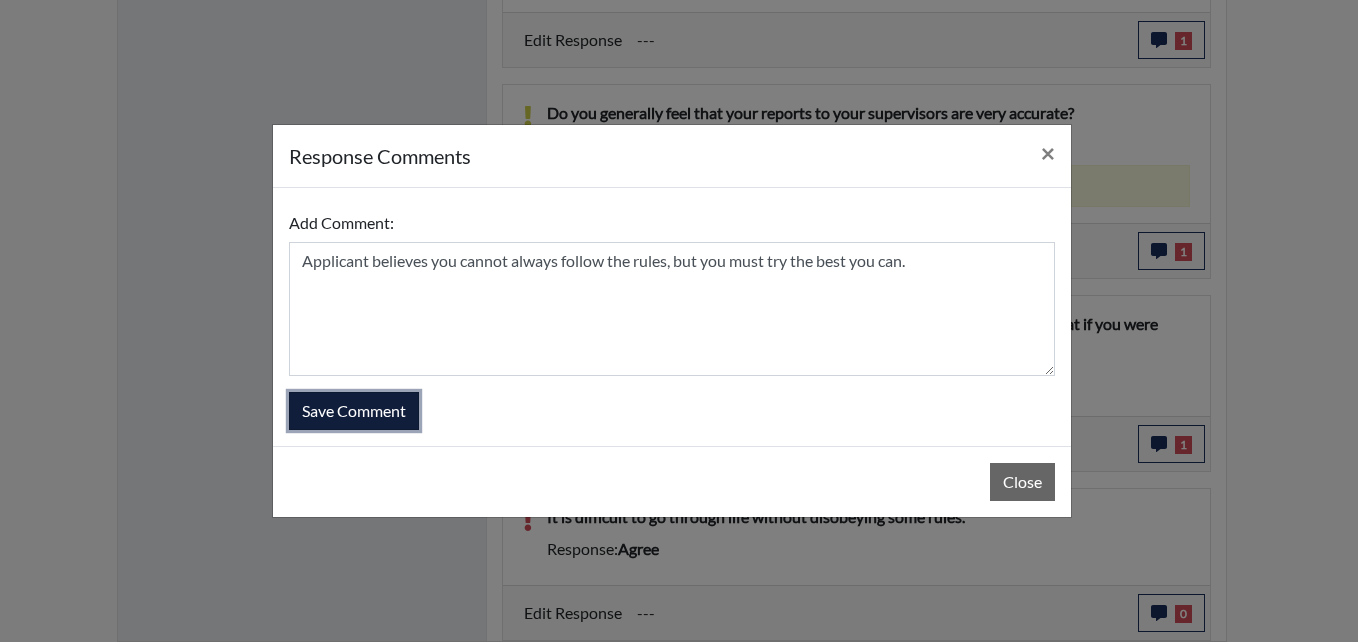 click on "Save Comment" at bounding box center (354, 411) 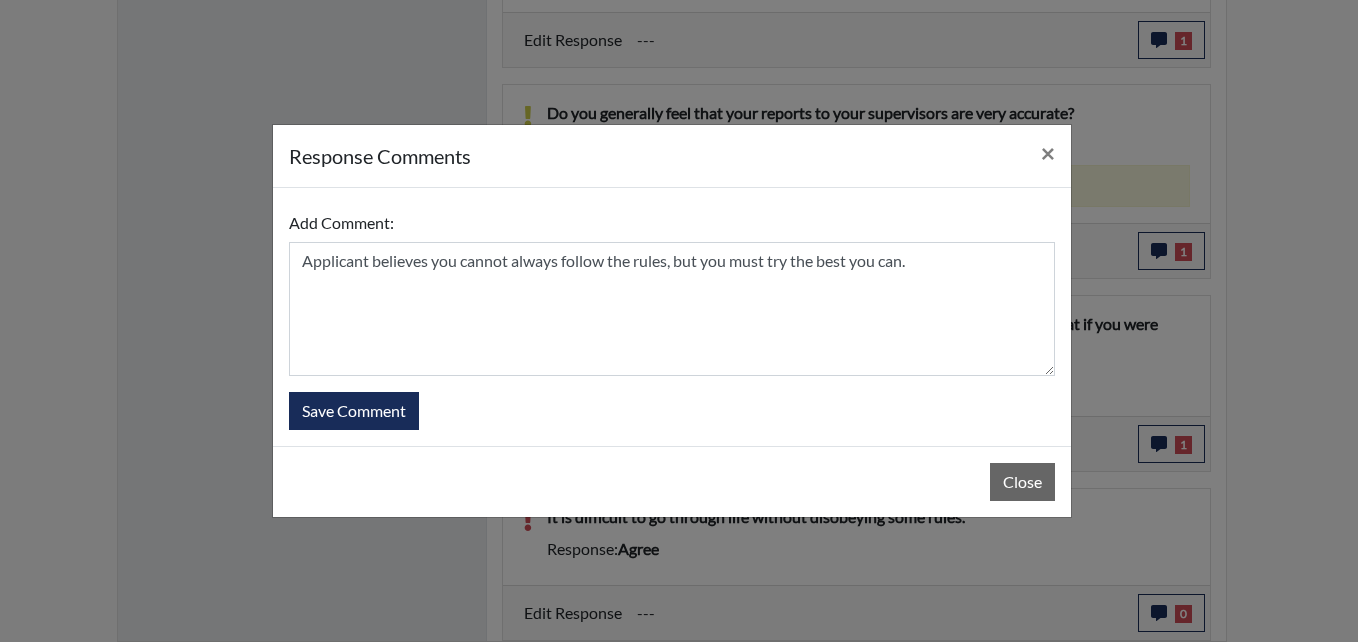 type 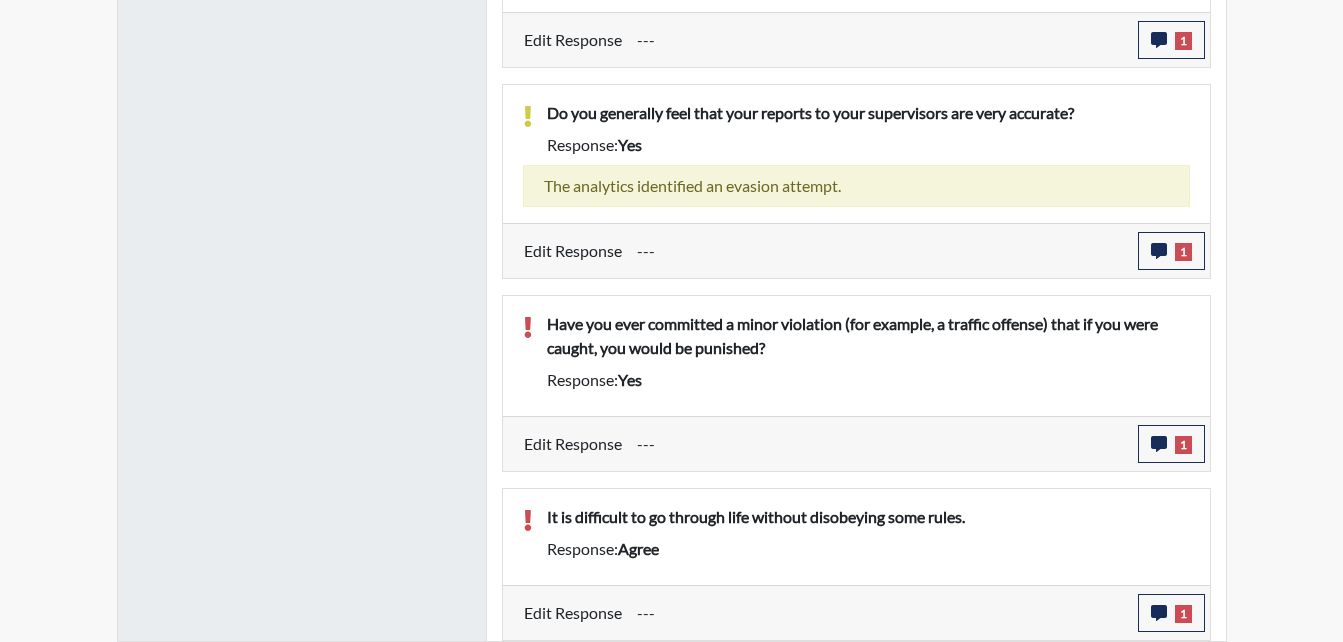 scroll, scrollTop: 999668, scrollLeft: 999169, axis: both 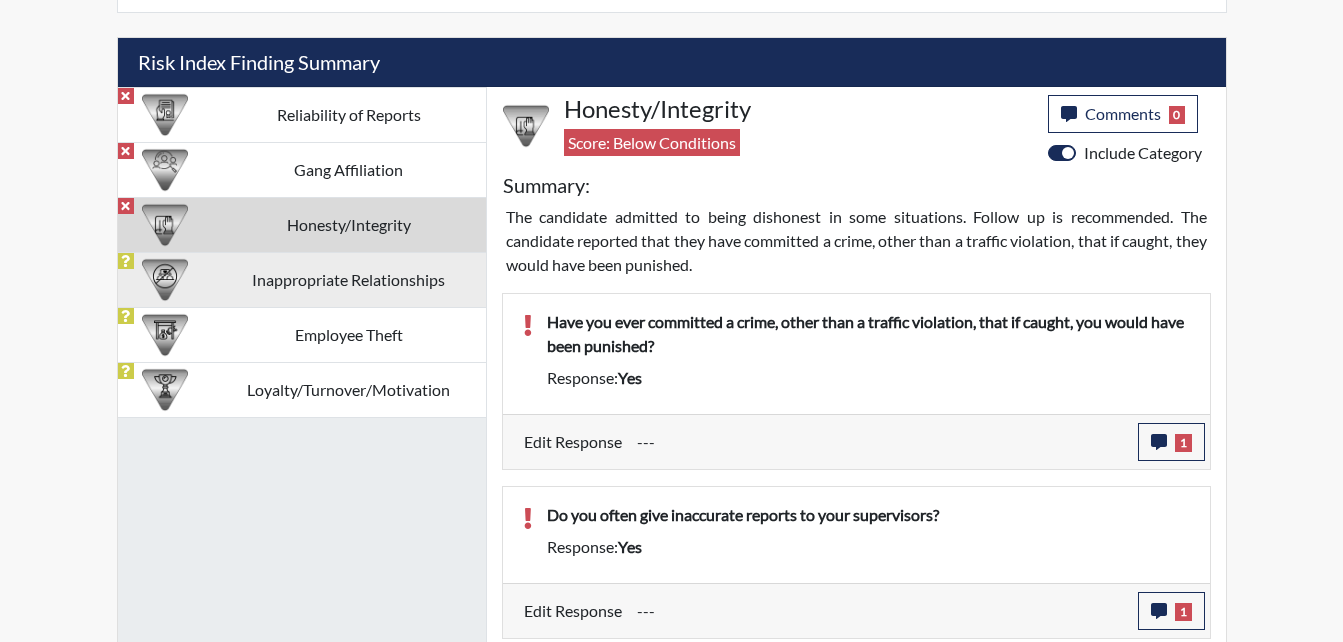 click on "Inappropriate Relationships" at bounding box center [349, 279] 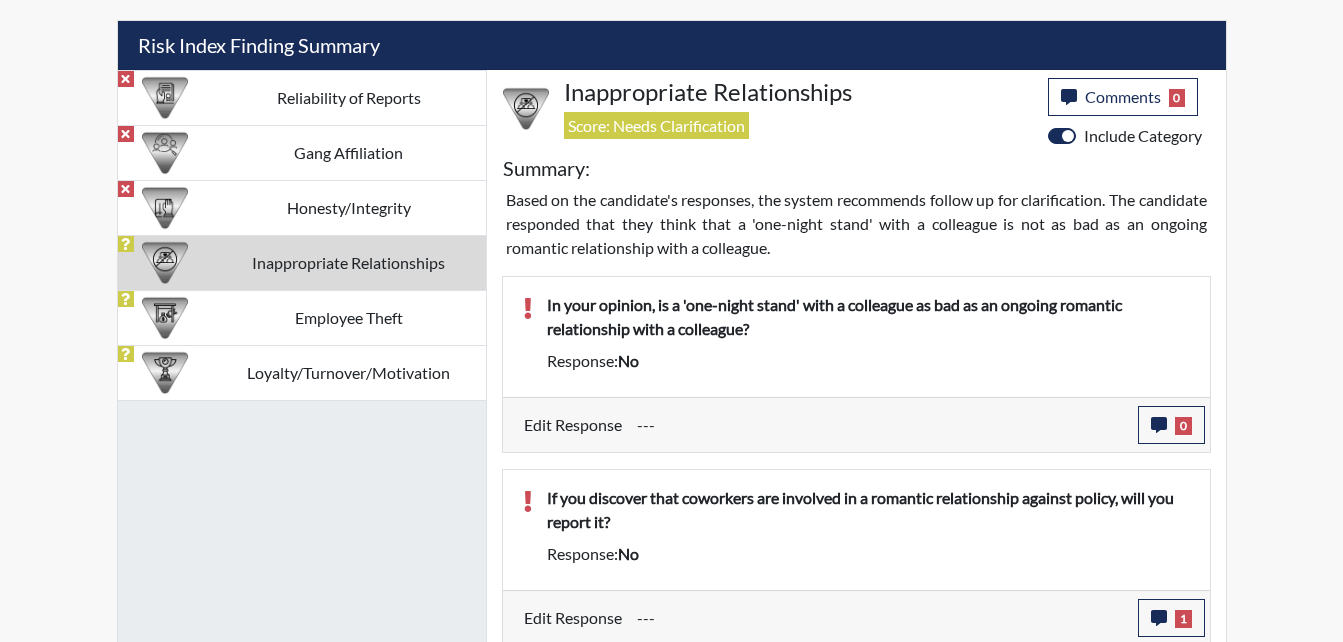 scroll, scrollTop: 1195, scrollLeft: 0, axis: vertical 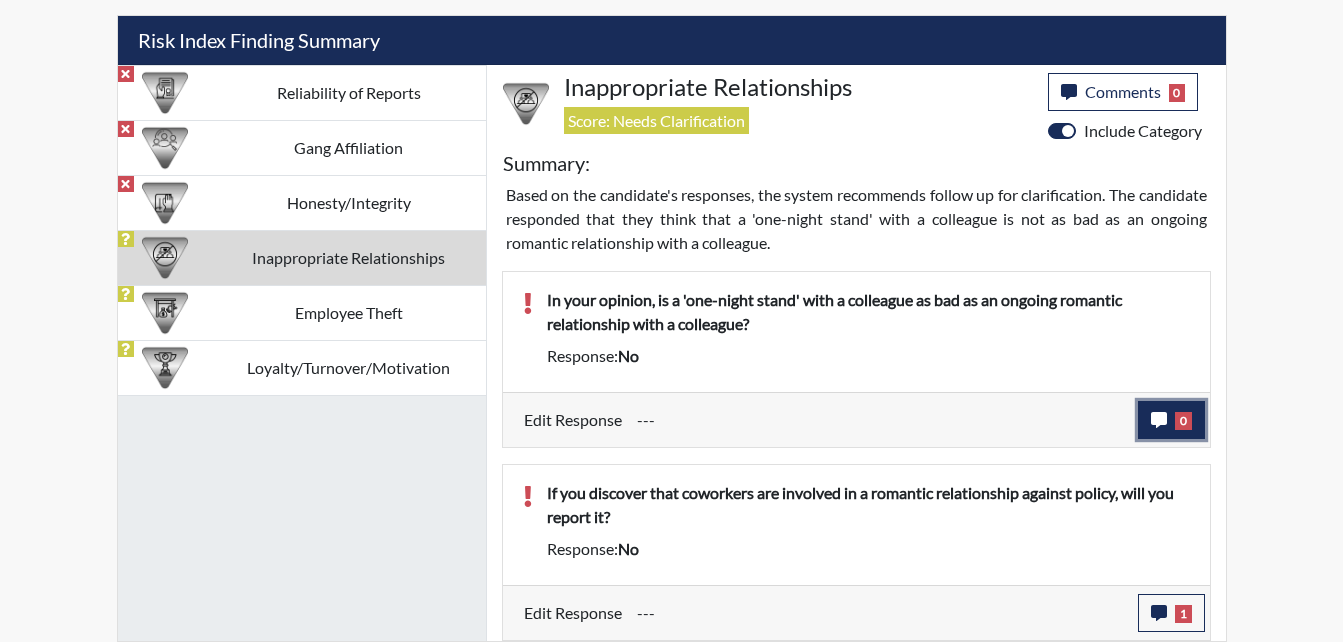 click 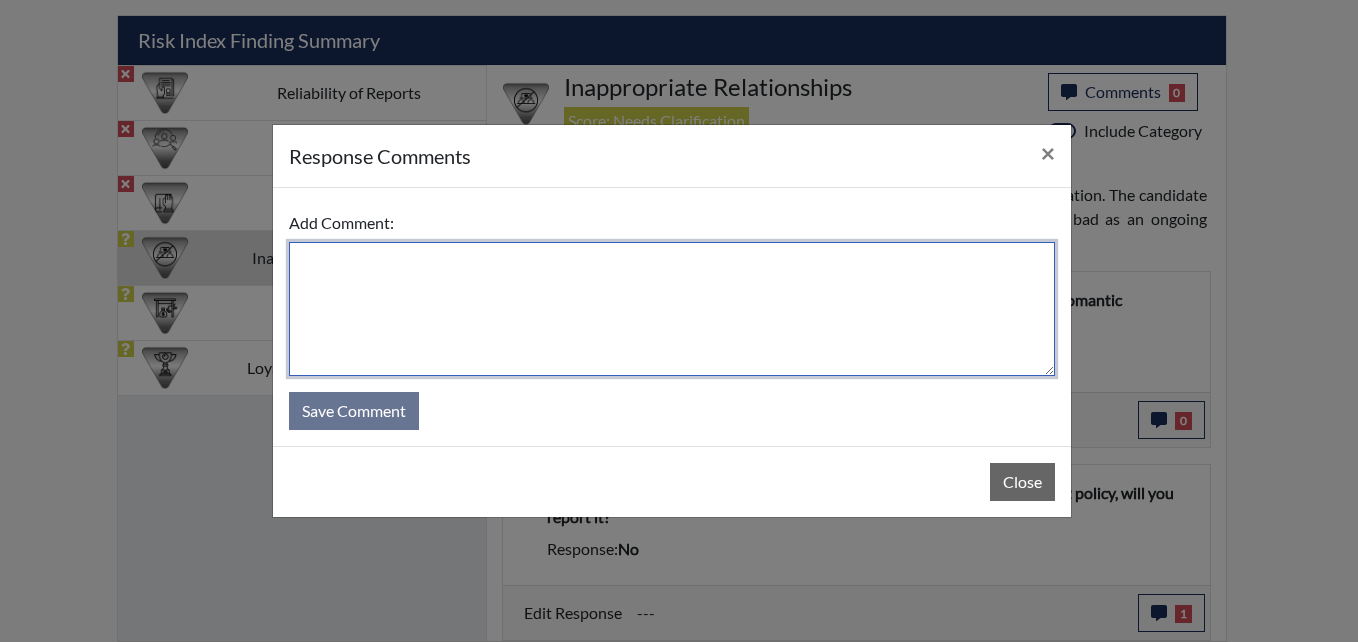 click at bounding box center [672, 309] 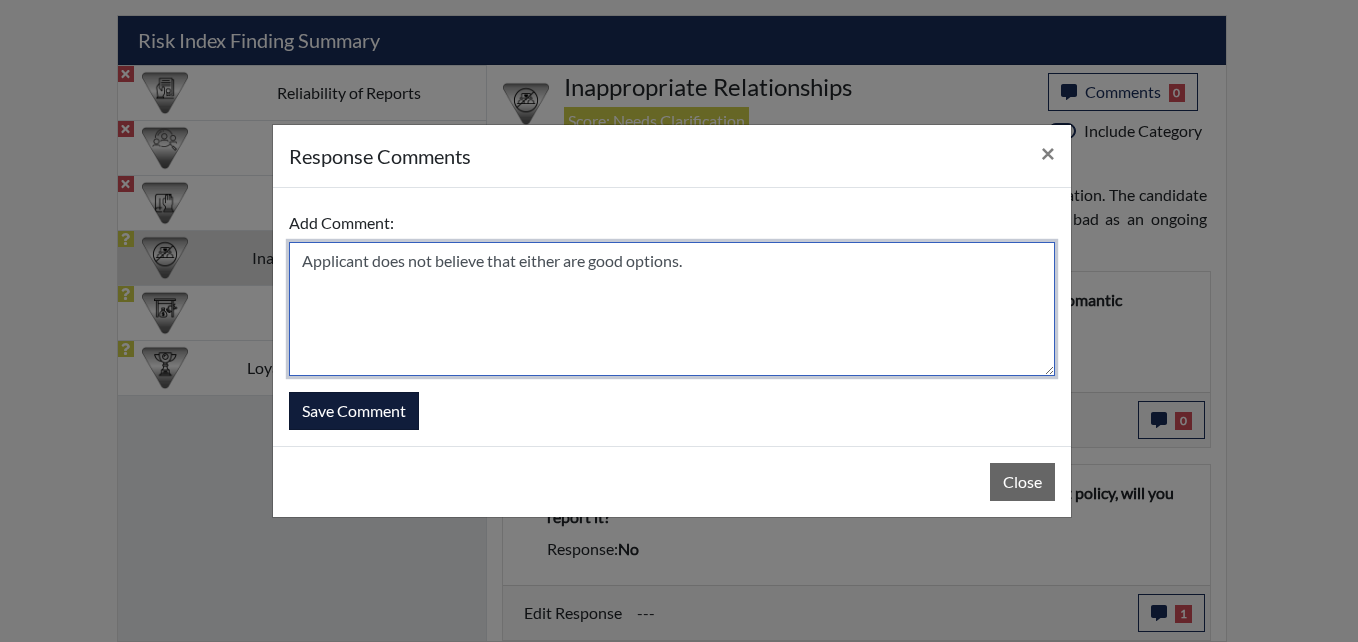type on "Applicant does not believe that either are good options." 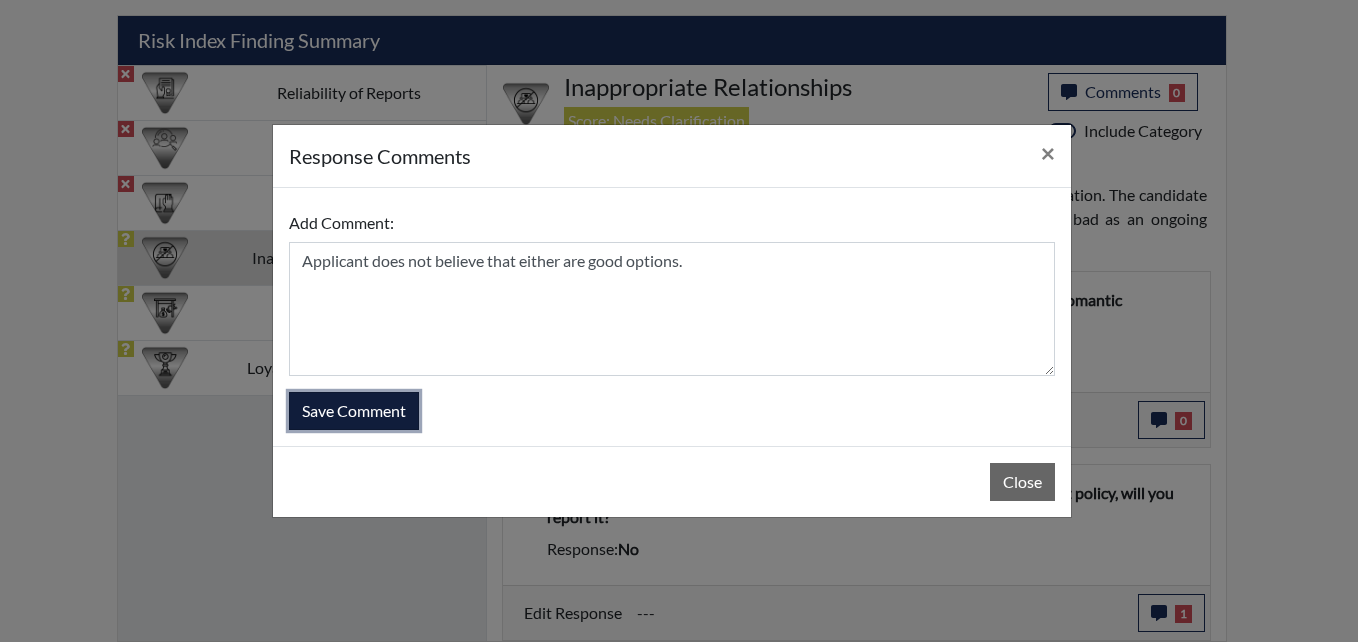 click on "Save Comment" at bounding box center [354, 411] 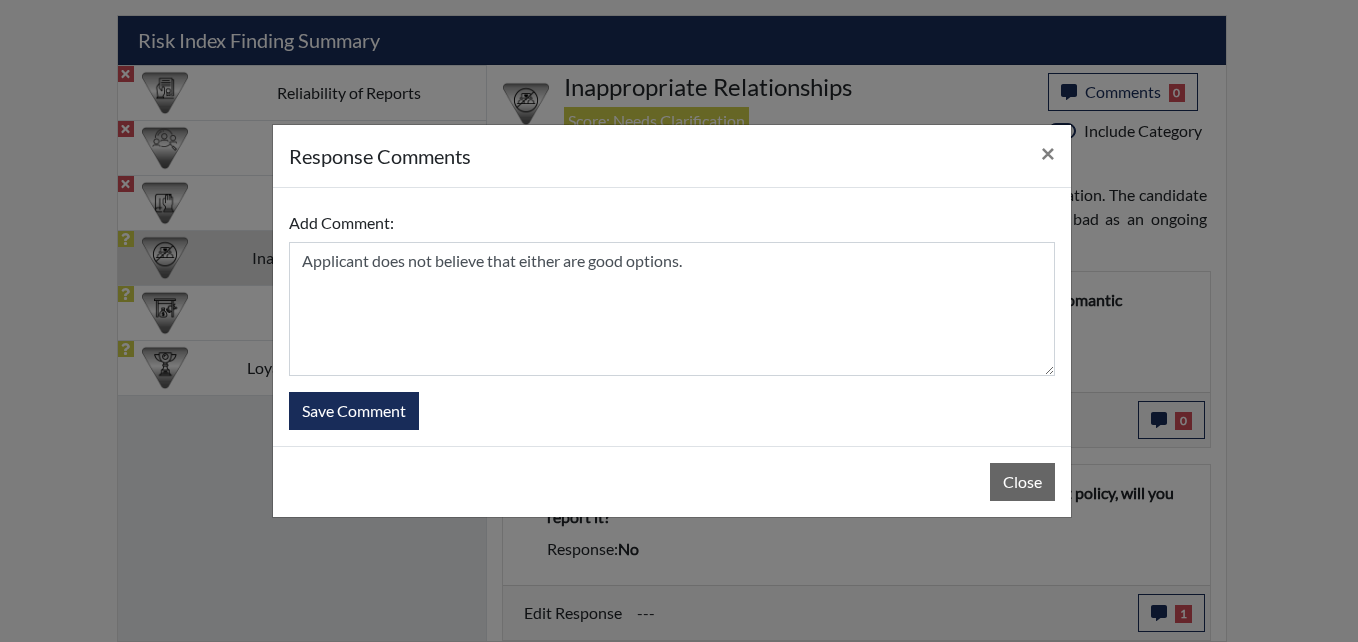 type 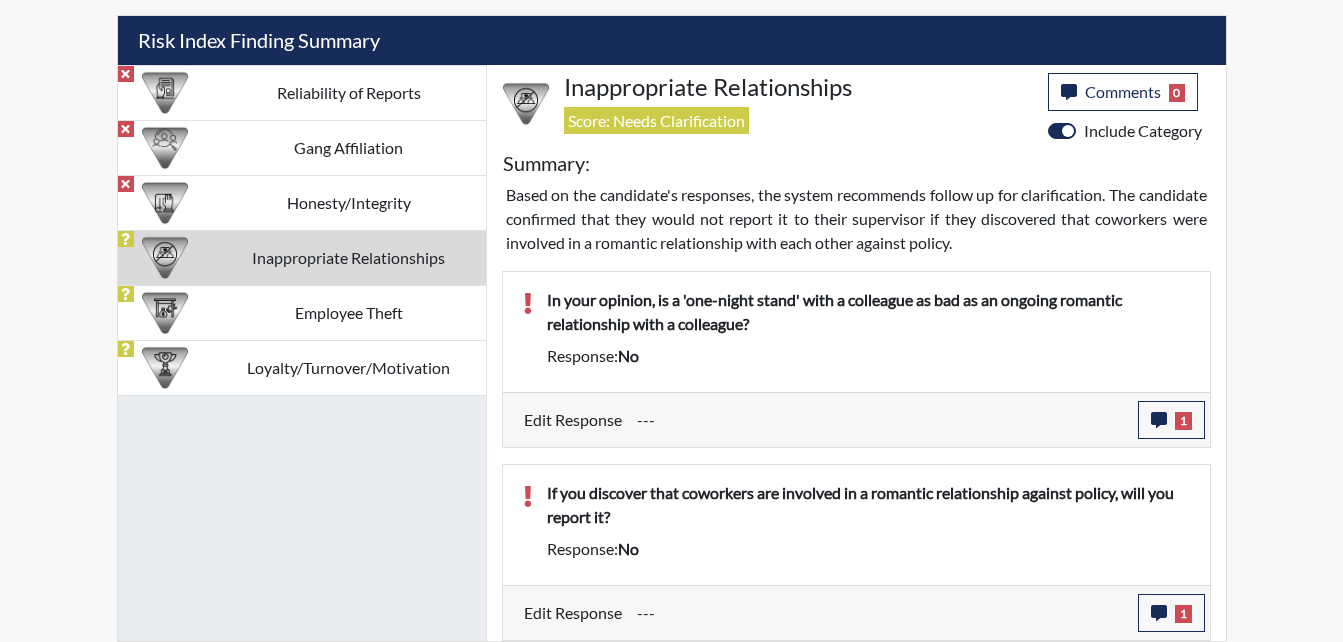 scroll, scrollTop: 999668, scrollLeft: 999169, axis: both 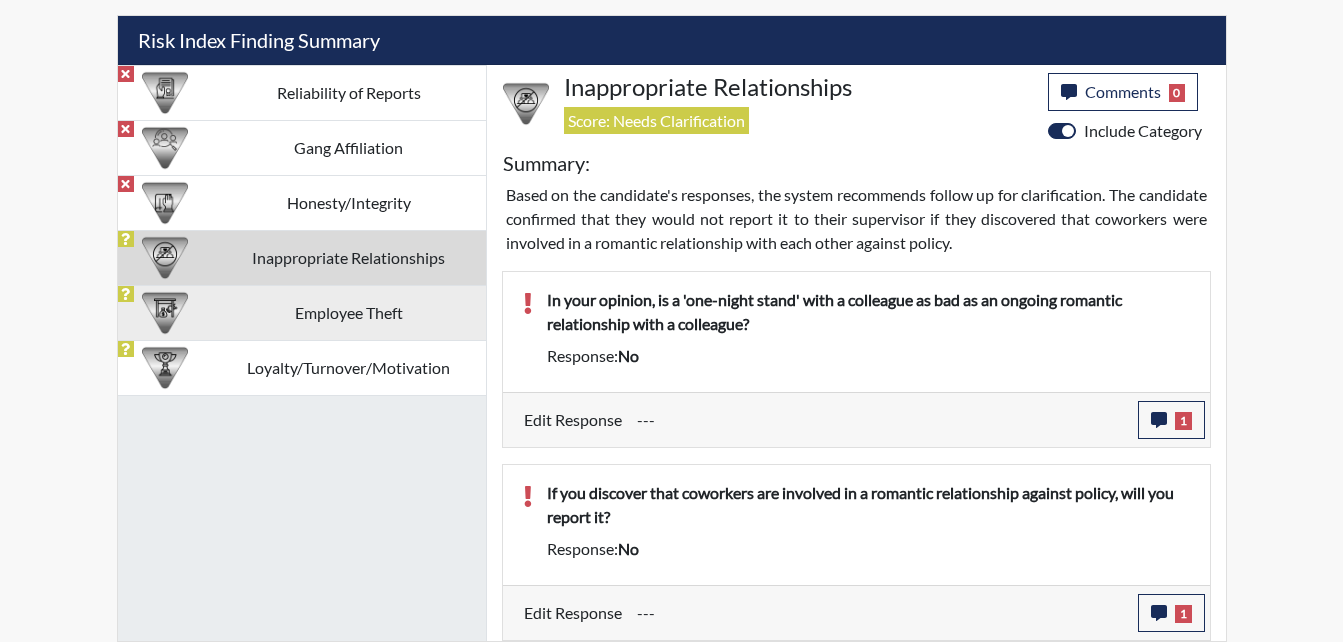 click on "Employee Theft" at bounding box center [349, 312] 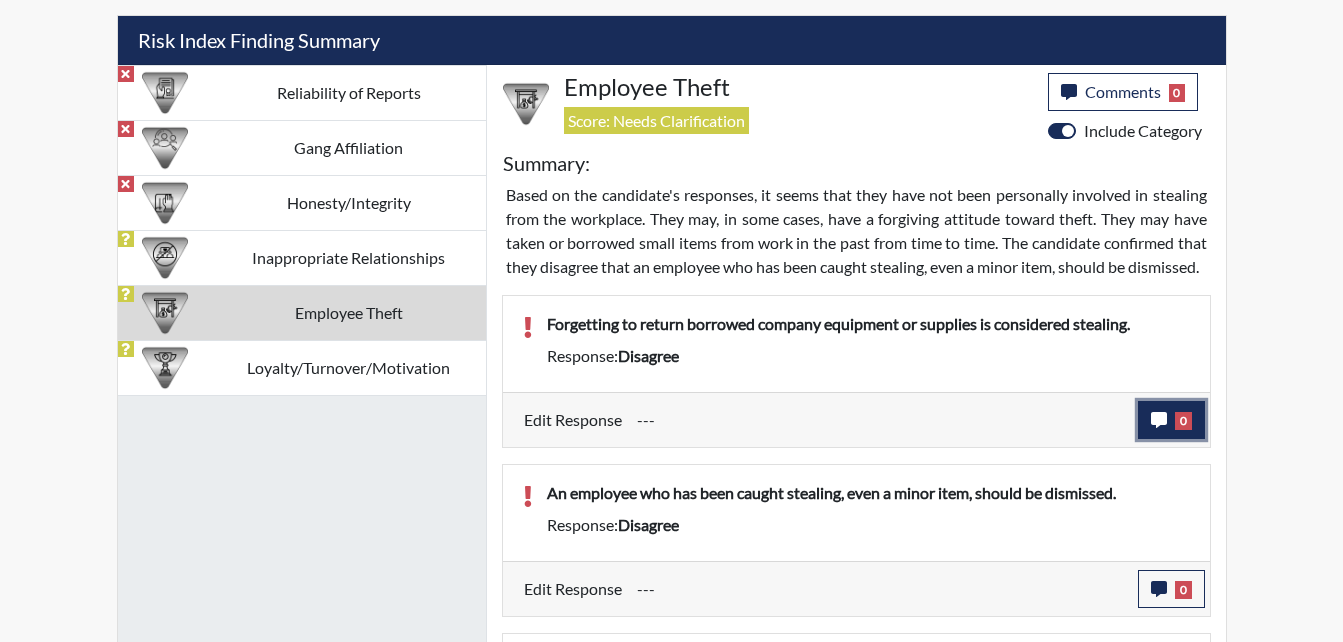 click 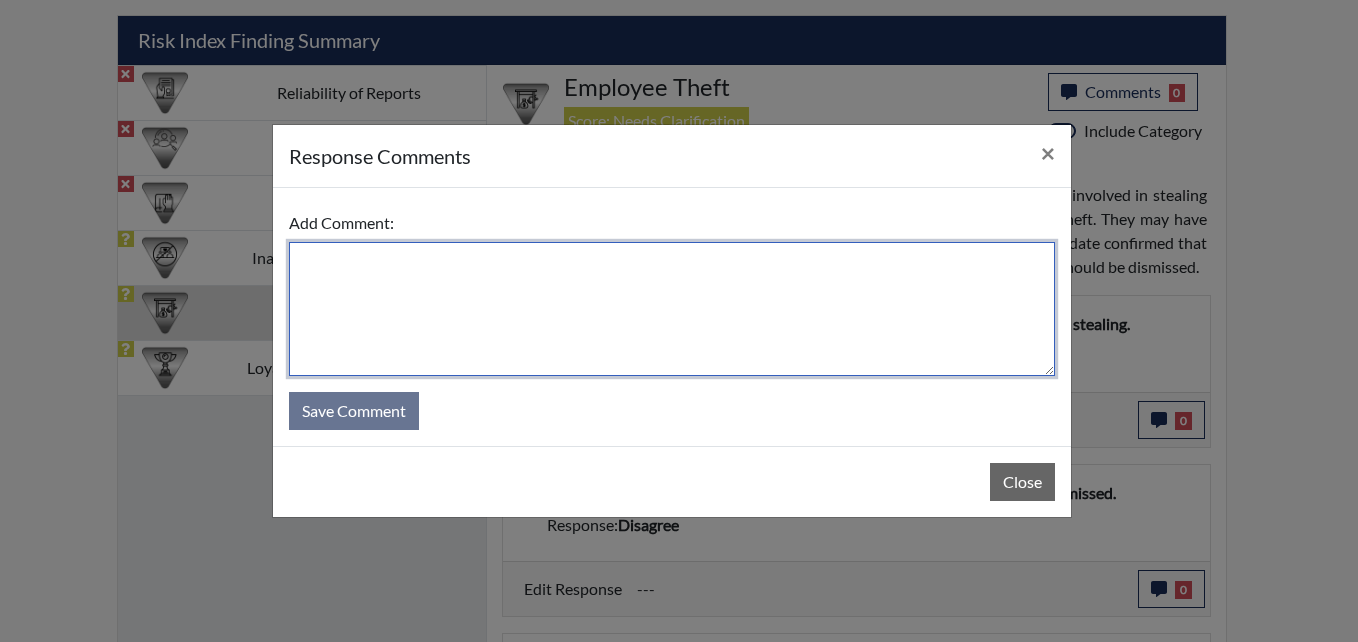 click at bounding box center (672, 309) 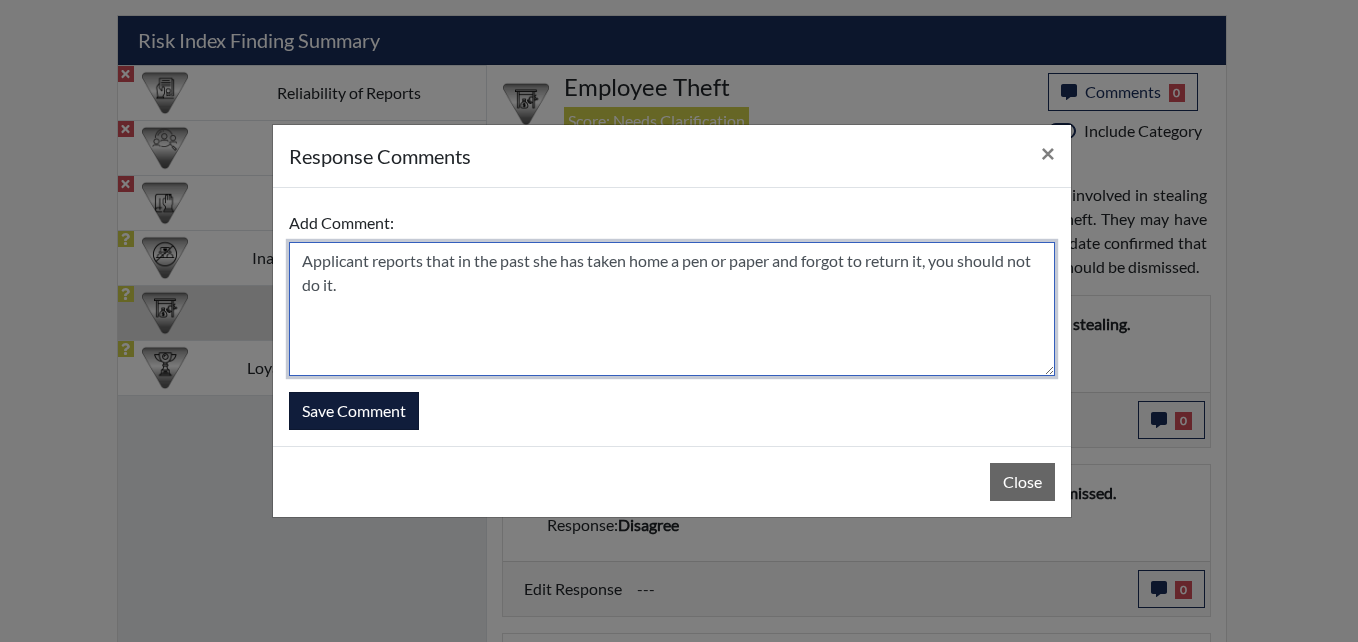 type on "Applicant reports that in the past she has taken home a pen or paper and forgot to return it, you should not do it." 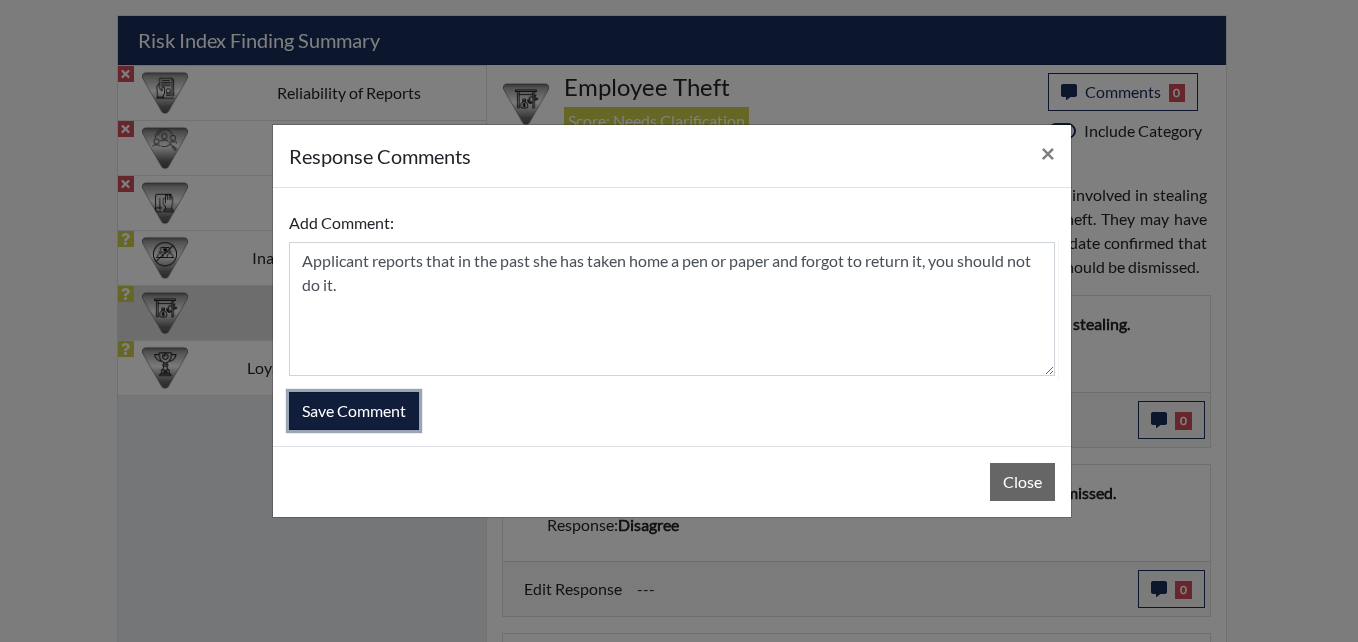 click on "Save Comment" at bounding box center (354, 411) 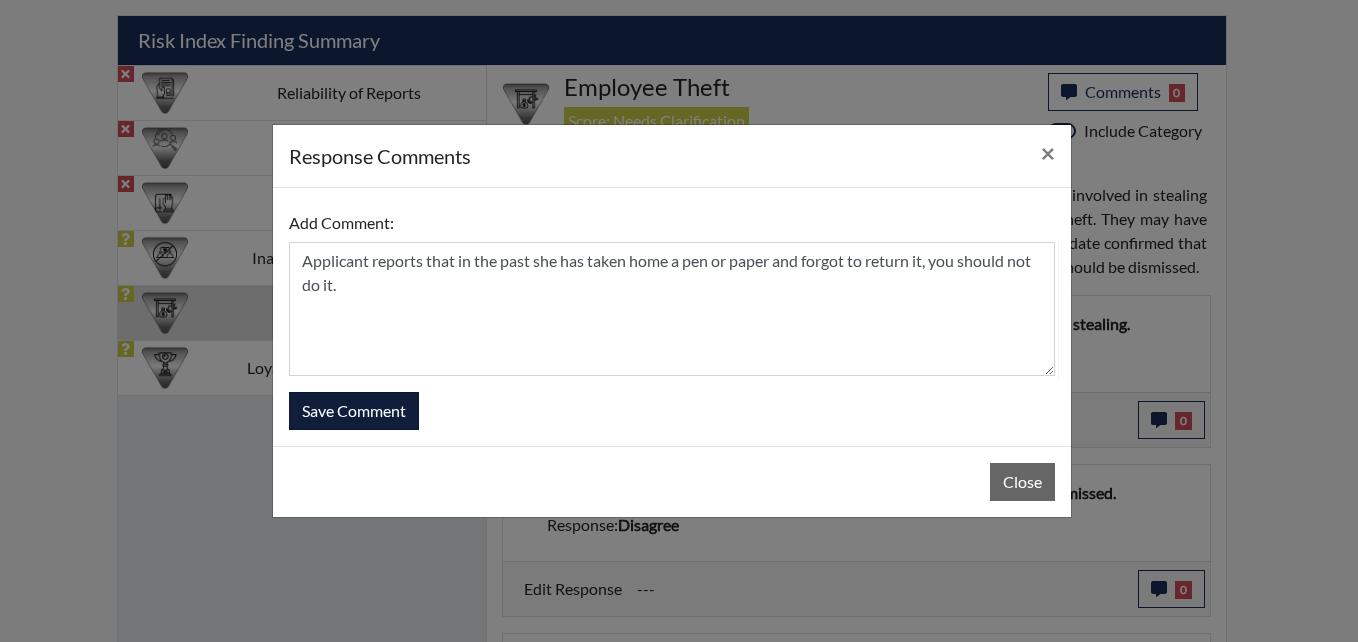 type 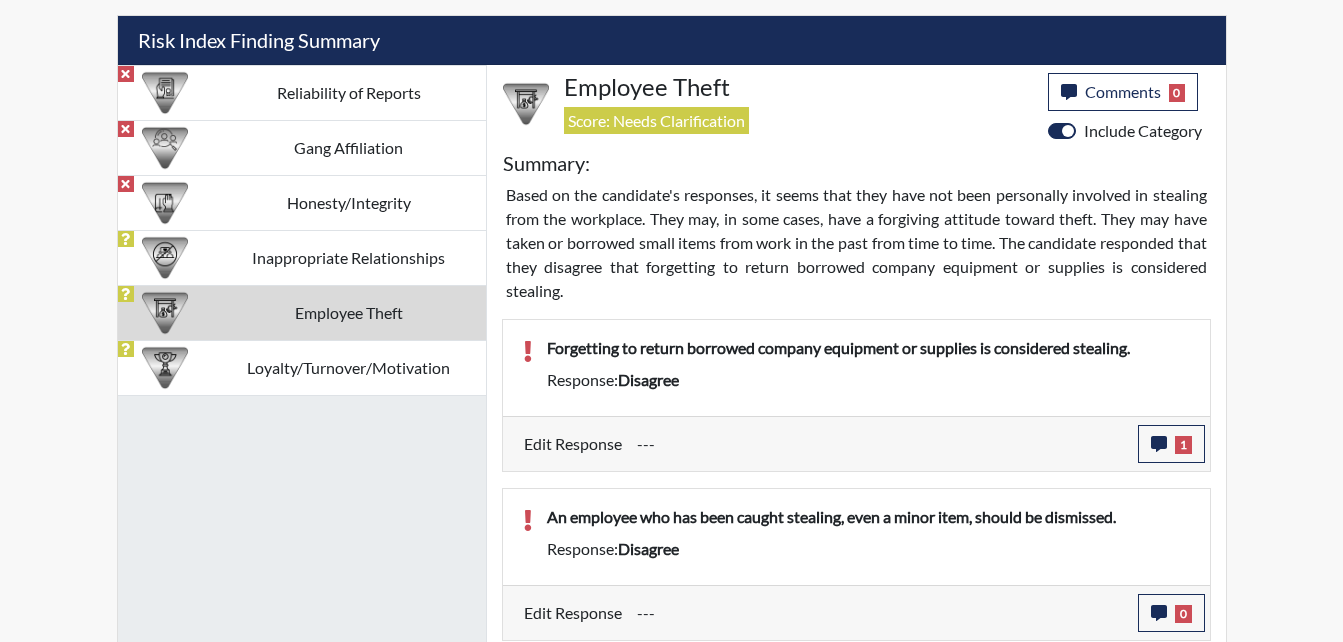 scroll, scrollTop: 999668, scrollLeft: 999169, axis: both 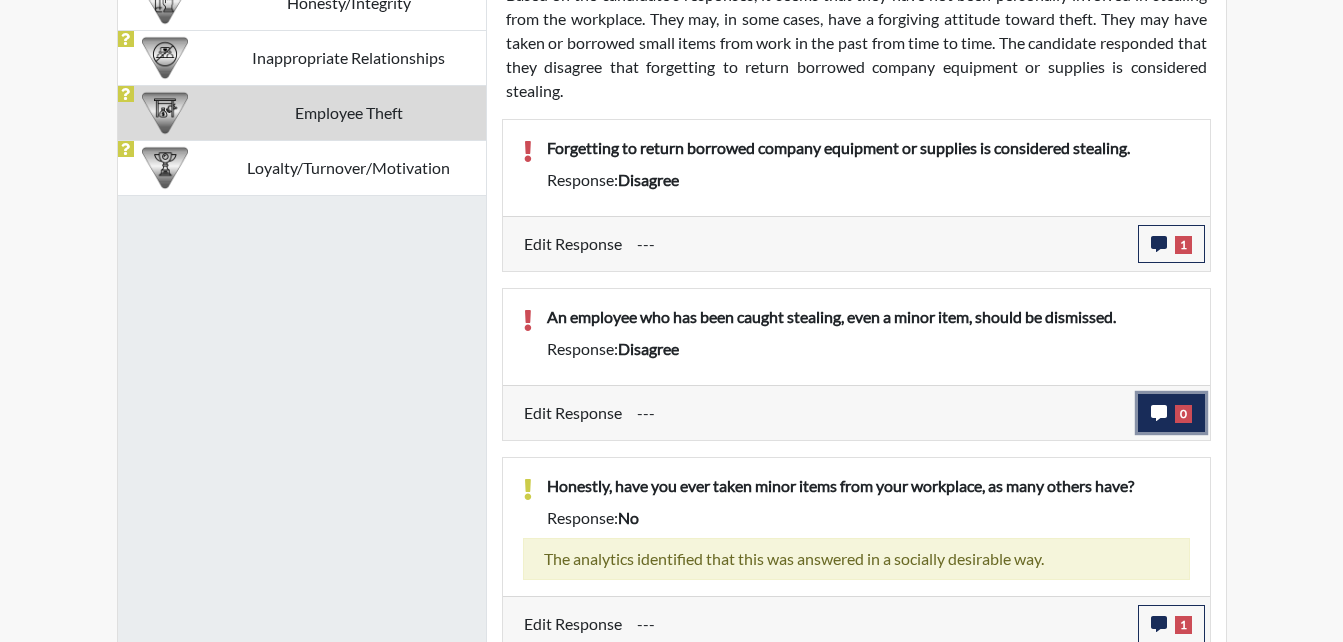 click 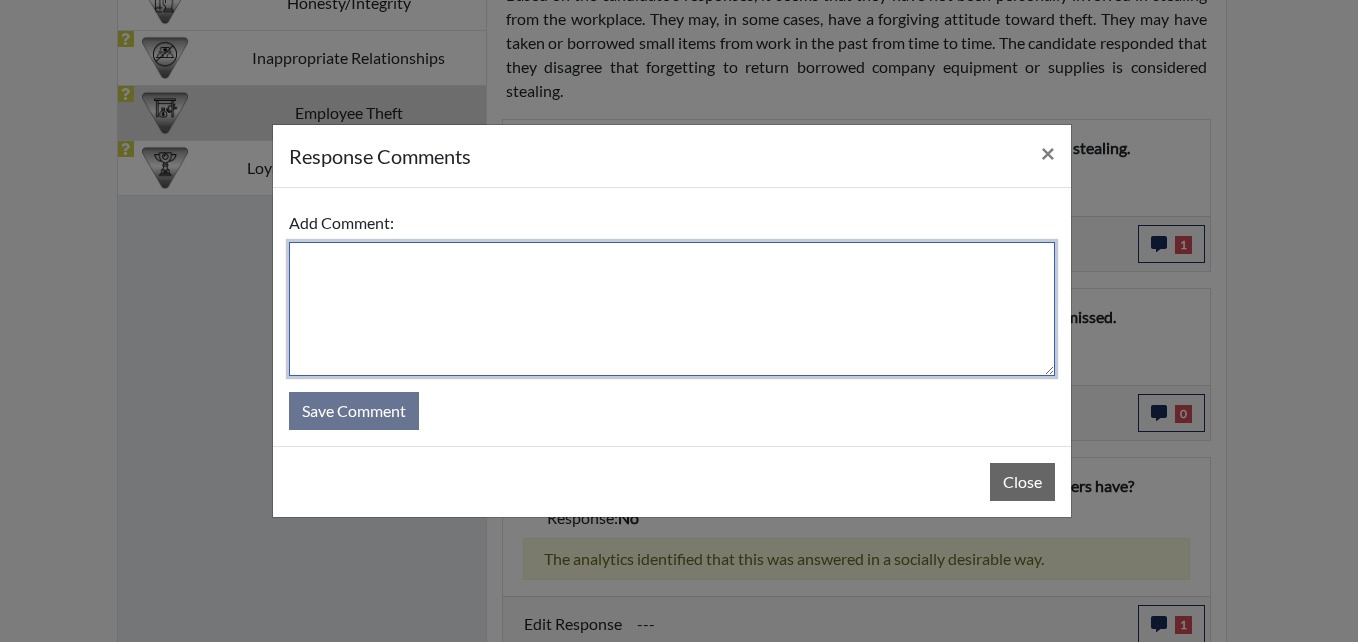 click at bounding box center (672, 309) 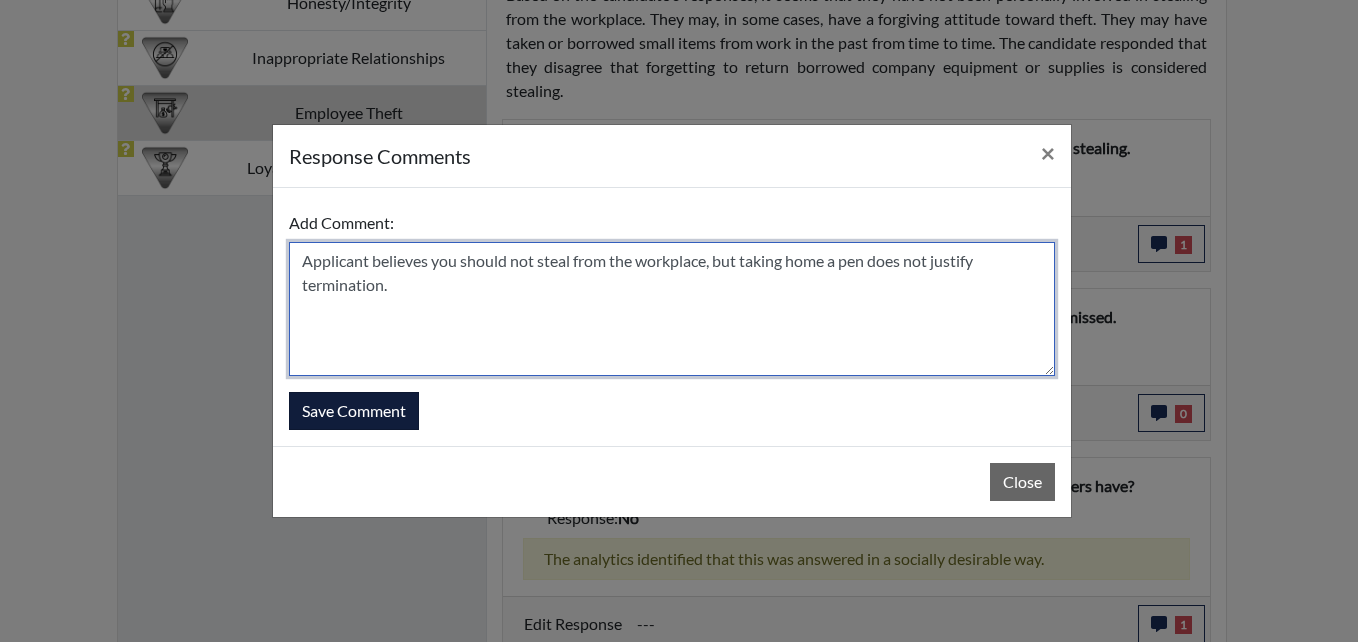 type on "Applicant believes you should not steal from the workplace, but taking home a pen does not justify termination." 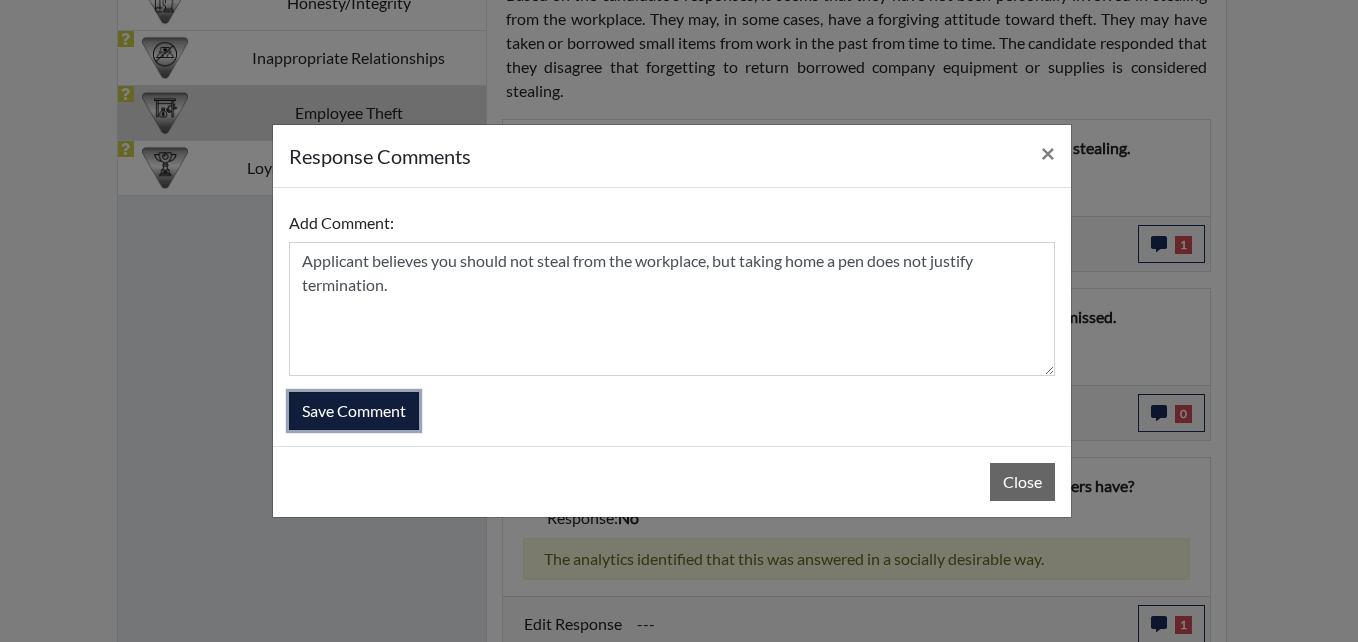 click on "Save Comment" at bounding box center [354, 411] 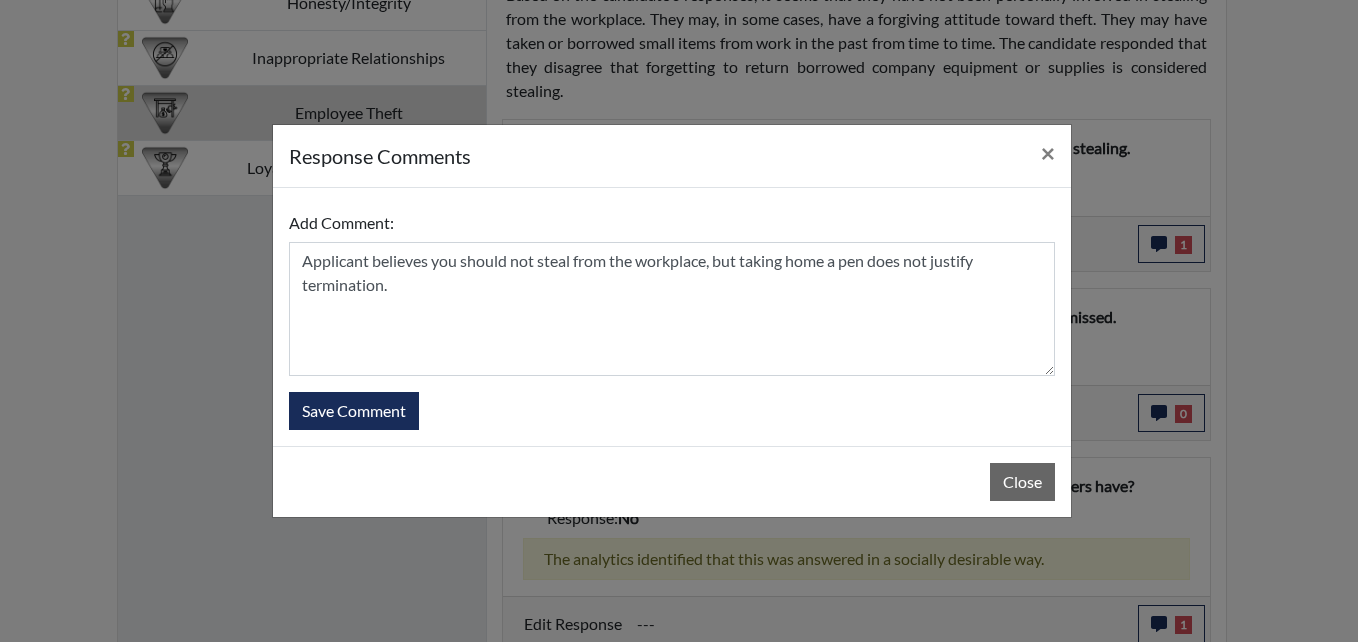 type 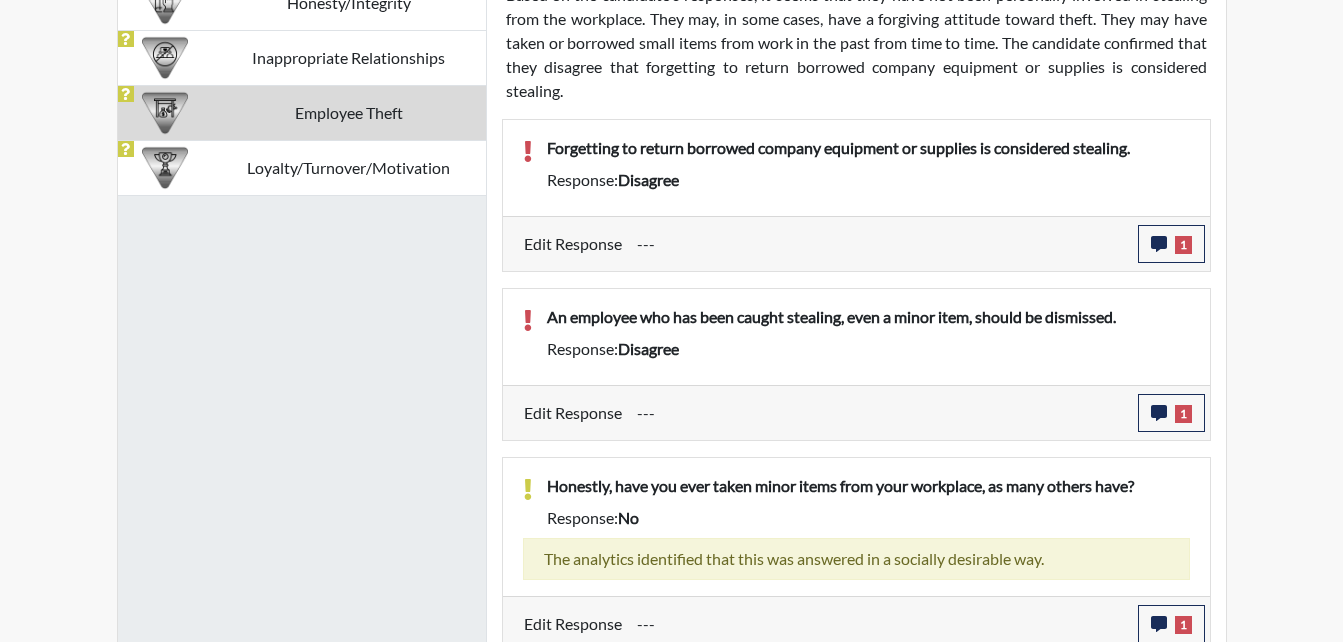 scroll, scrollTop: 999668, scrollLeft: 999169, axis: both 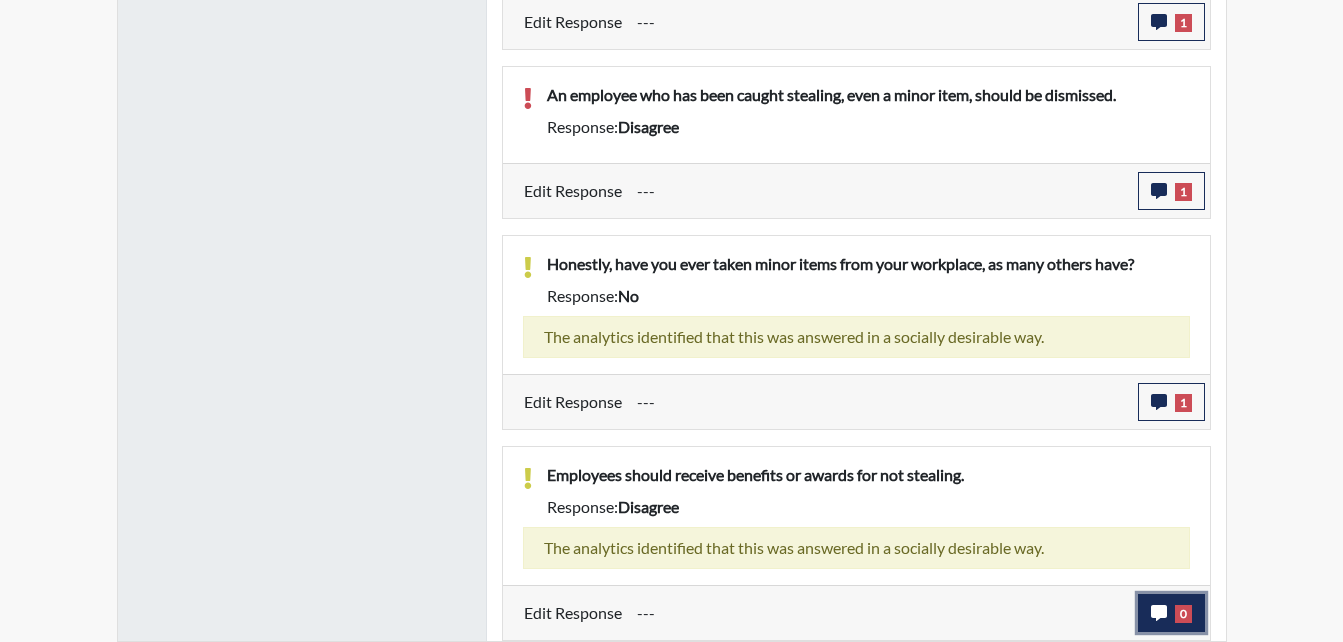 click 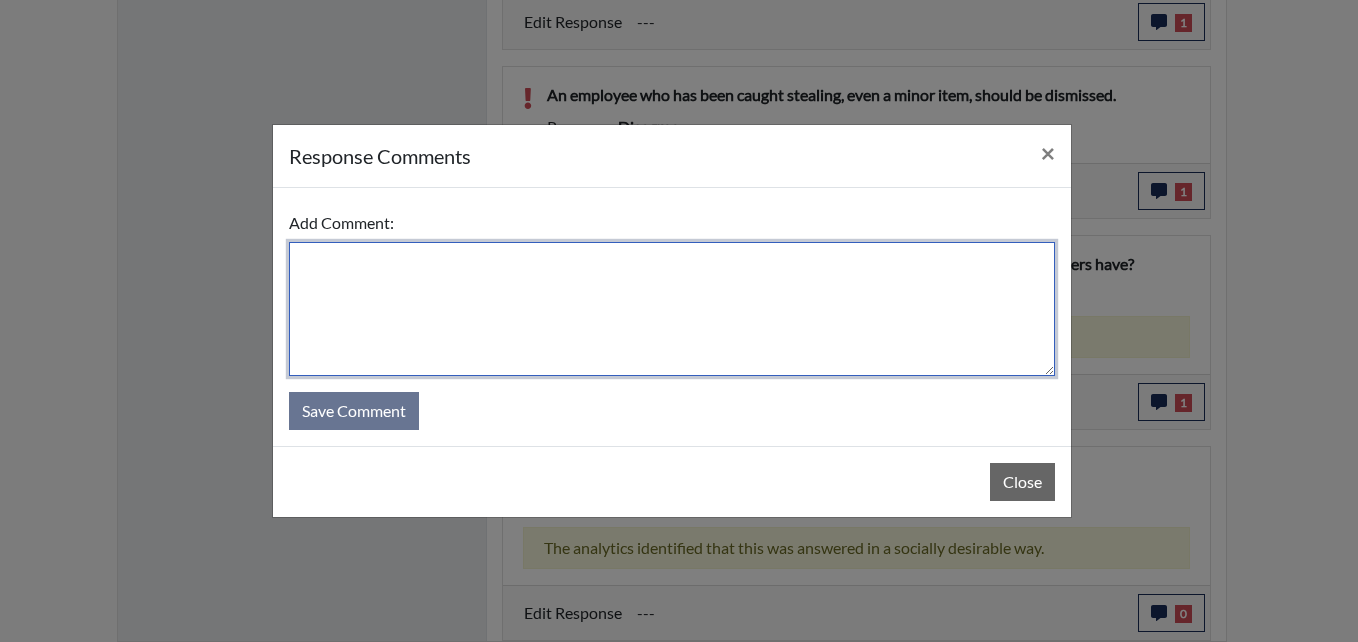 click at bounding box center [672, 309] 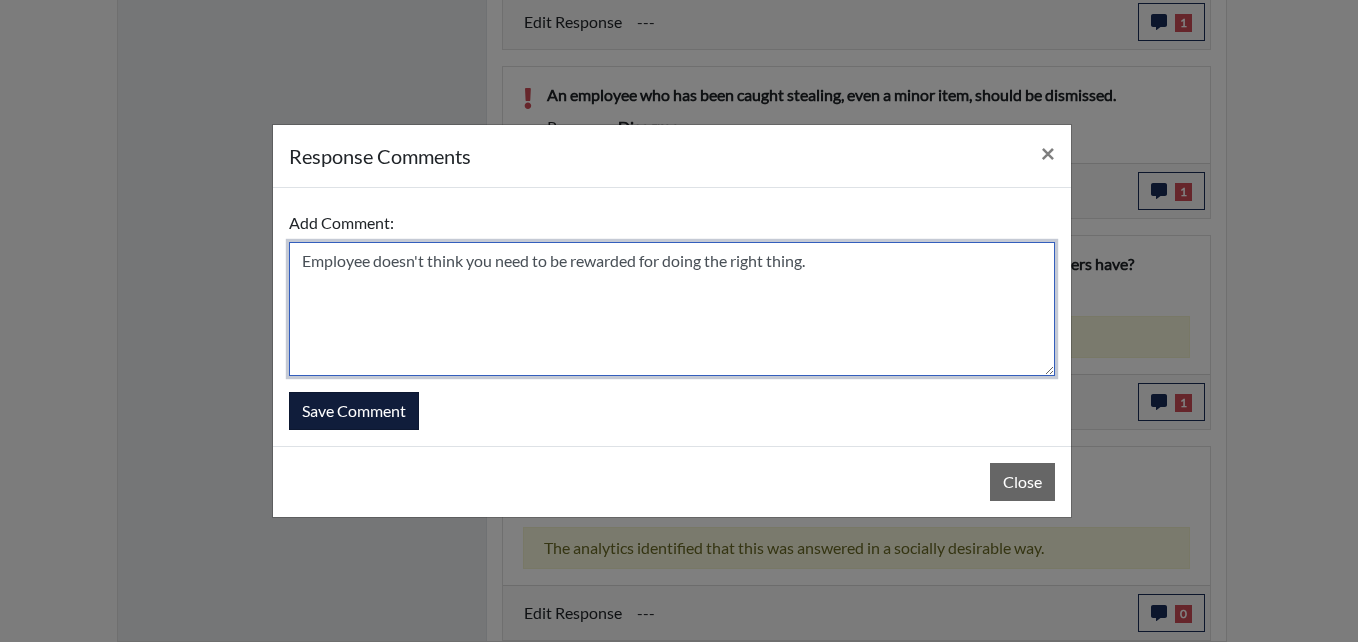 type on "Employee doesn't think you need to be rewarded for doing the right thing." 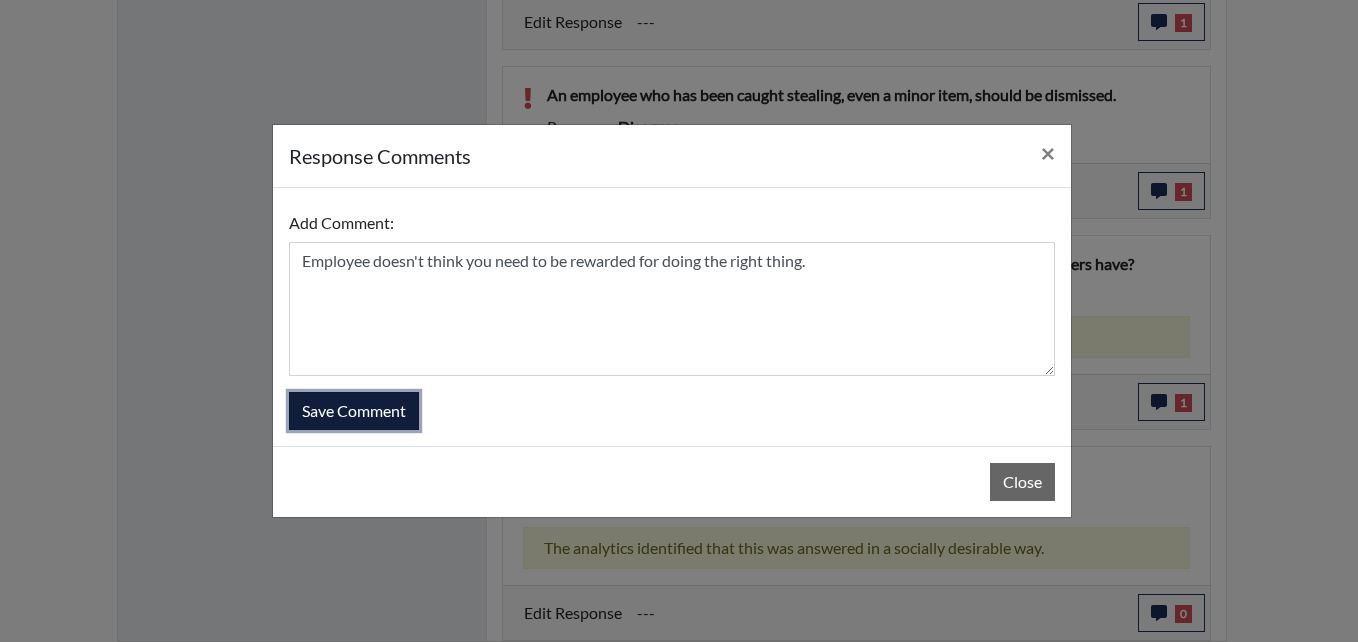click on "Save Comment" at bounding box center (354, 411) 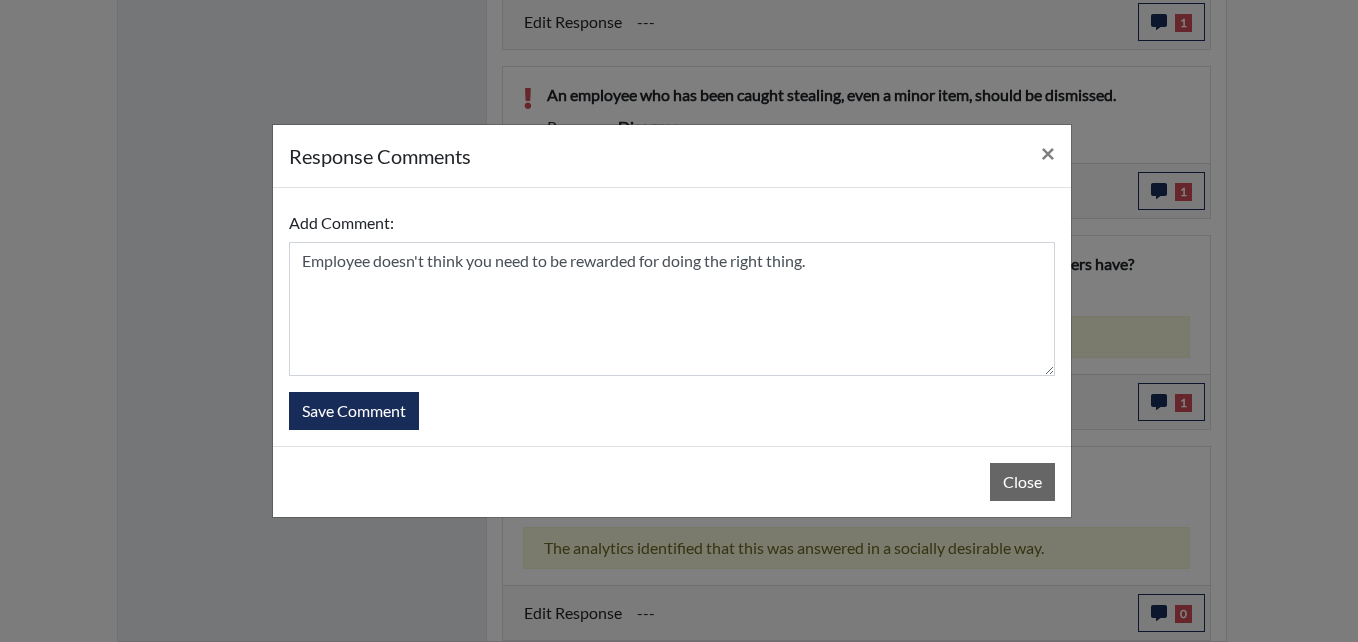 type 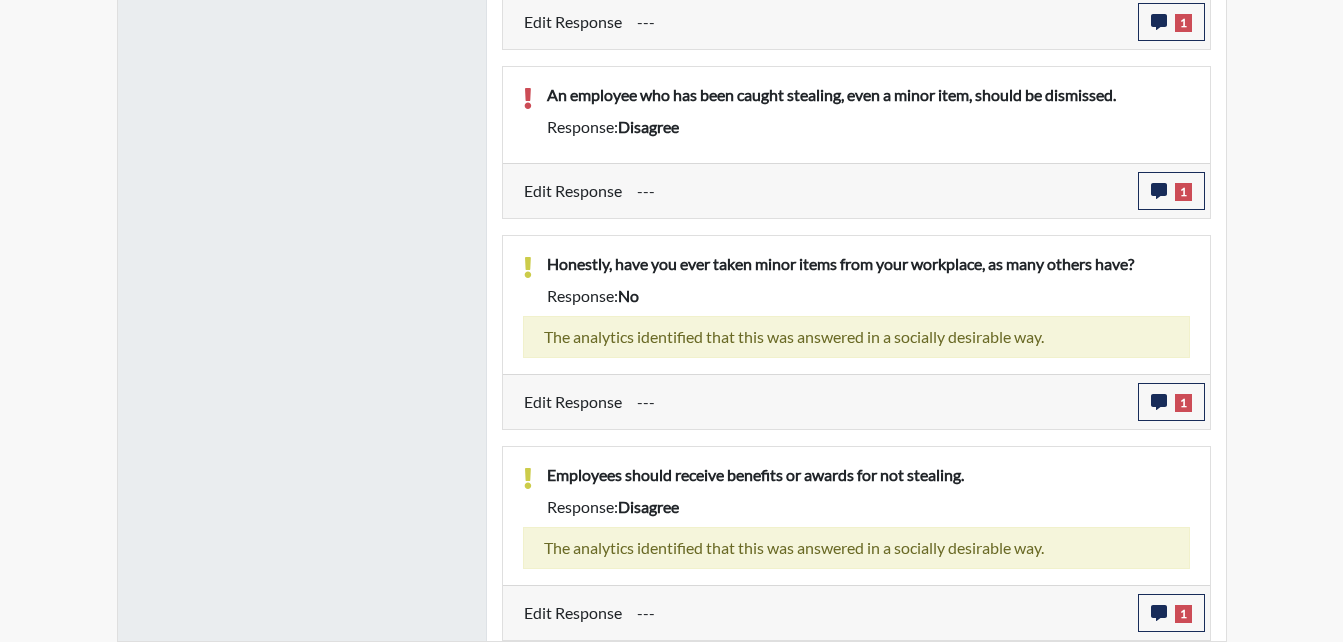 scroll, scrollTop: 999668, scrollLeft: 999169, axis: both 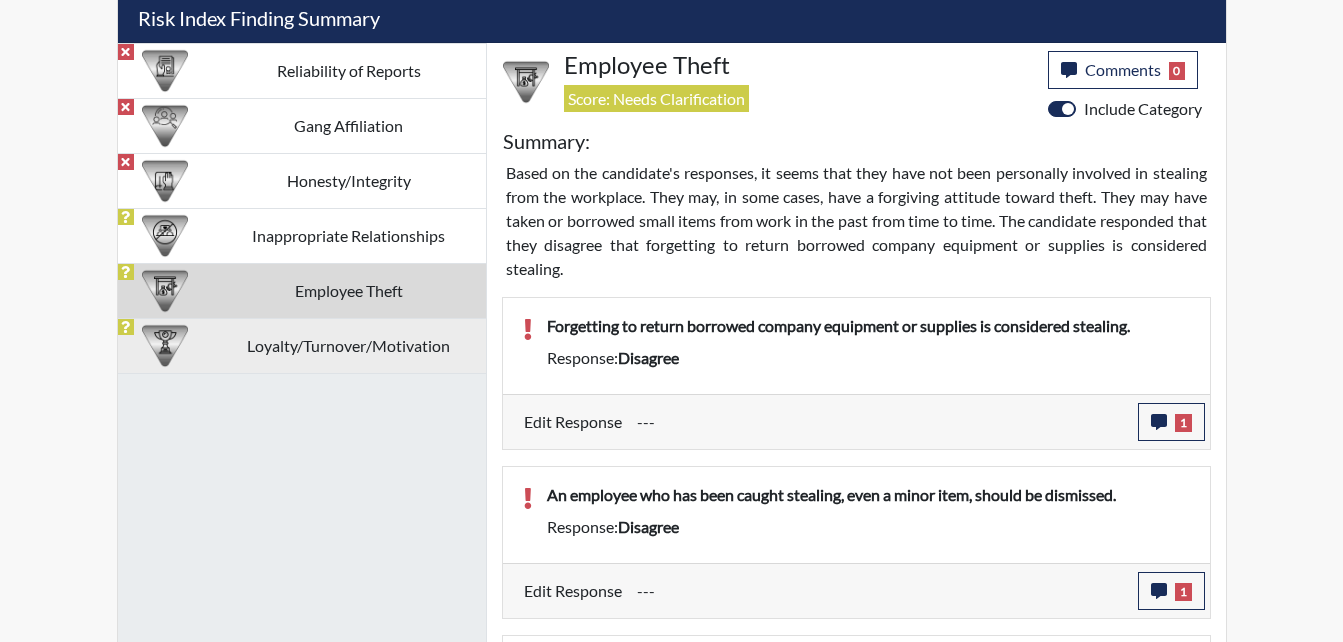 click on "Loyalty/Turnover/Motivation" at bounding box center (349, 345) 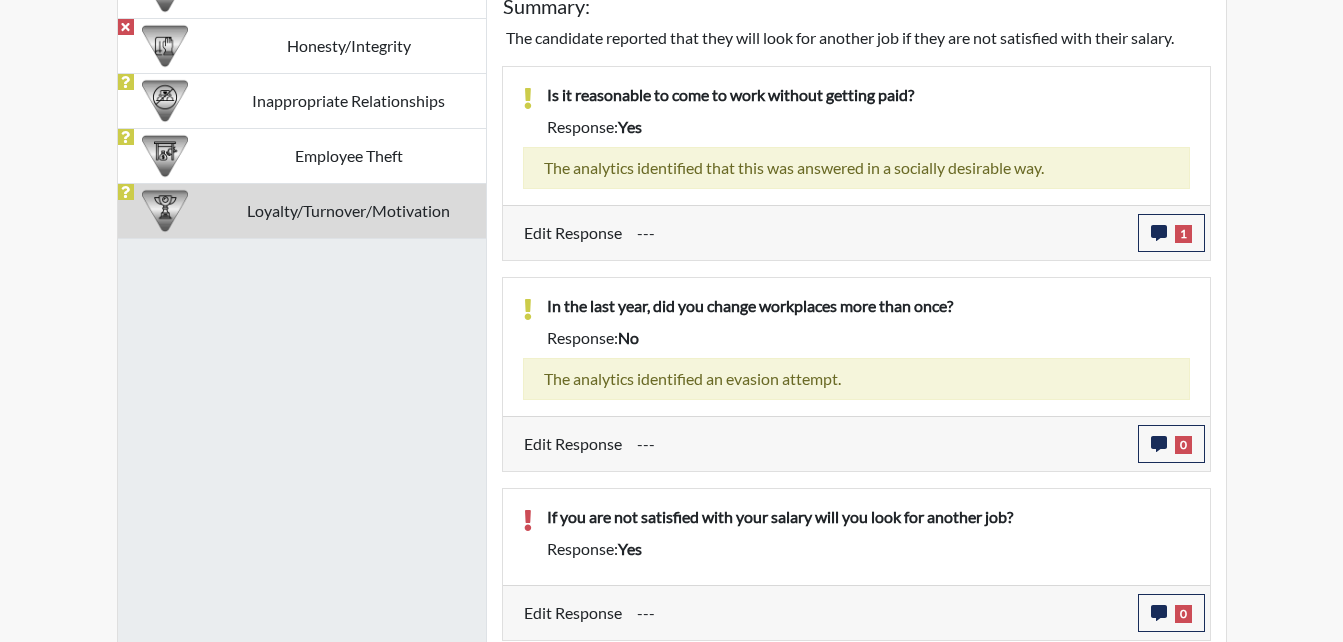scroll, scrollTop: 1317, scrollLeft: 0, axis: vertical 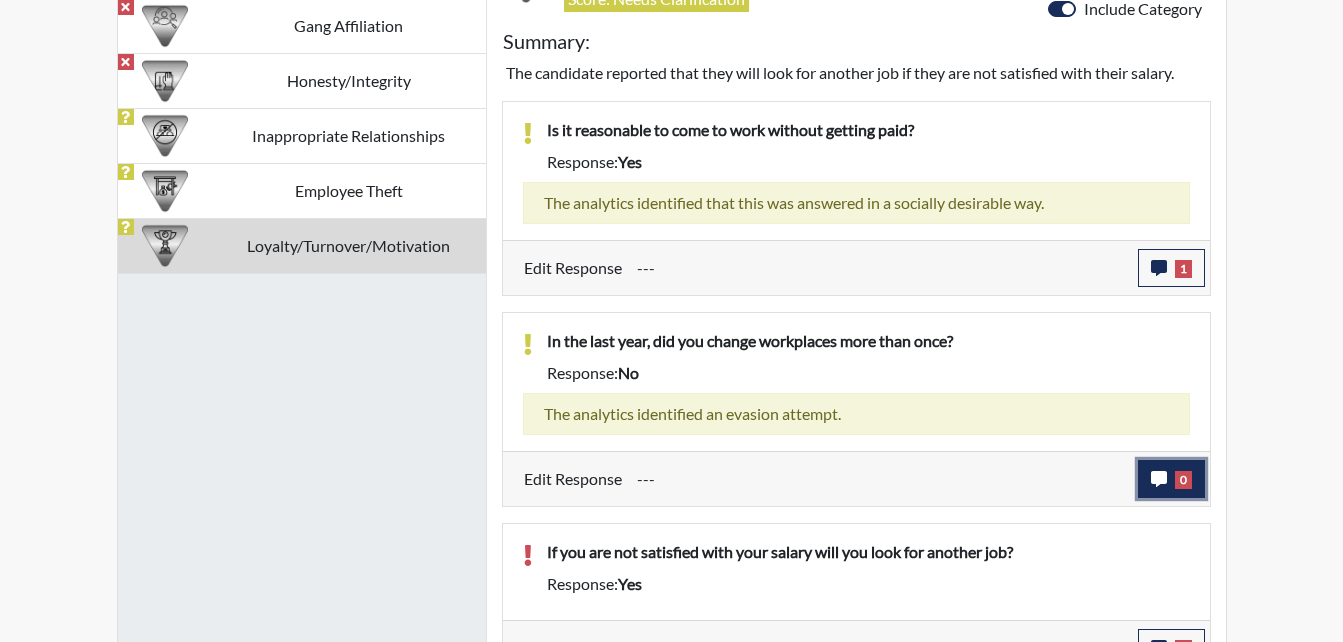 click on "0" at bounding box center [1171, 479] 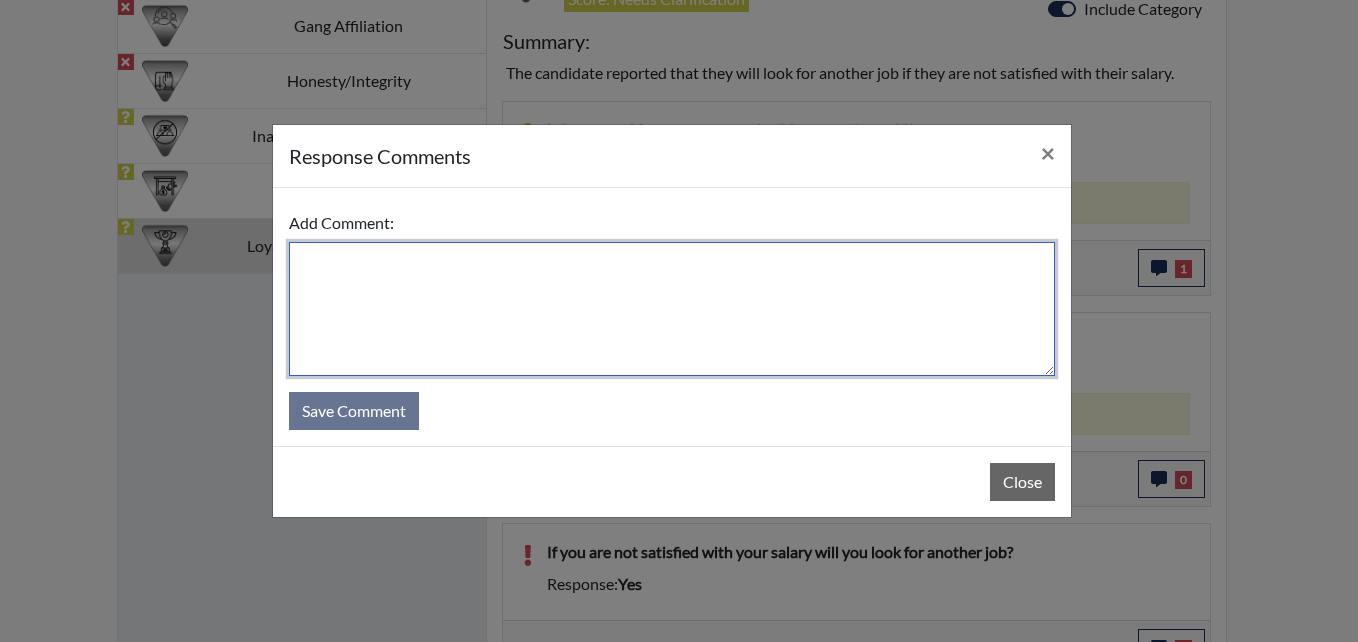 click at bounding box center [672, 309] 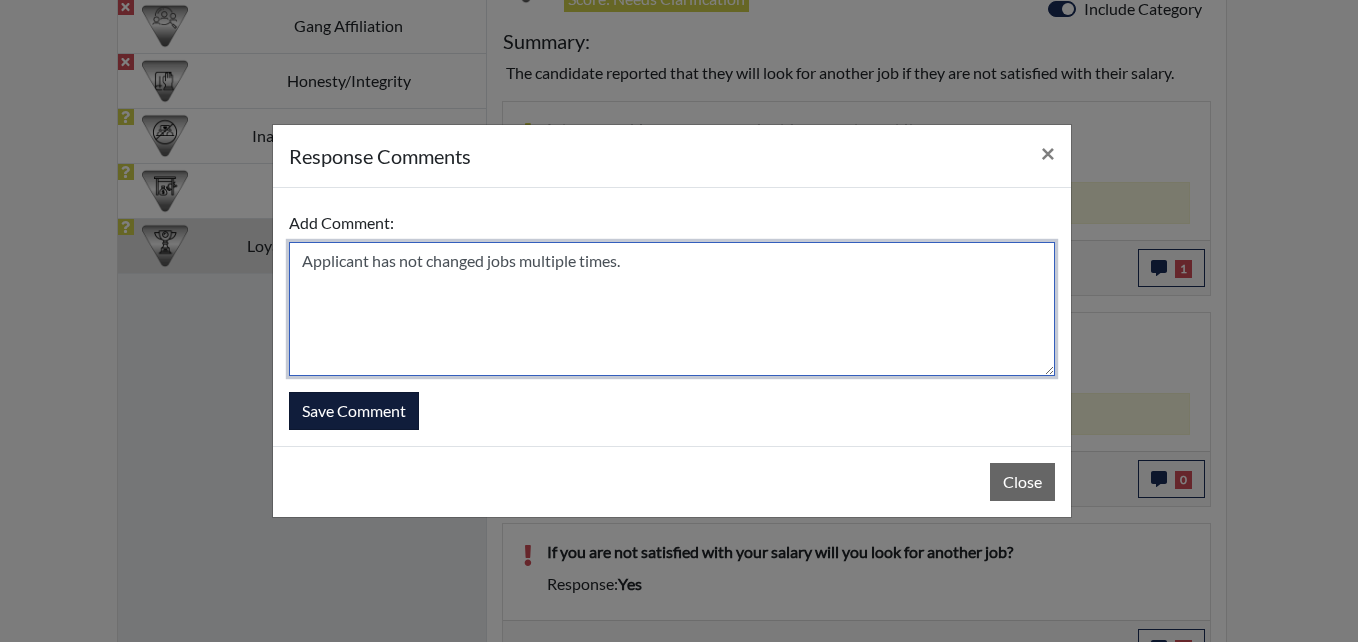 type on "Applicant has not changed jobs multiple times." 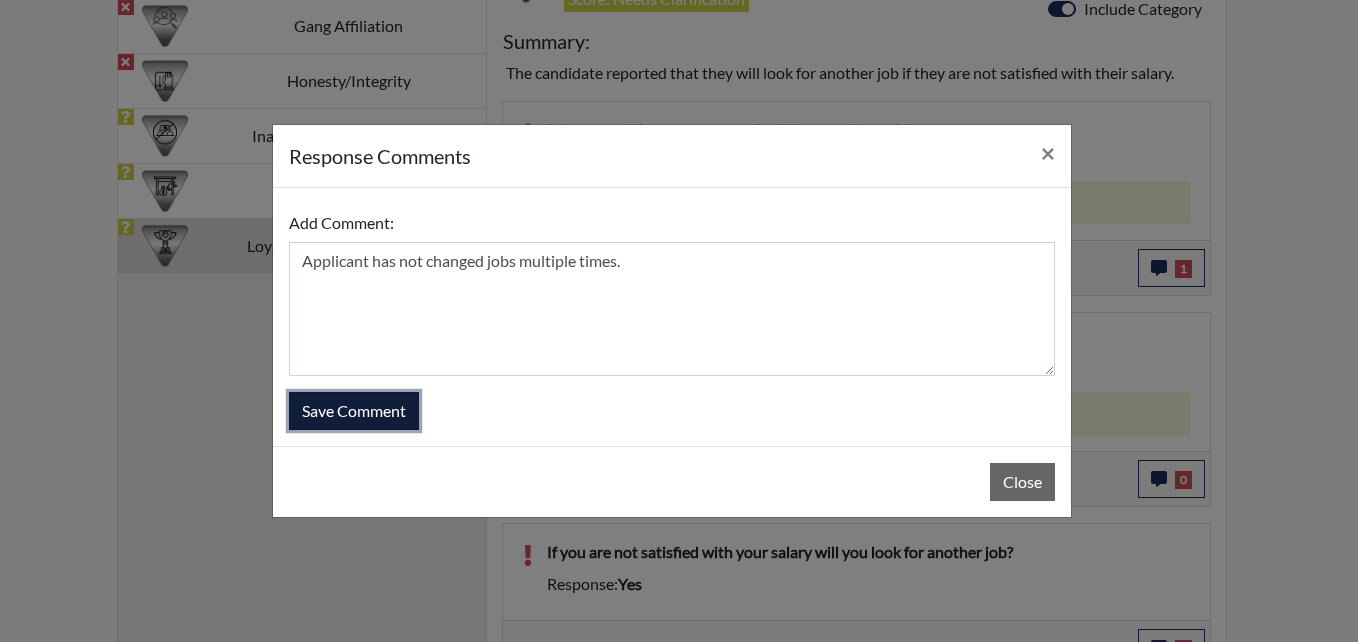 click on "Save Comment" at bounding box center [354, 411] 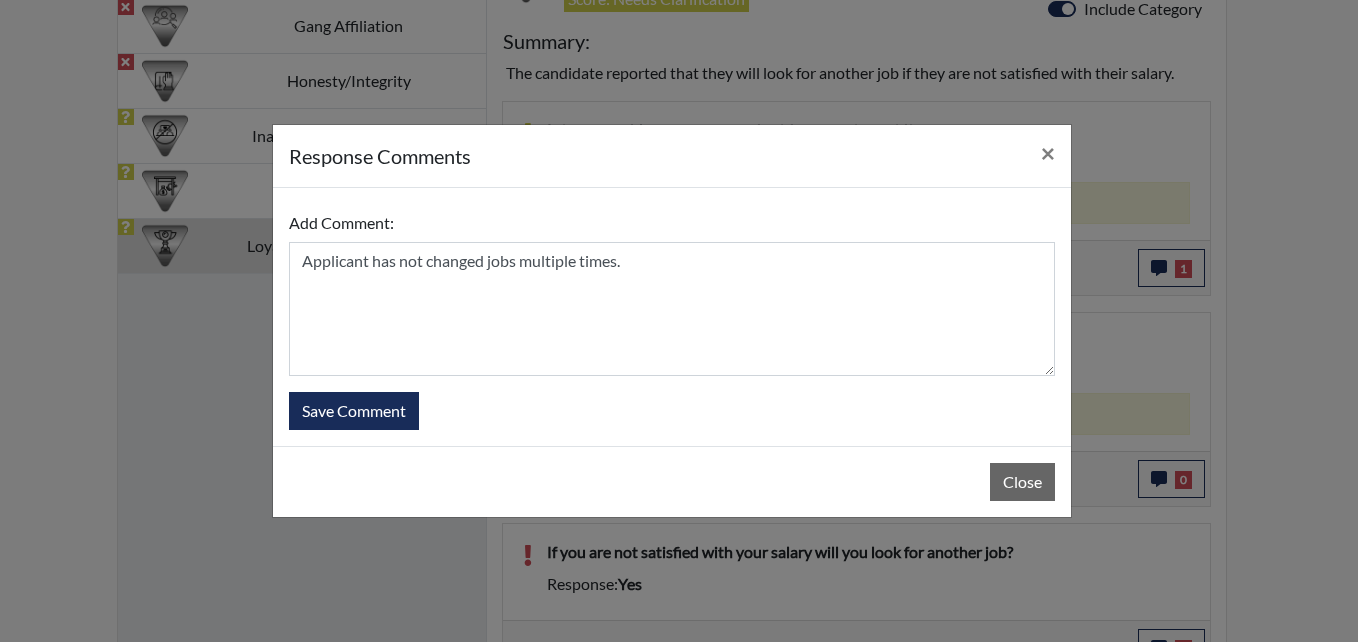 type 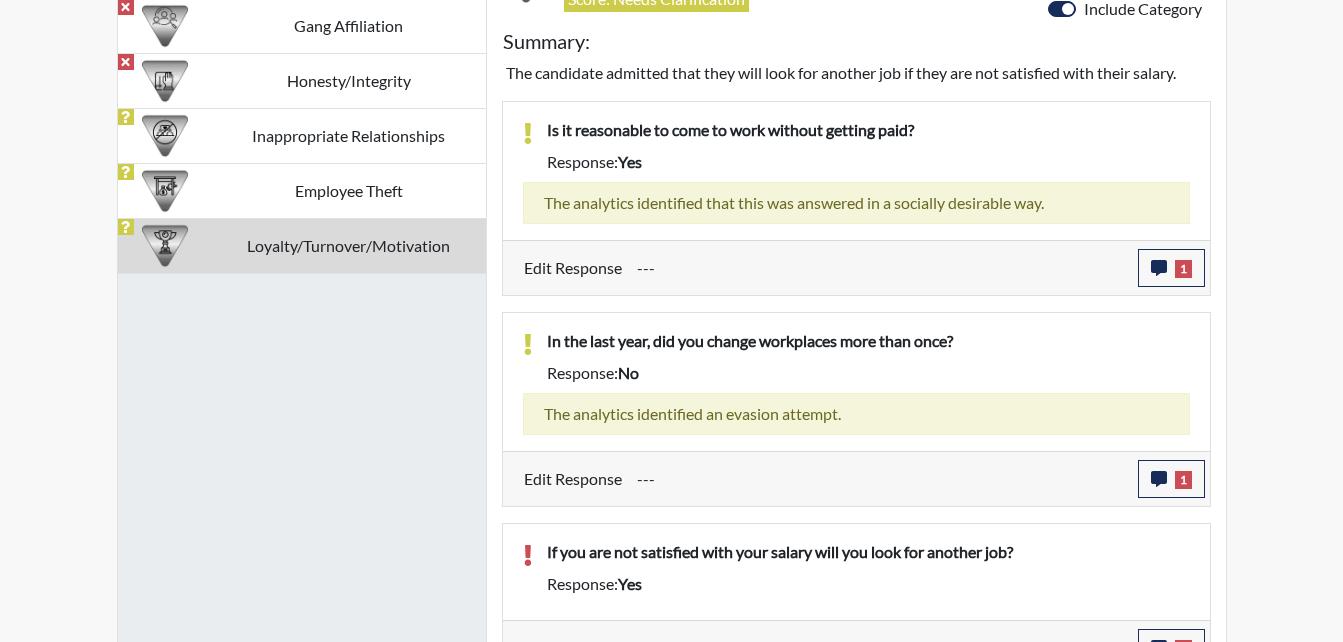 scroll, scrollTop: 999668, scrollLeft: 999169, axis: both 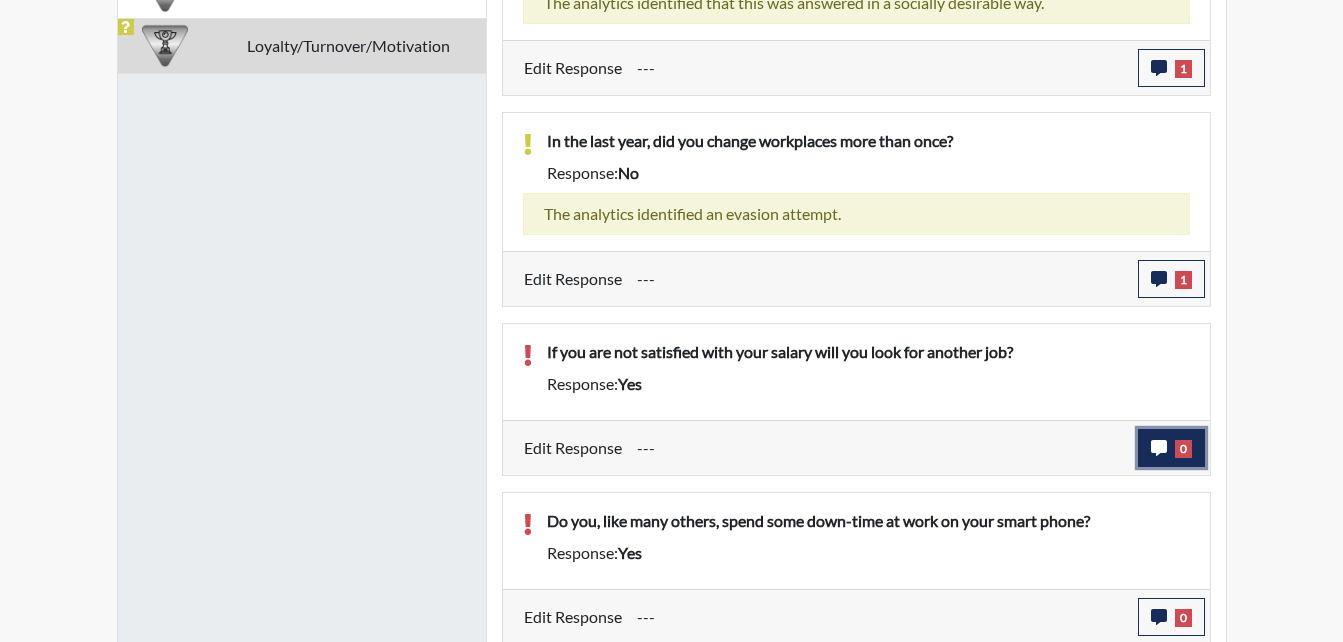 click 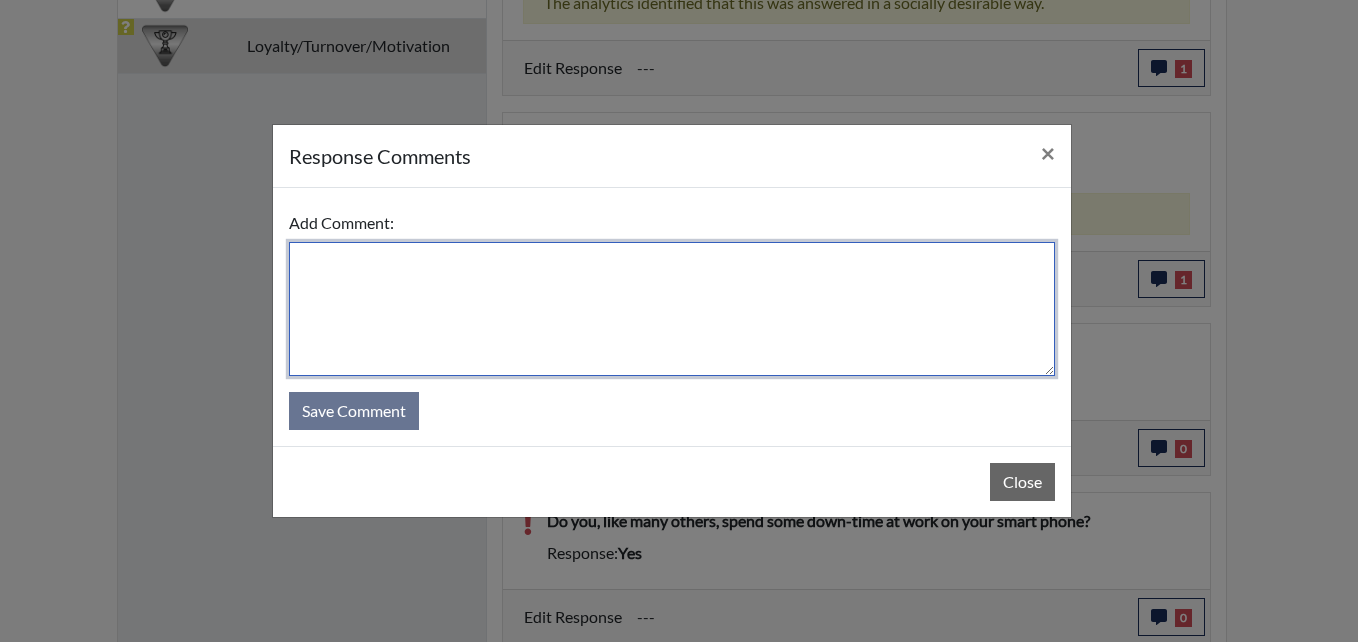 click at bounding box center (672, 309) 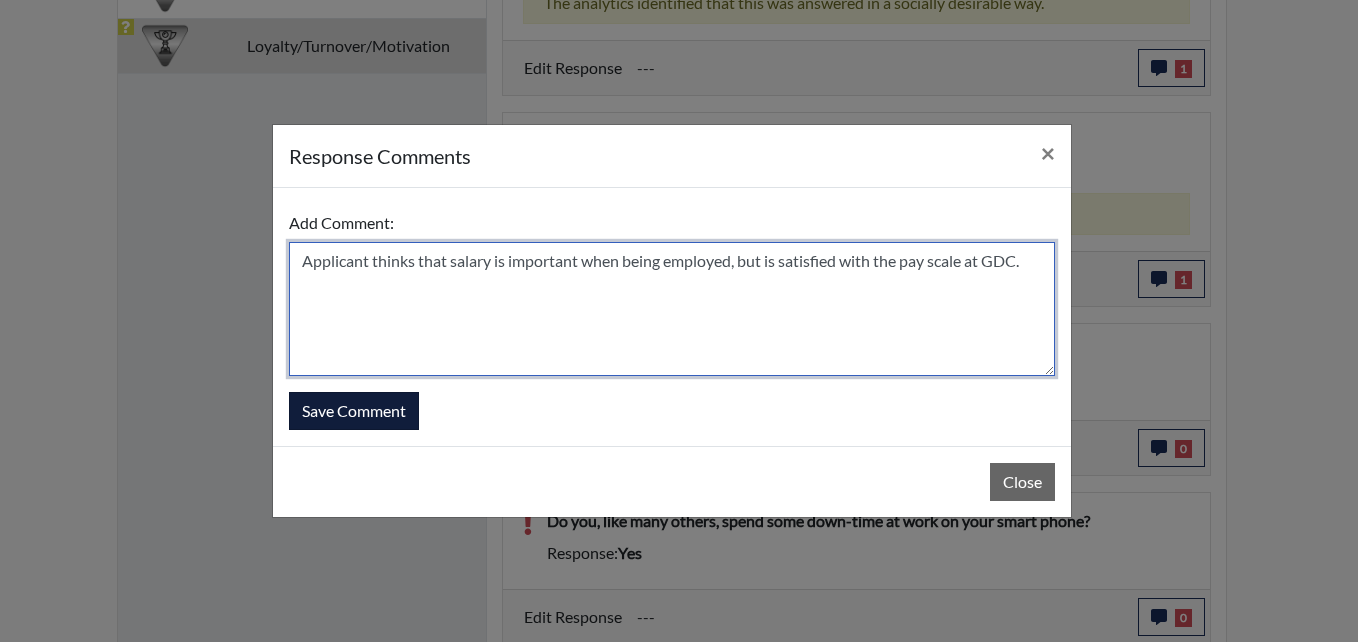 type on "Applicant thinks that salary is important when being employed, but is satisfied with the pay scale at GDC." 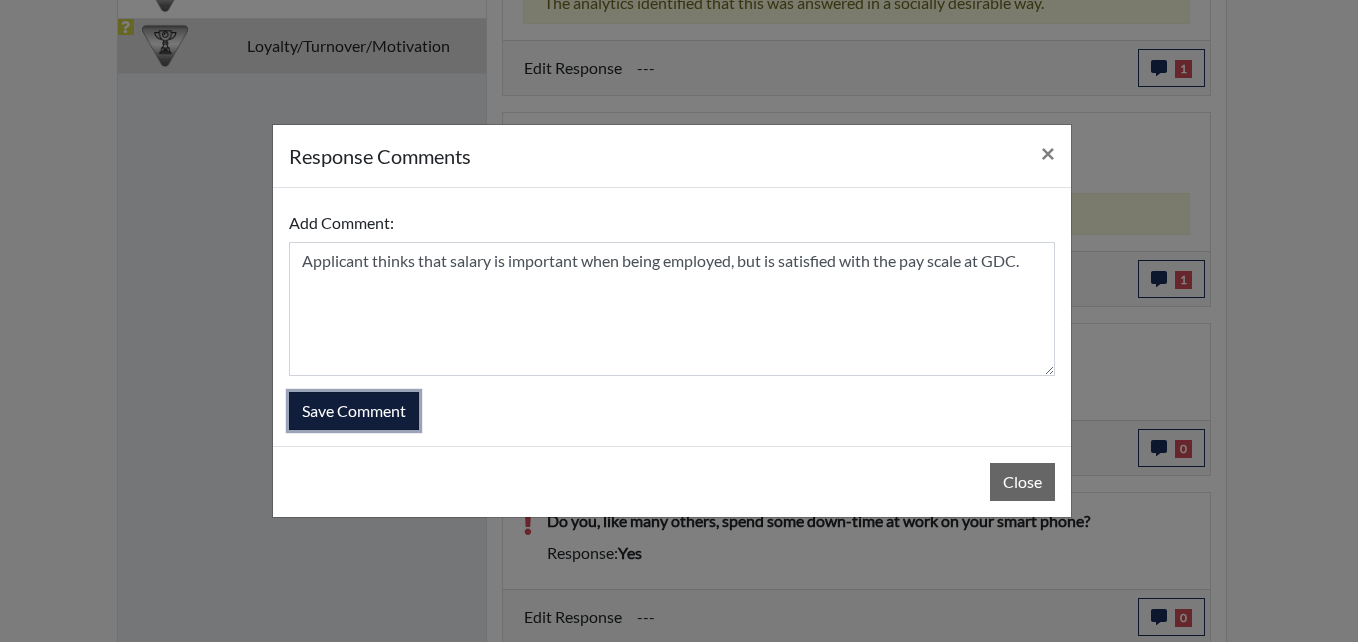 click on "Save Comment" at bounding box center [354, 411] 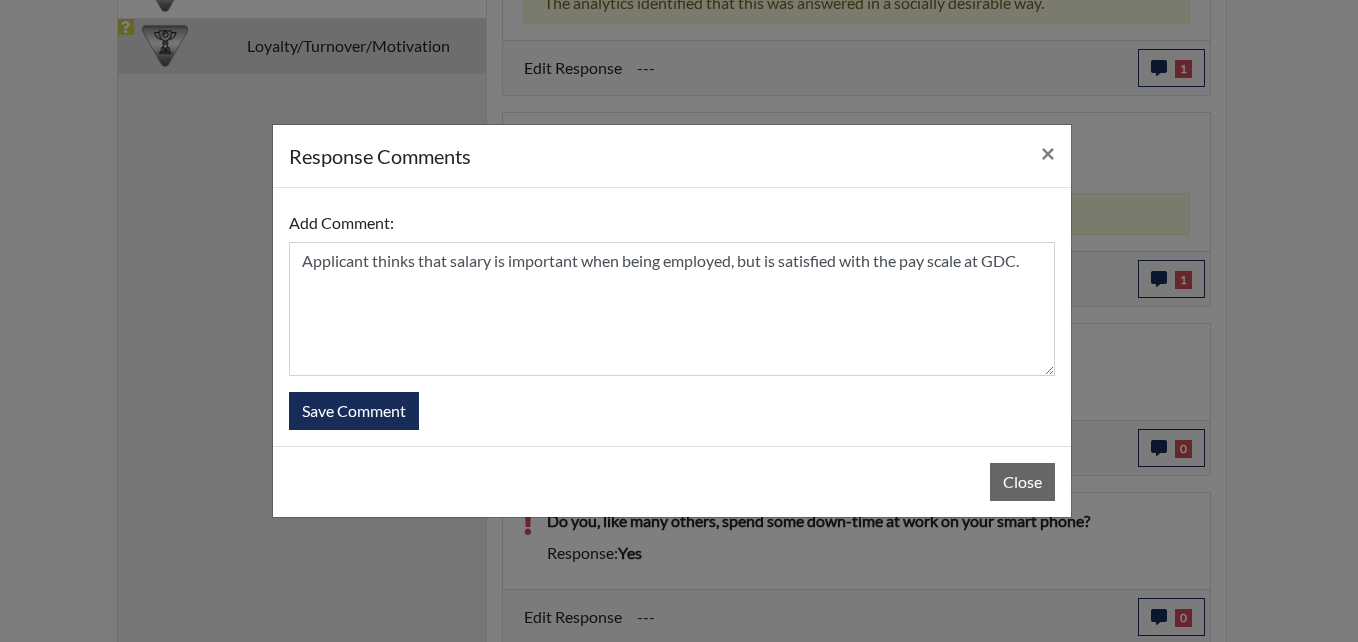type 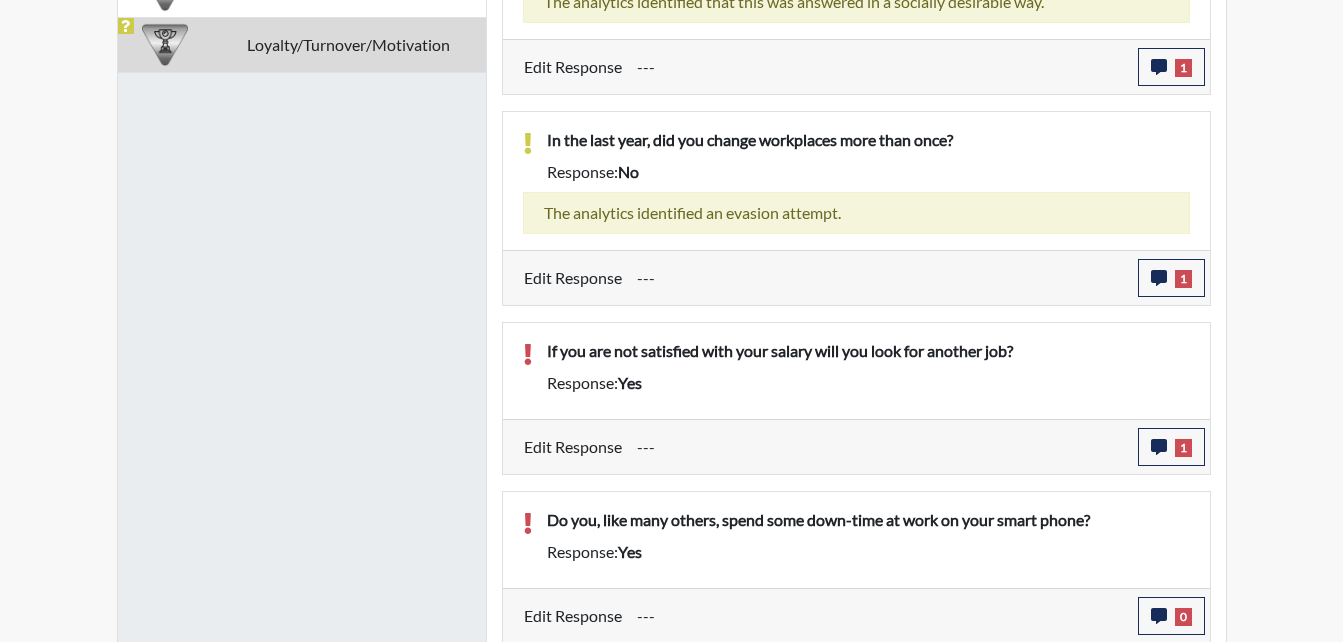 scroll, scrollTop: 1521, scrollLeft: 0, axis: vertical 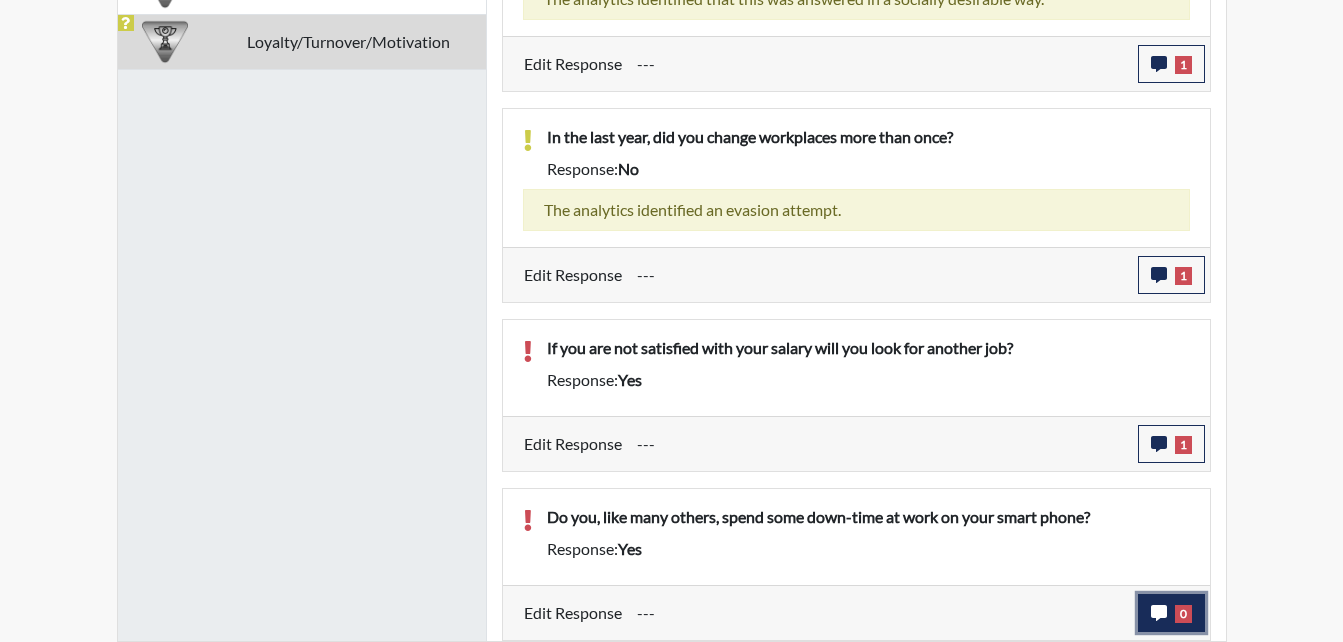 click 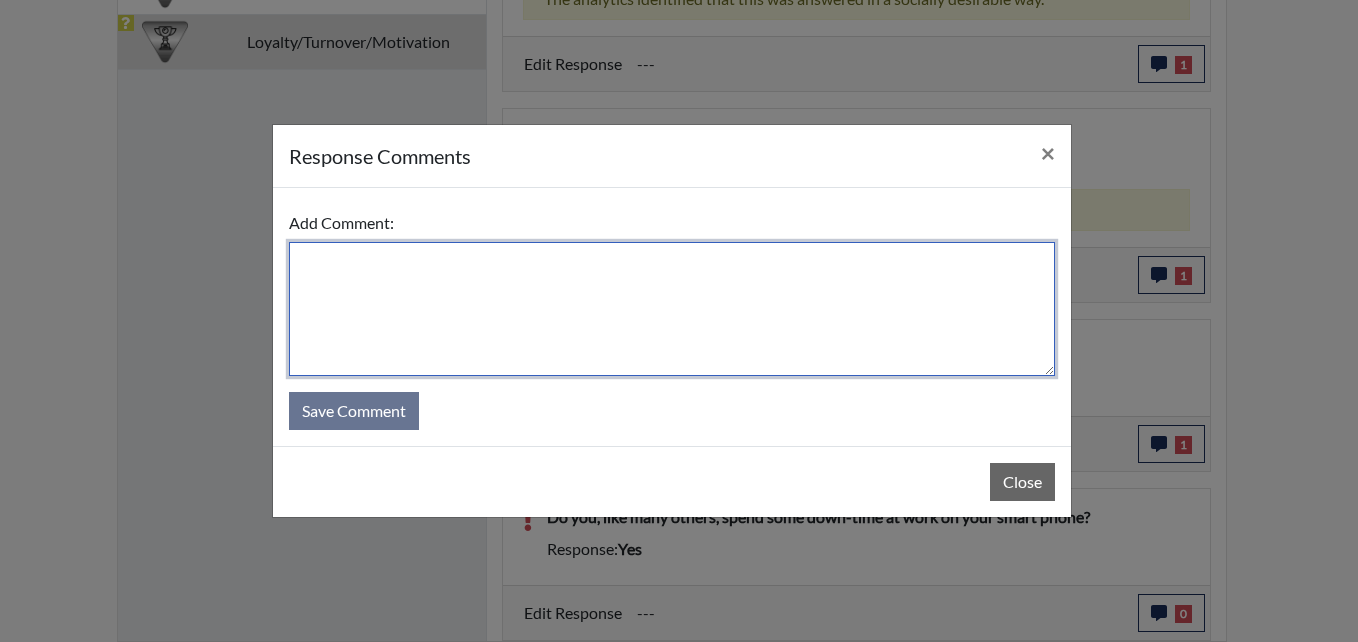 click at bounding box center (672, 309) 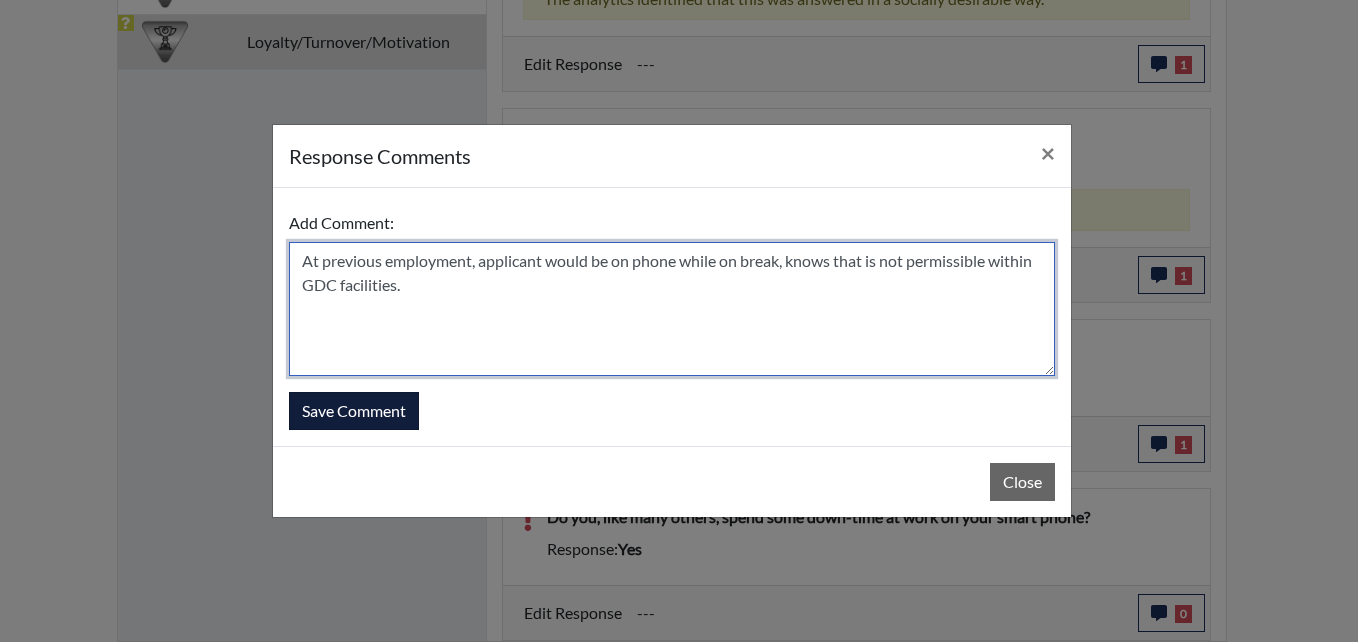 type on "At previous employment, applicant would be on phone while on break, knows that is not permissible within GDC facilities." 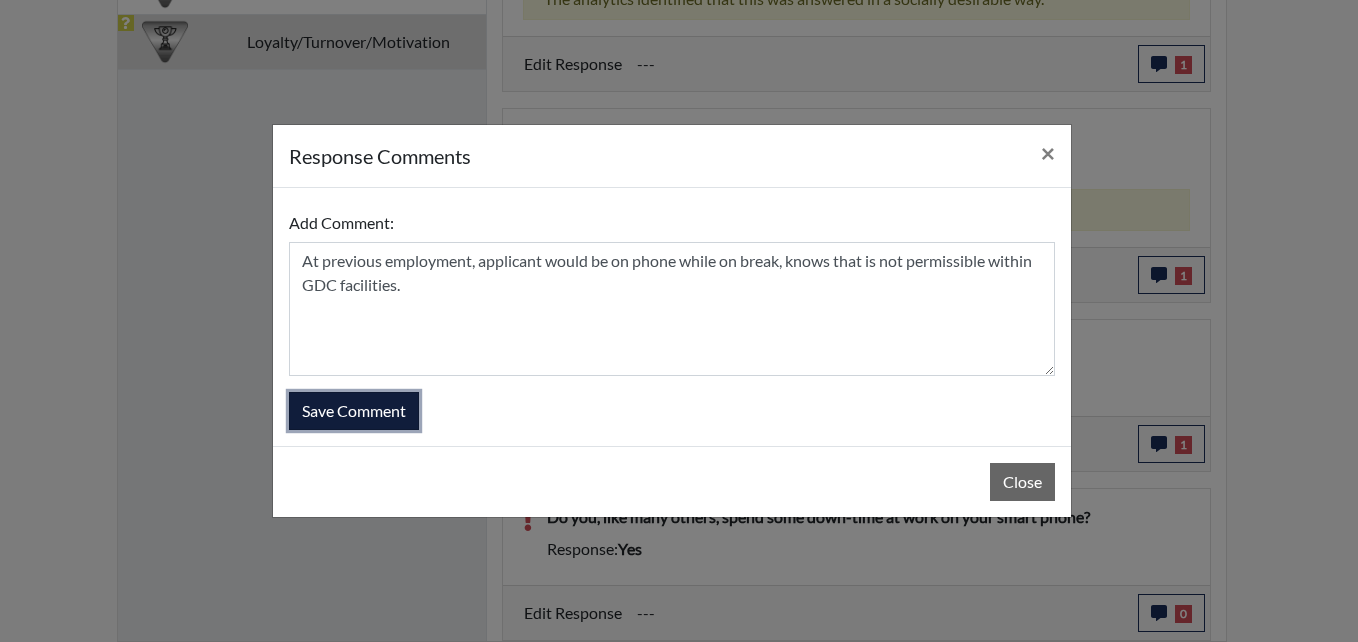 click on "Save Comment" at bounding box center (354, 411) 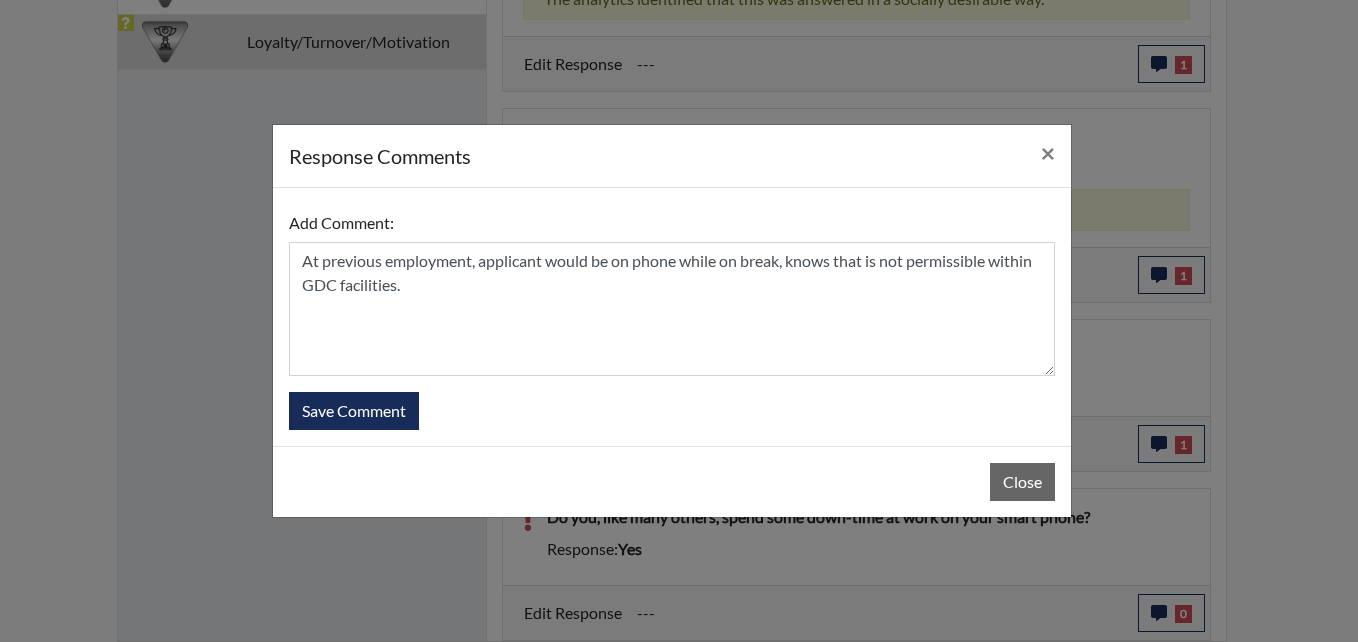 type 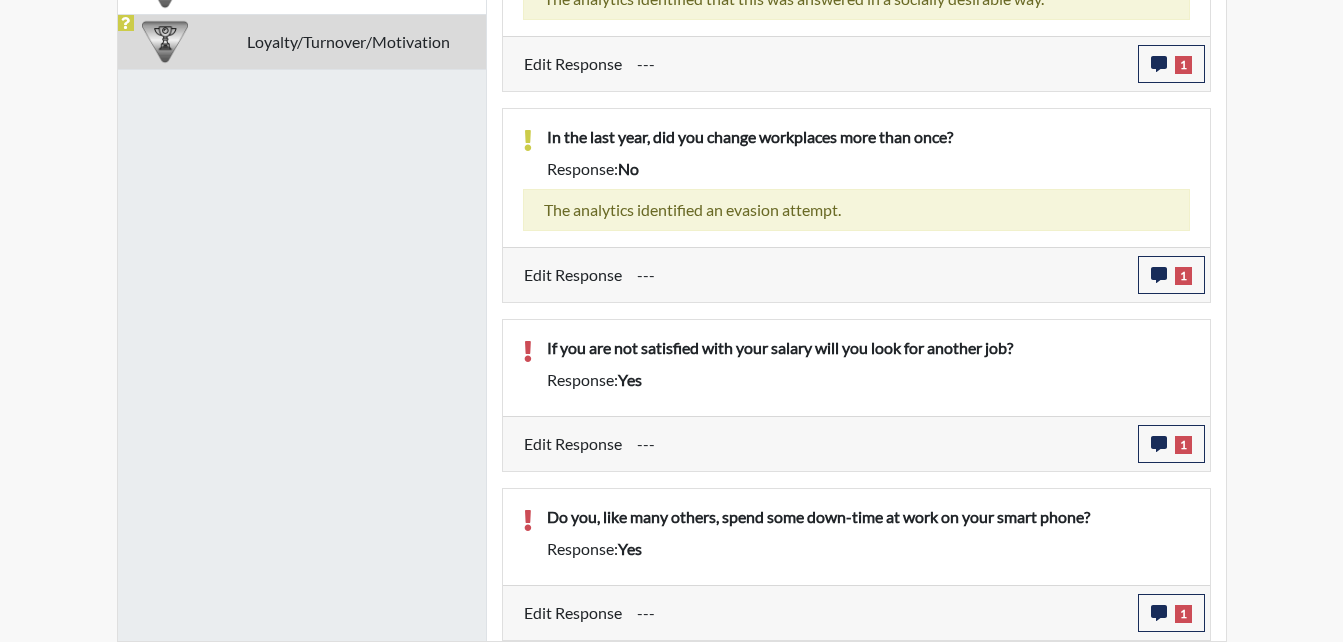 scroll, scrollTop: 999668, scrollLeft: 999169, axis: both 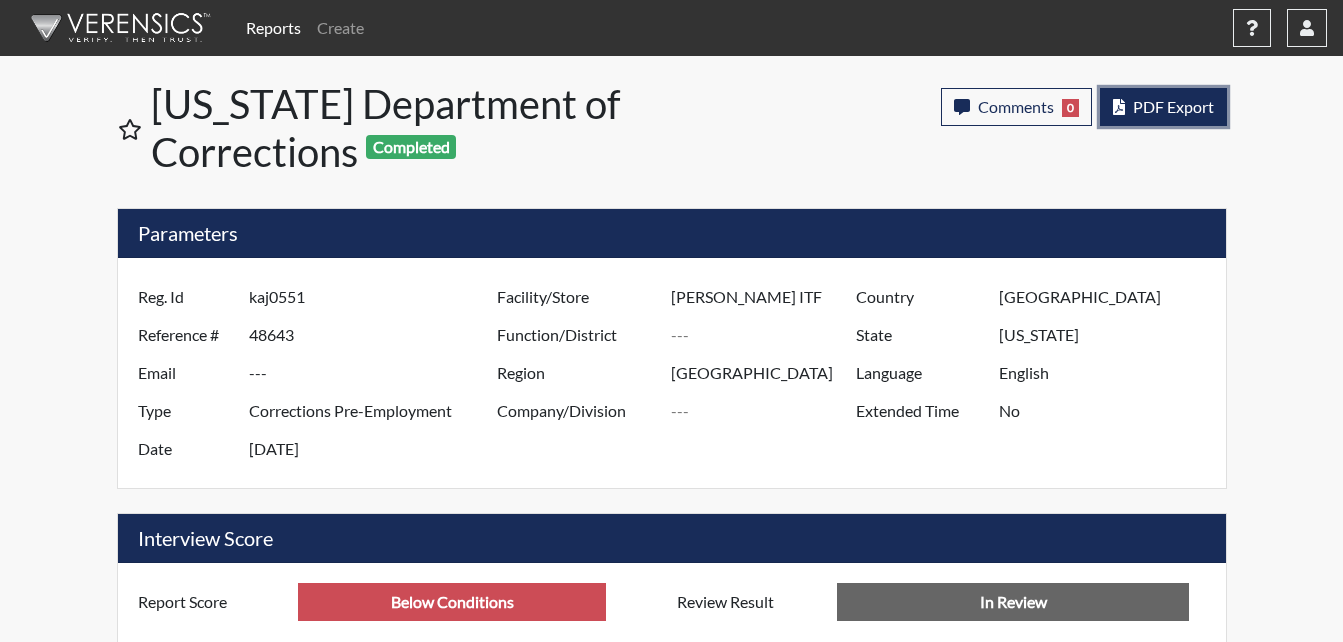 click on "PDF Export" at bounding box center [1173, 106] 